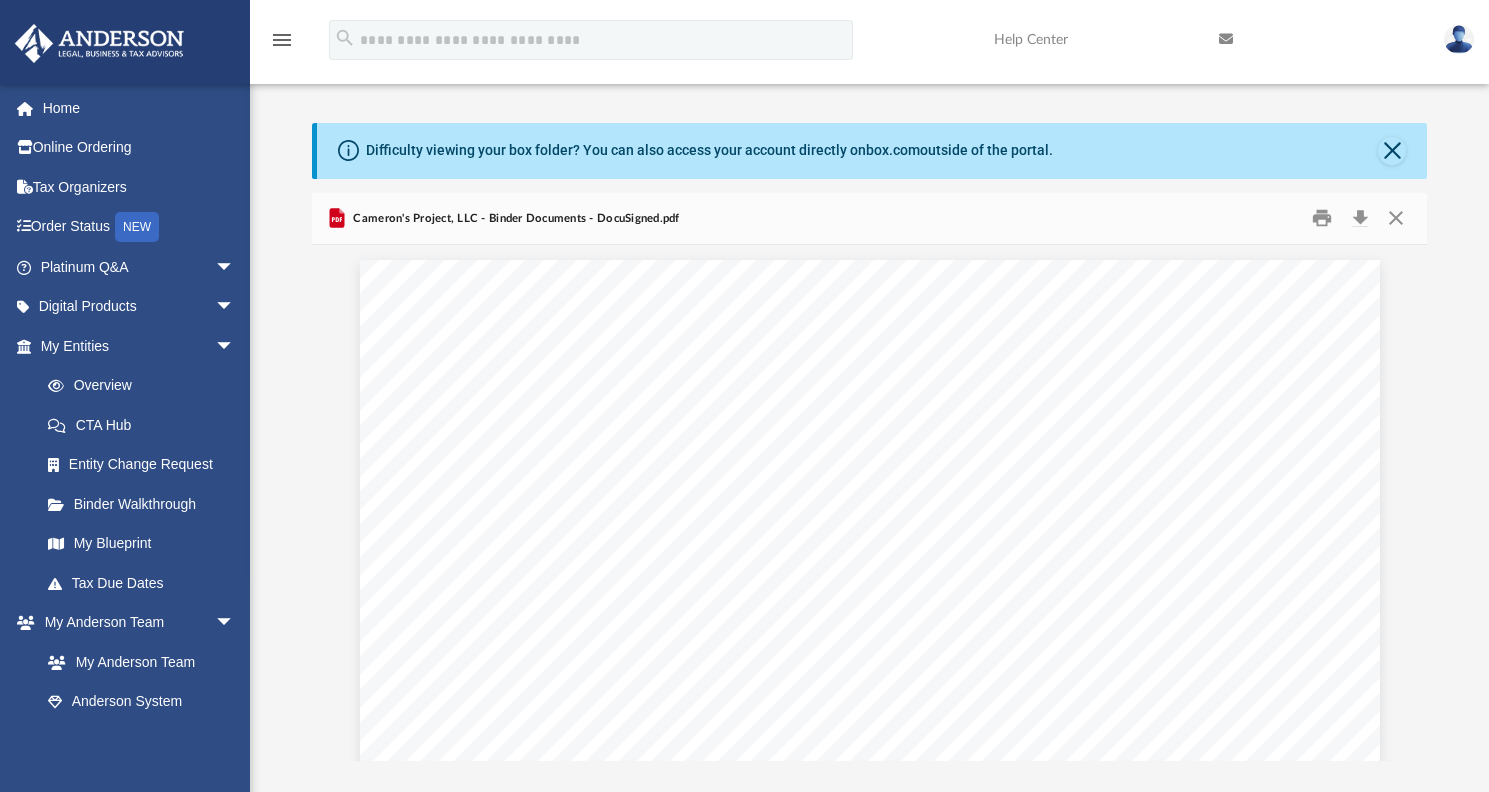 scroll, scrollTop: 0, scrollLeft: 0, axis: both 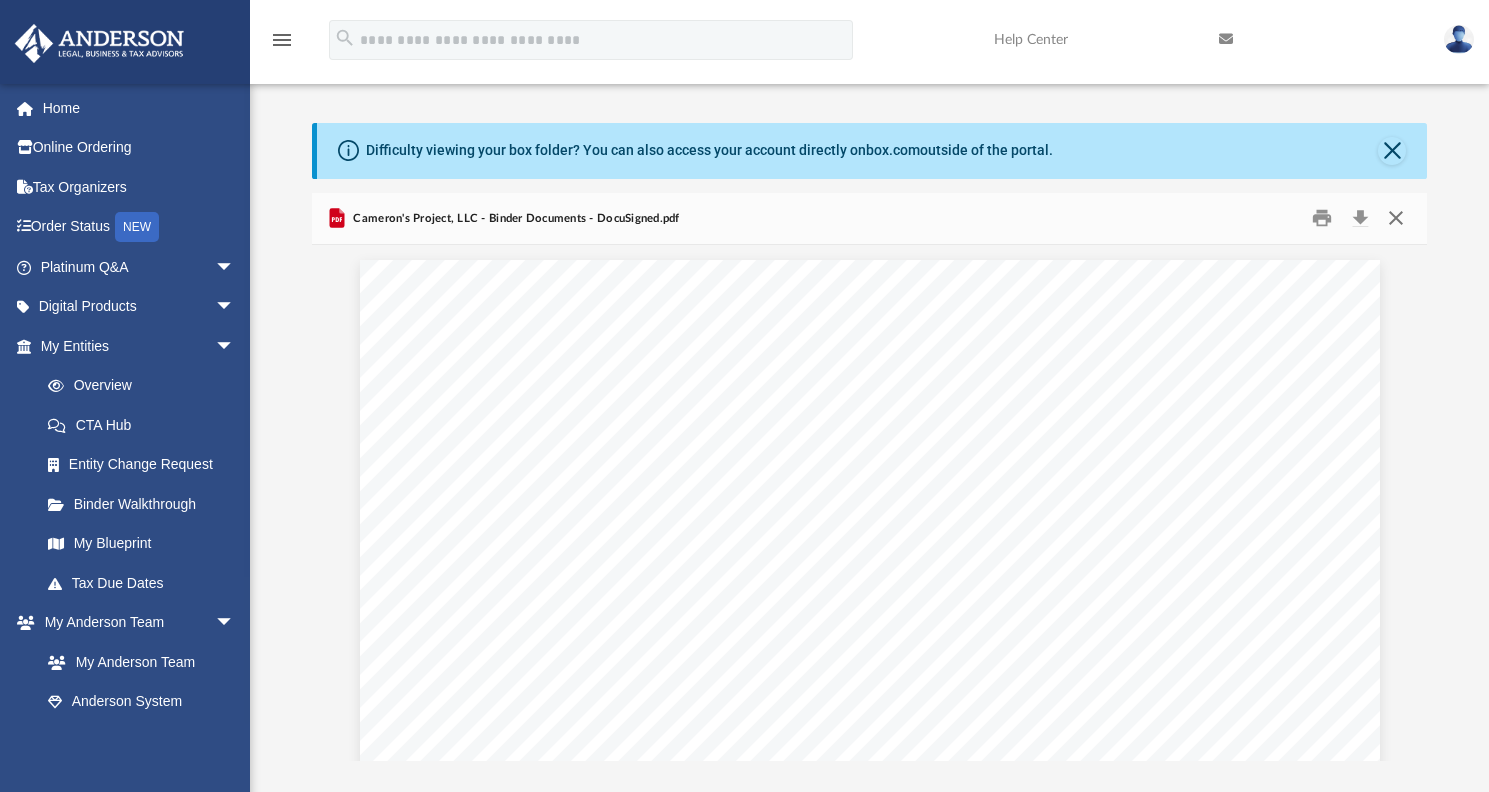 click at bounding box center (1396, 218) 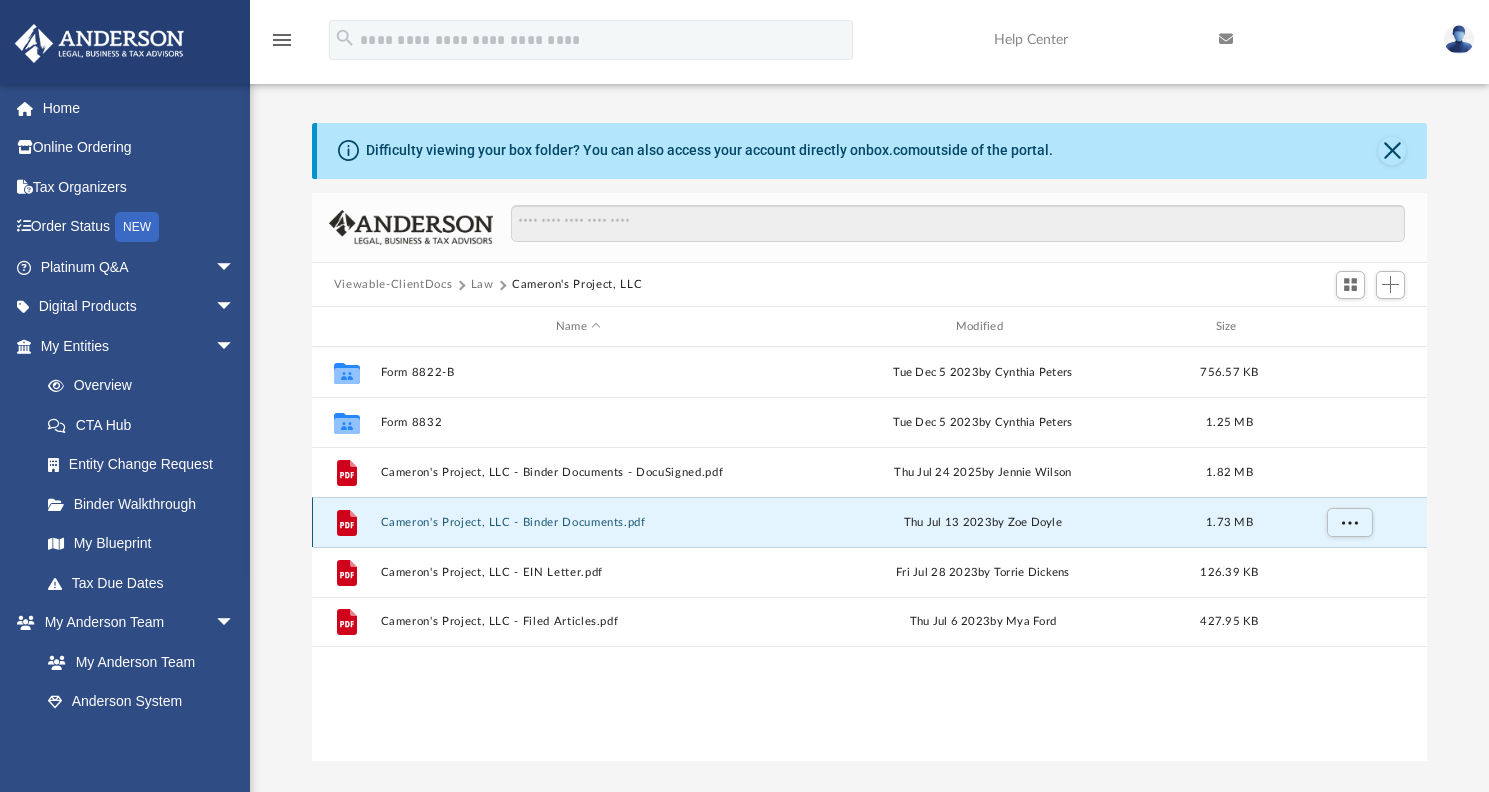 click on "Cameron's Project, LLC - Binder Documents.pdf" at bounding box center (578, 522) 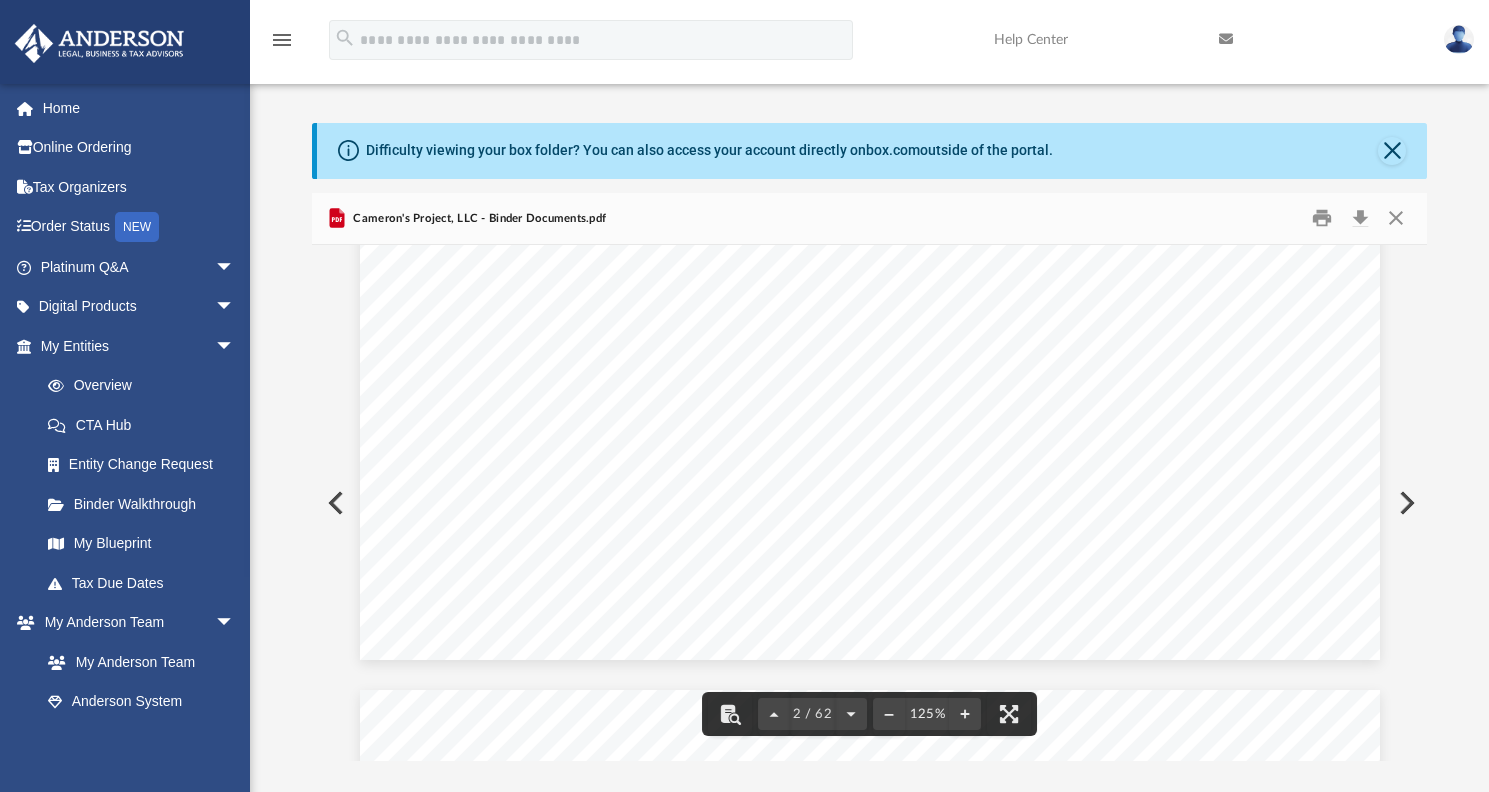 scroll, scrollTop: 2648, scrollLeft: 0, axis: vertical 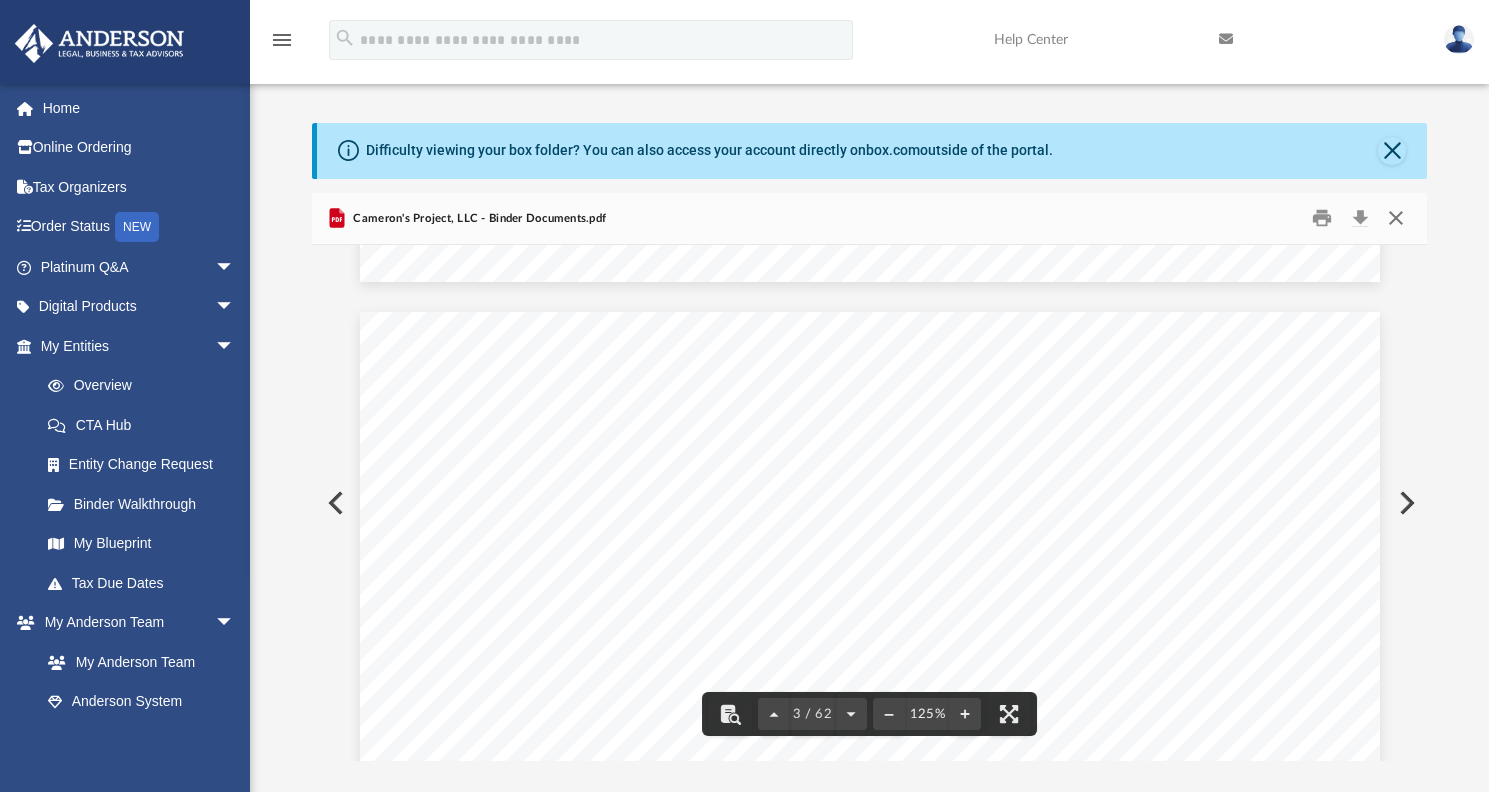 click at bounding box center (1396, 218) 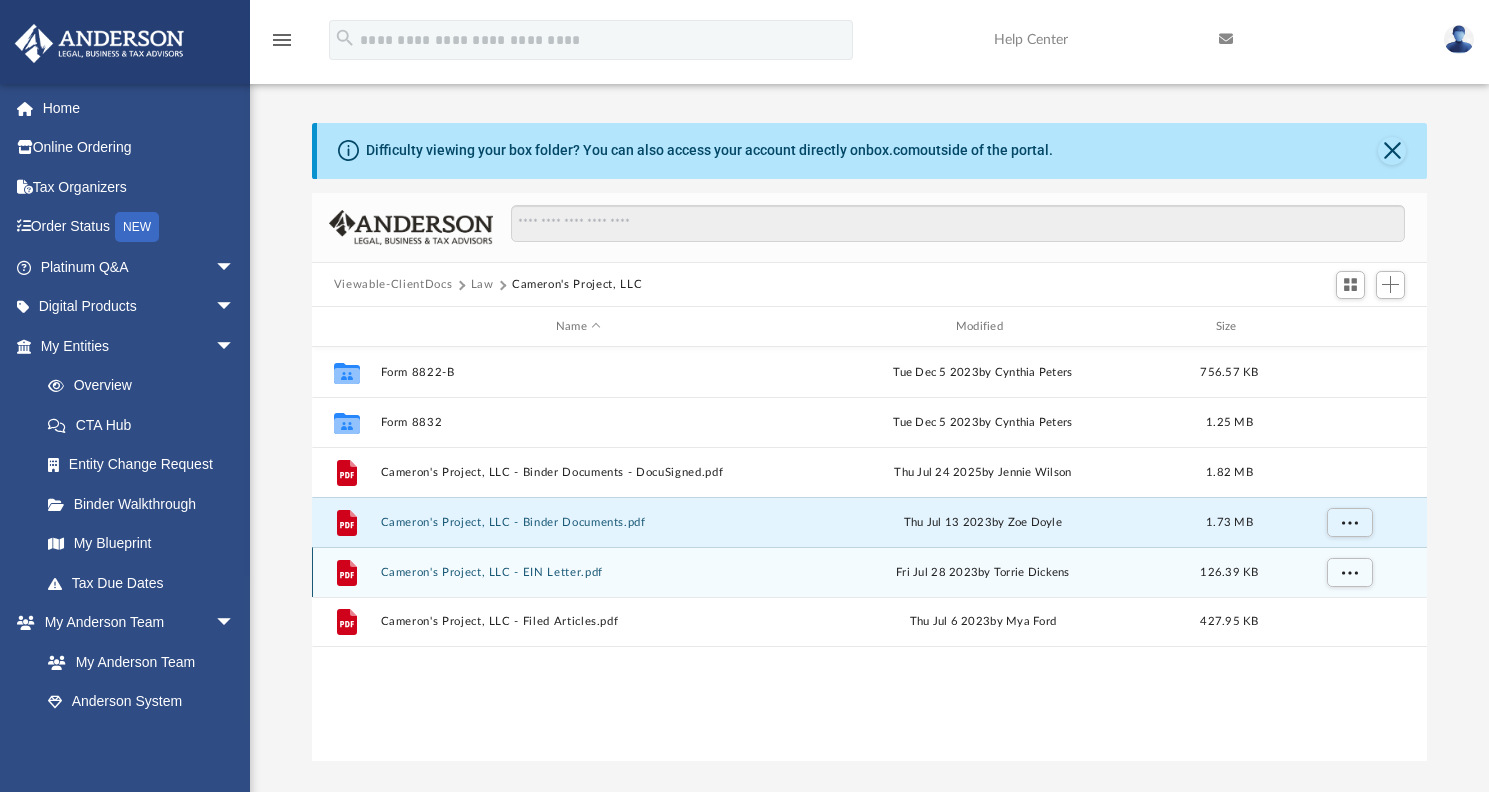 click on "Cameron's Project, LLC - EIN Letter.pdf" at bounding box center (578, 572) 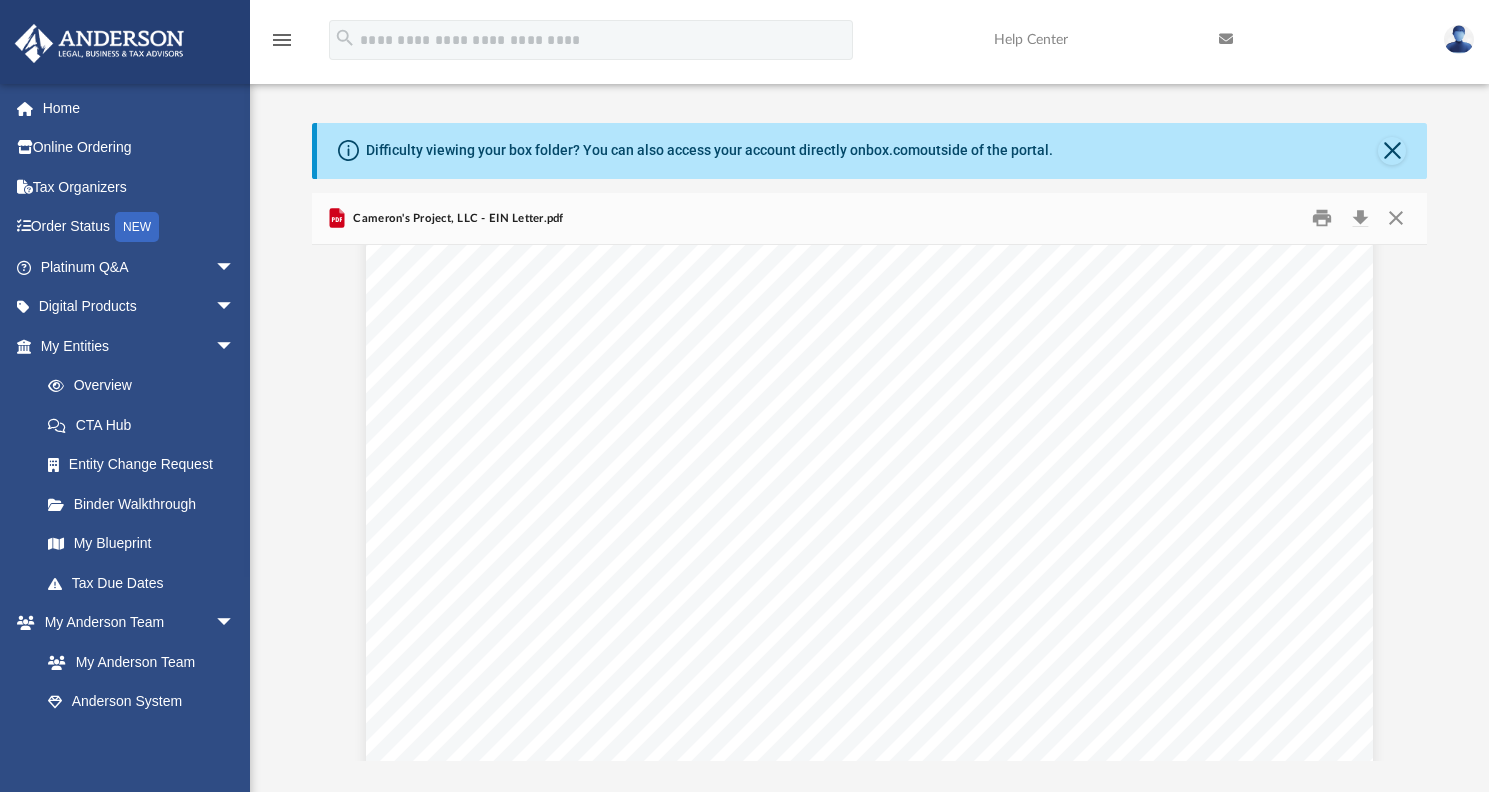 scroll, scrollTop: 39, scrollLeft: 0, axis: vertical 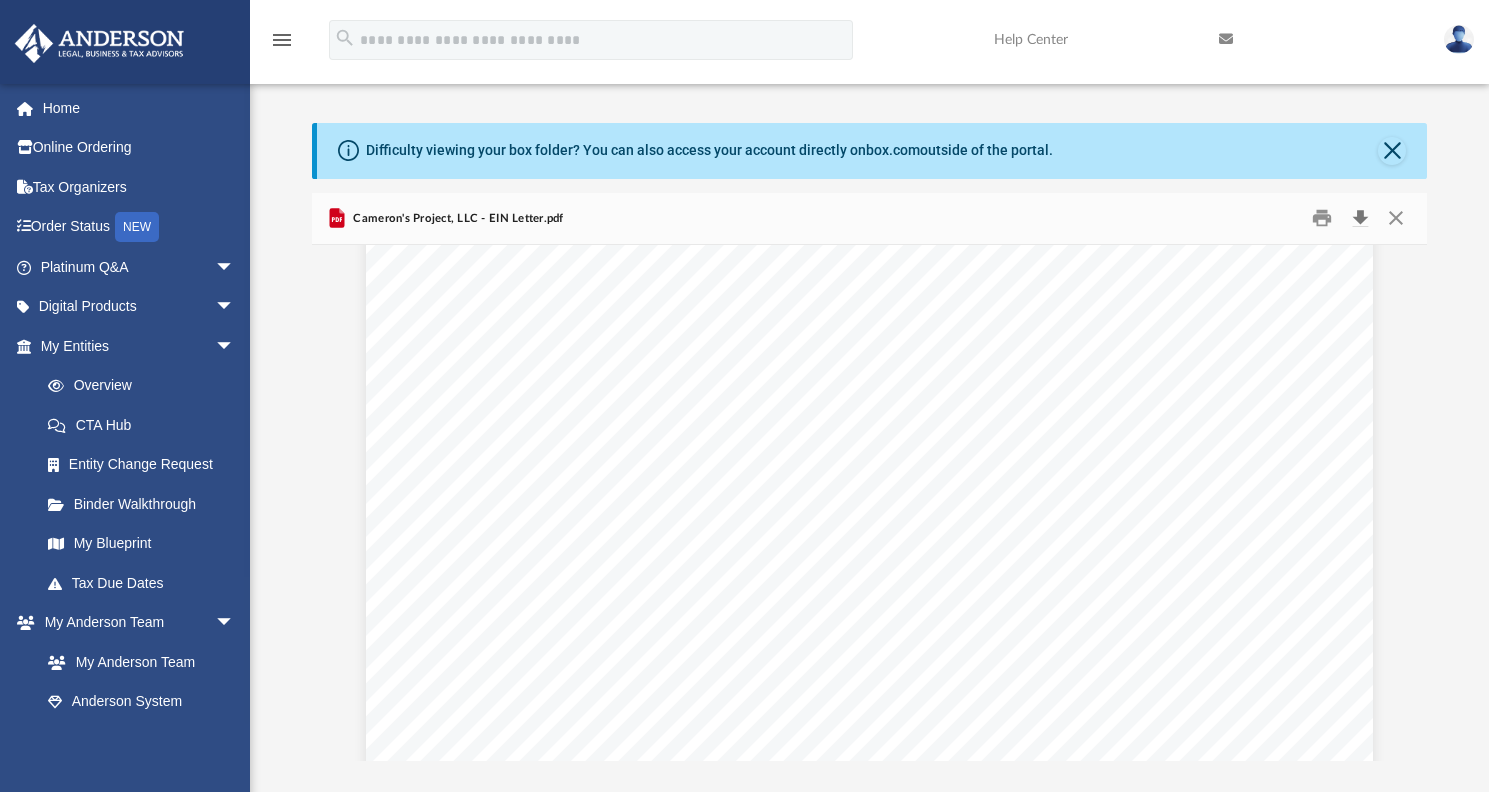 click at bounding box center (1360, 218) 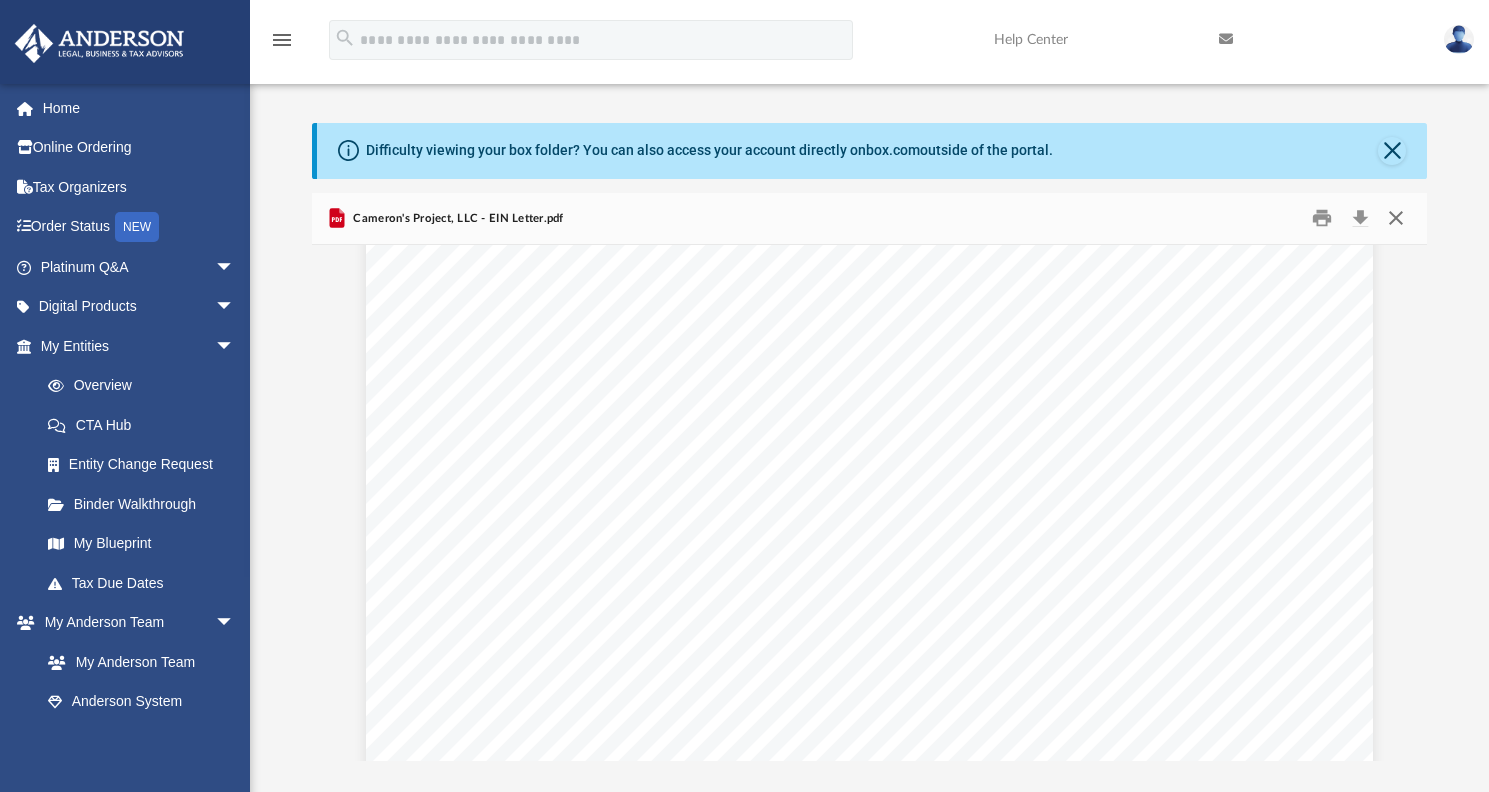 click at bounding box center (1396, 218) 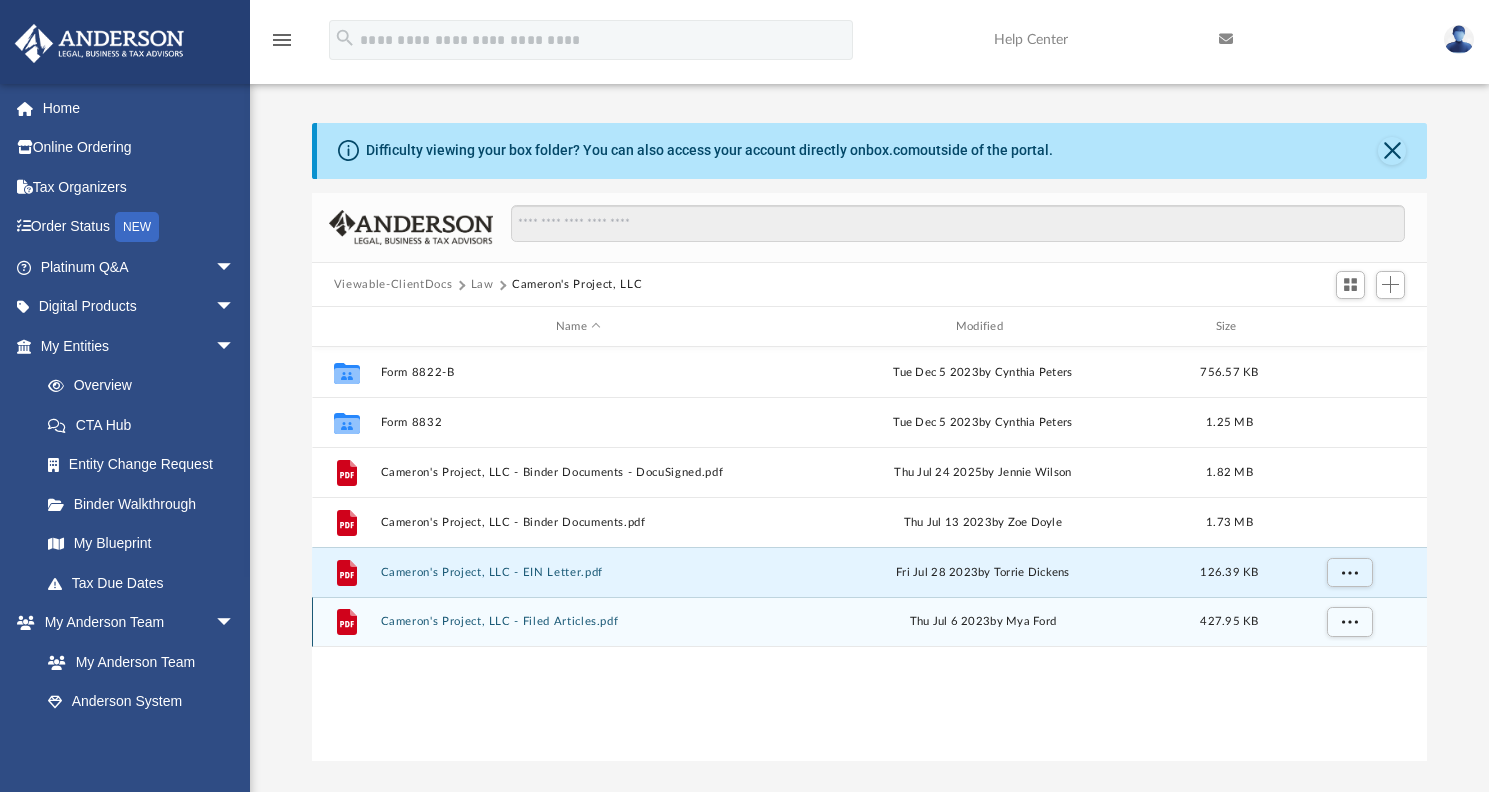 click on "Cameron's Project, LLC - Filed Articles.pdf" at bounding box center (578, 621) 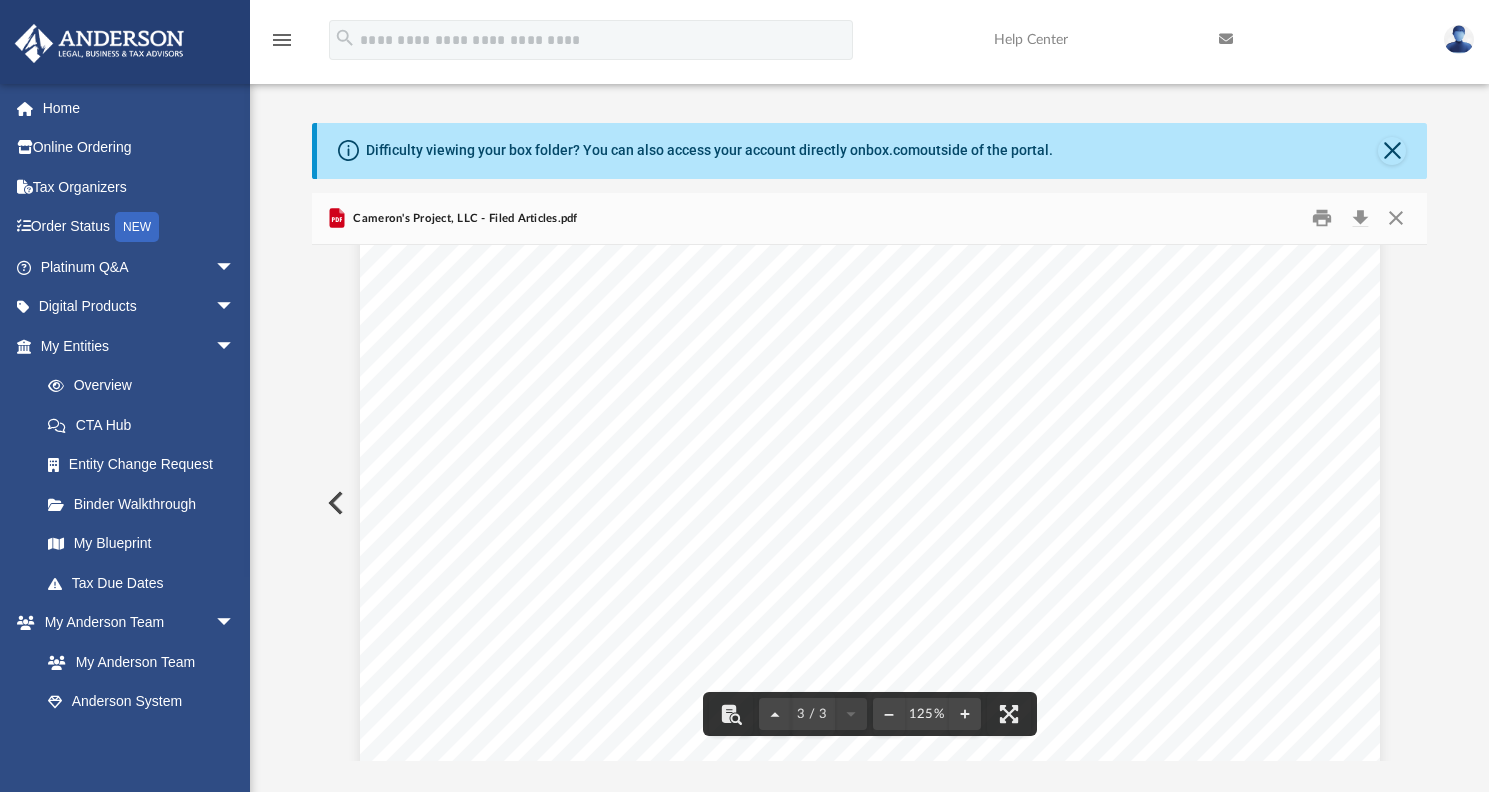 scroll, scrollTop: 3533, scrollLeft: 0, axis: vertical 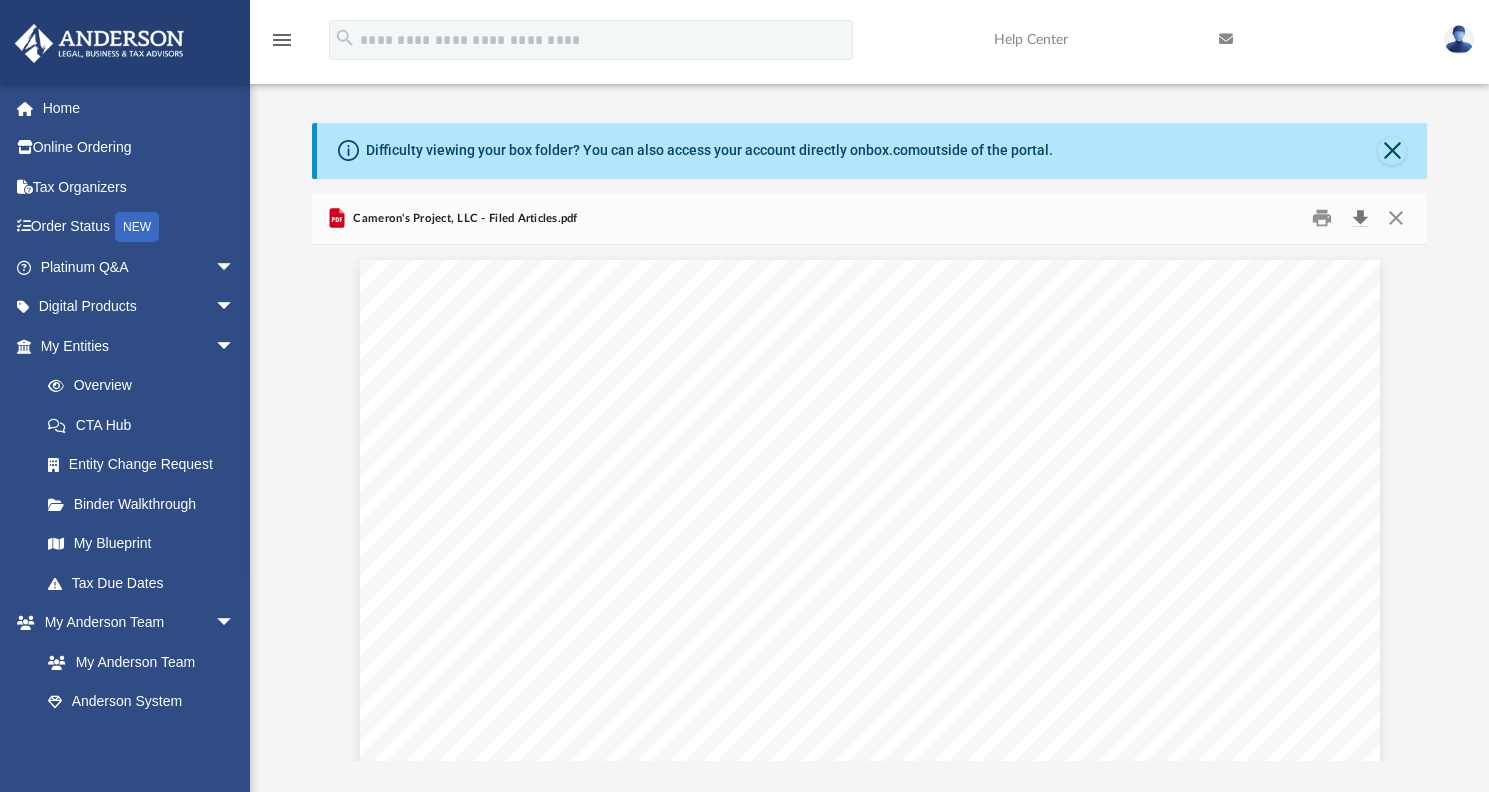 click at bounding box center [1360, 218] 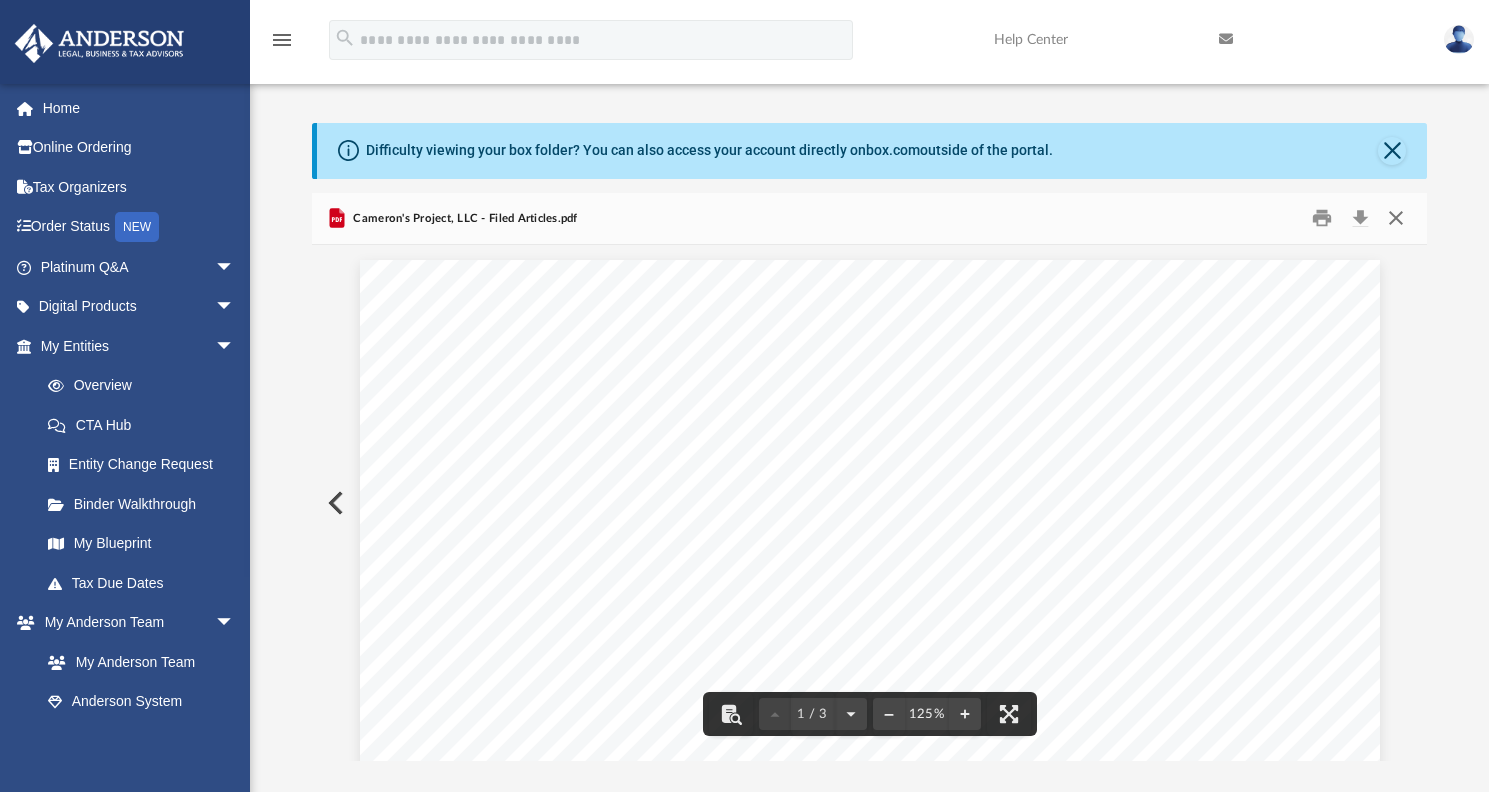 click at bounding box center (1396, 218) 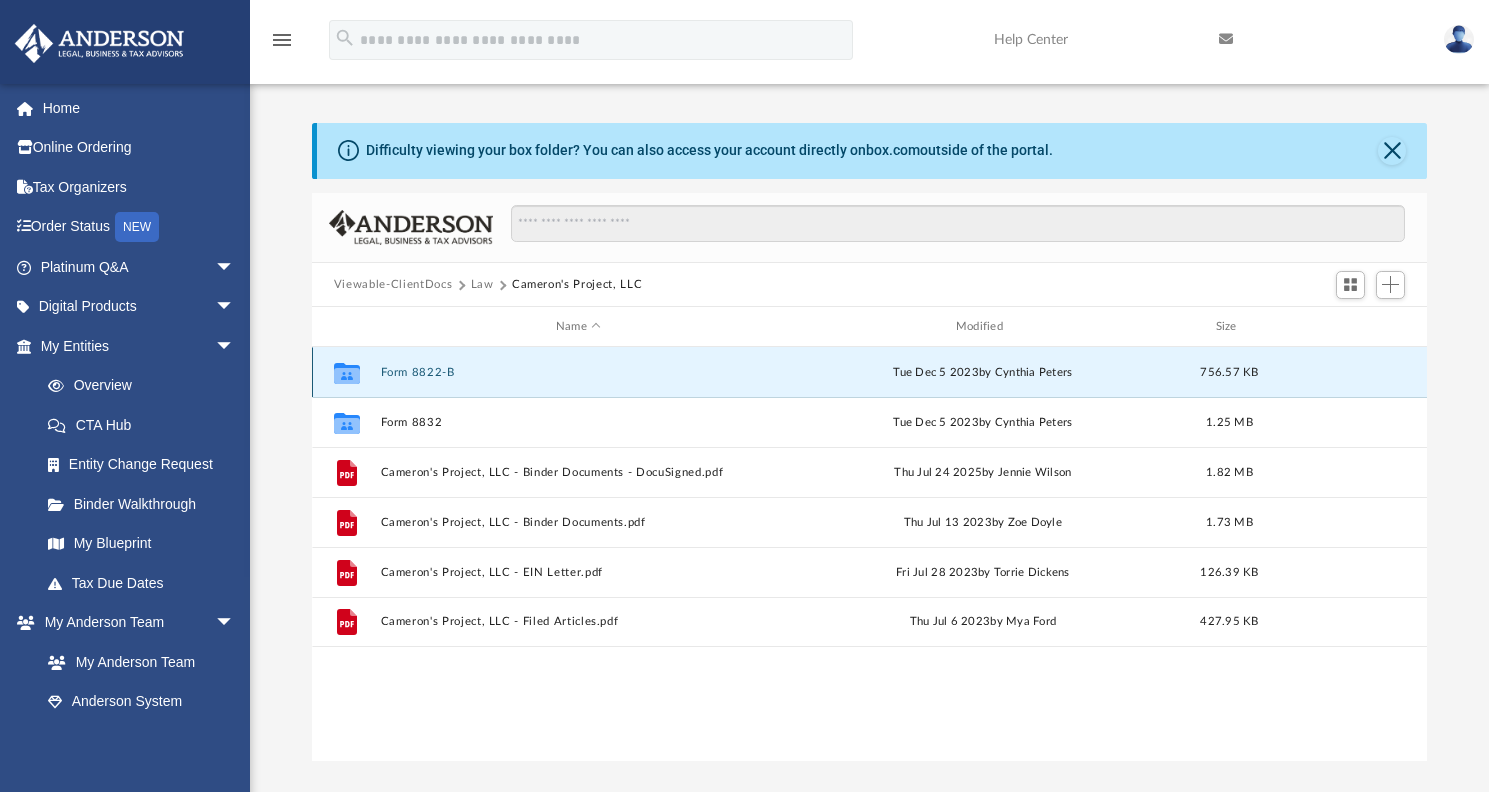click on "Form 8822-B" at bounding box center [578, 372] 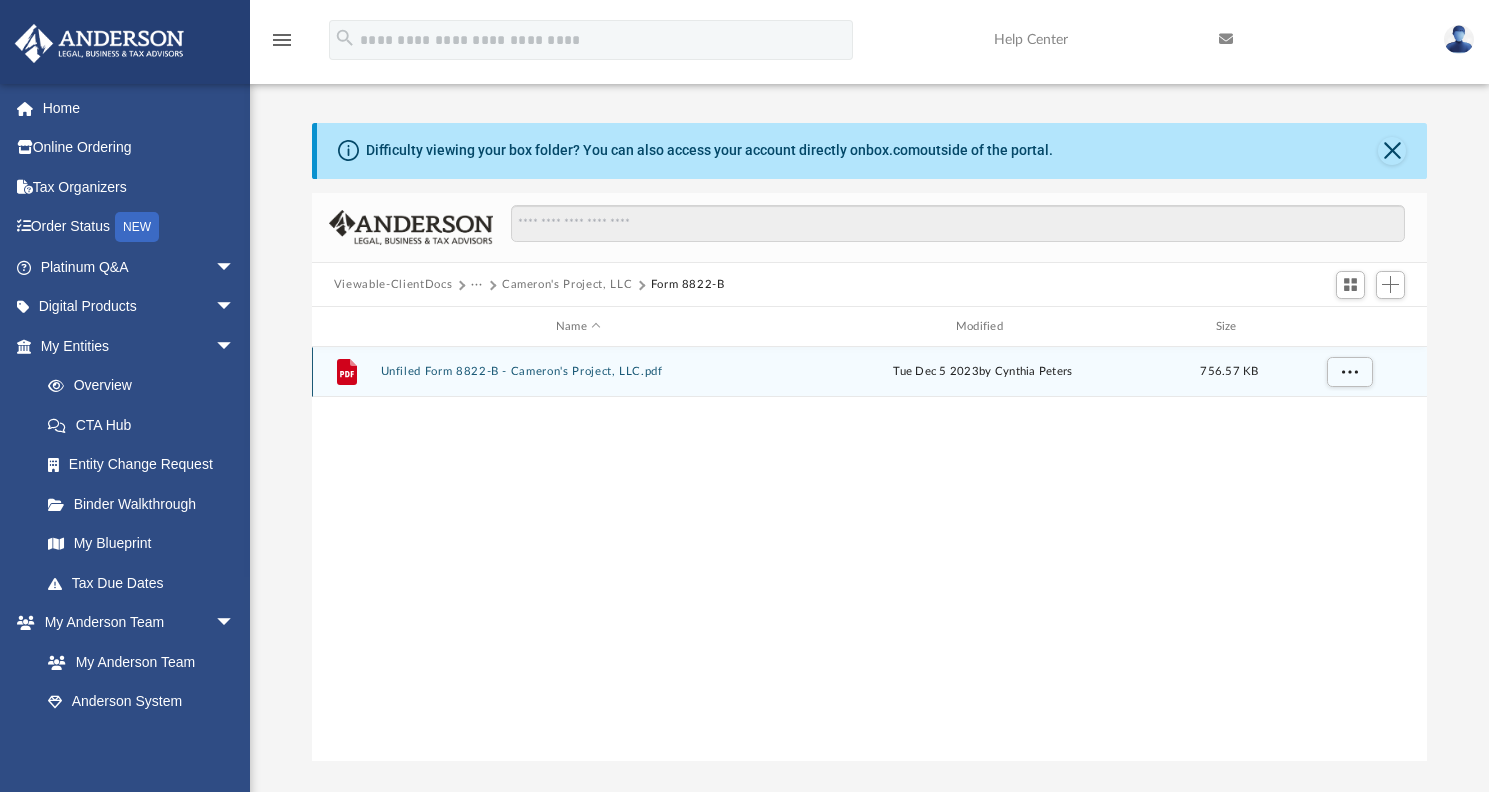 click on "Unfiled Form 8822-B - Cameron's Project, LLC.pdf" at bounding box center [578, 371] 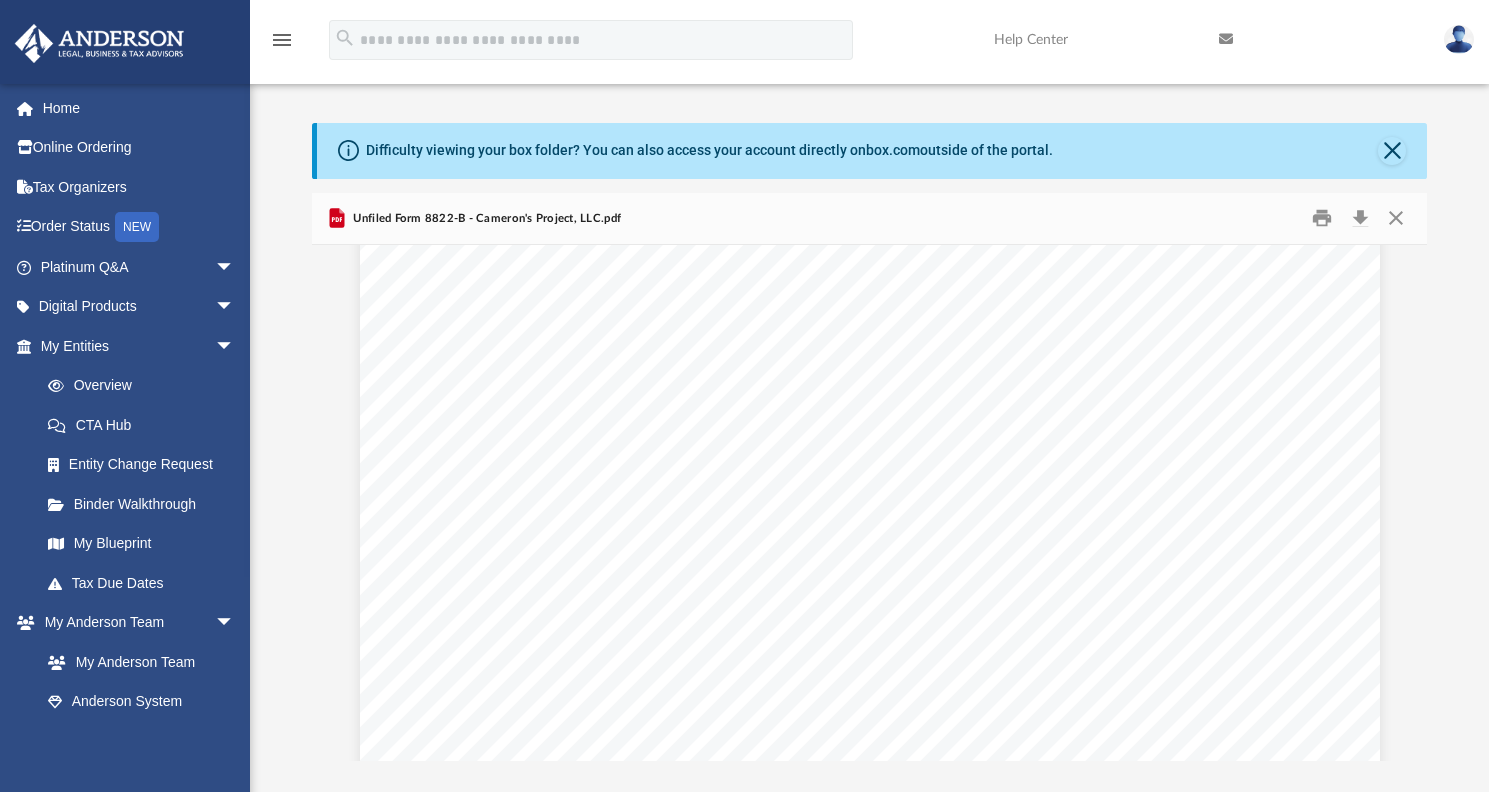 scroll, scrollTop: 0, scrollLeft: 0, axis: both 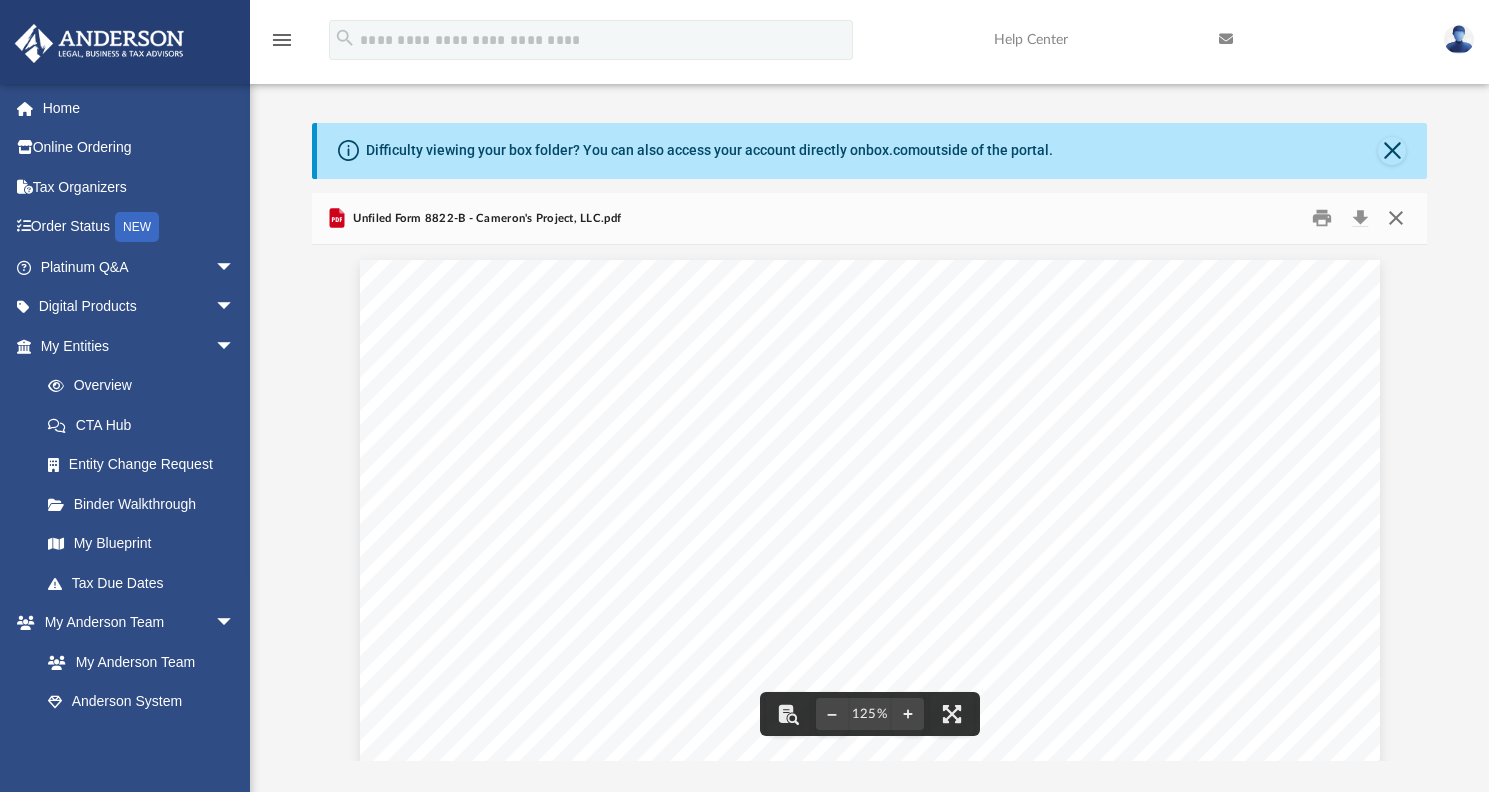 click at bounding box center (1396, 218) 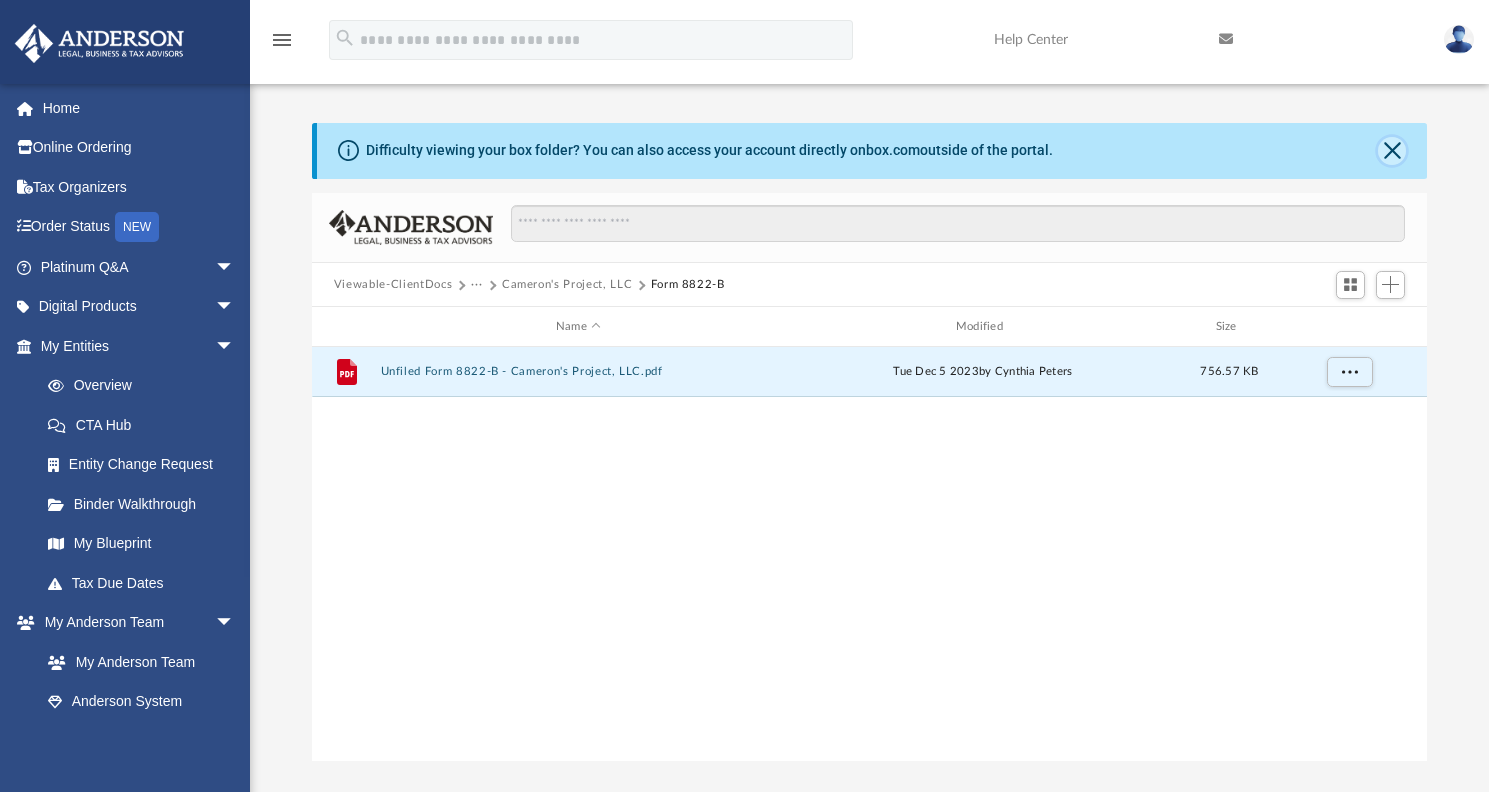 click 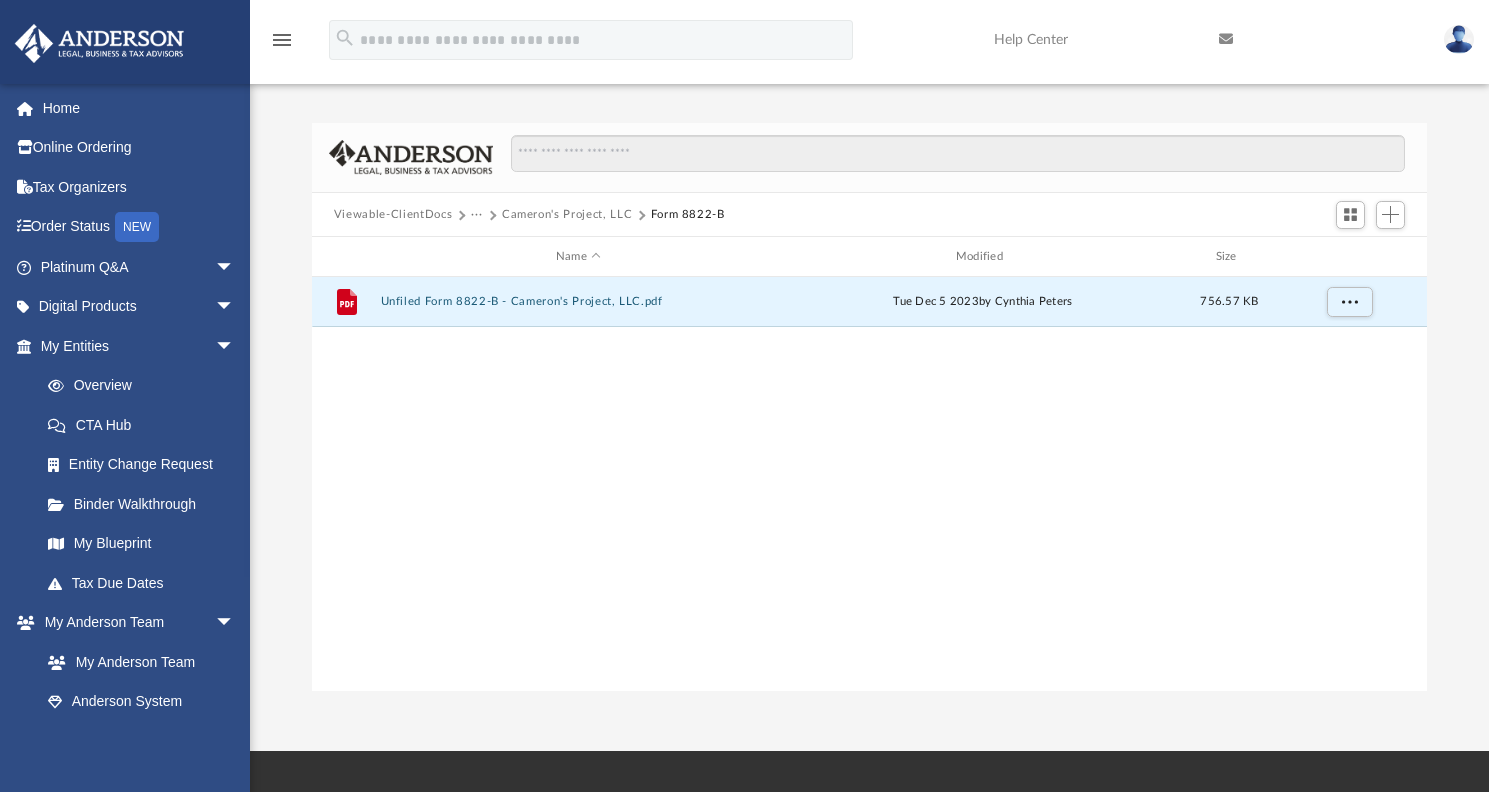 click on "Cameron's Project, LLC" at bounding box center (567, 215) 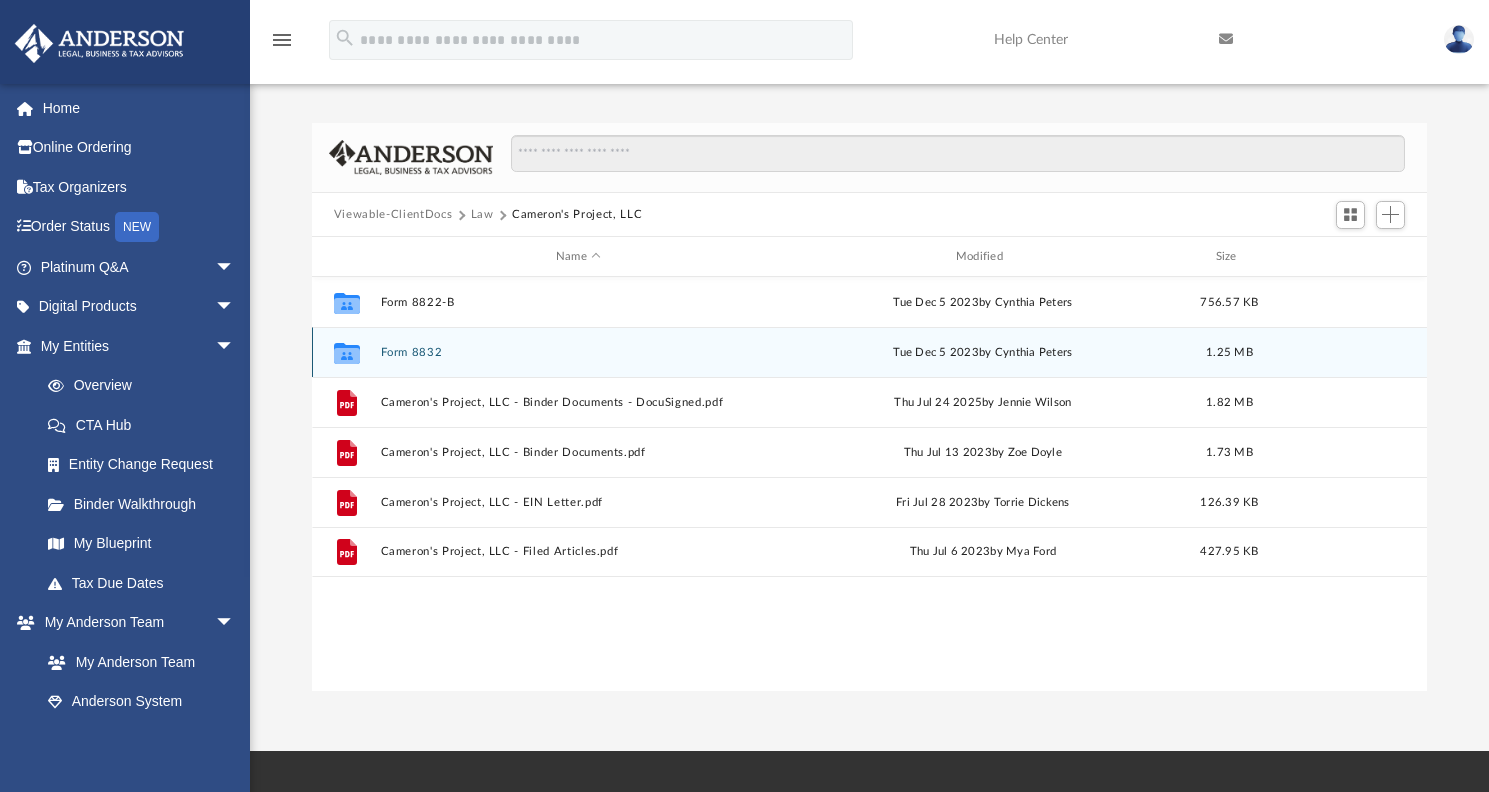 click on "Collaborated Folder Form 8832 Tue Dec 5 2023  by Cynthia Peters 1.25 MB" at bounding box center (869, 352) 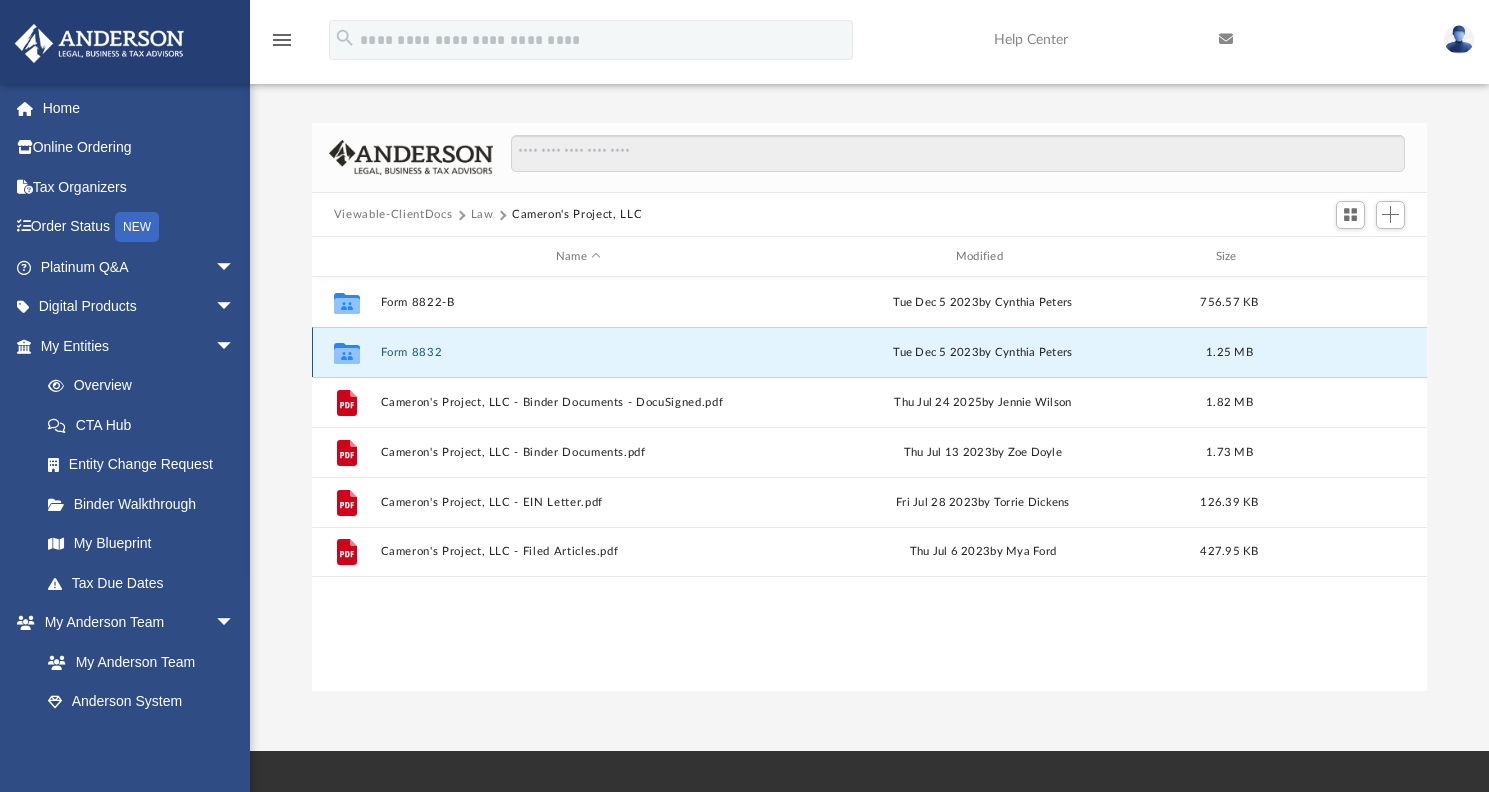 click on "Form 8832" at bounding box center [578, 352] 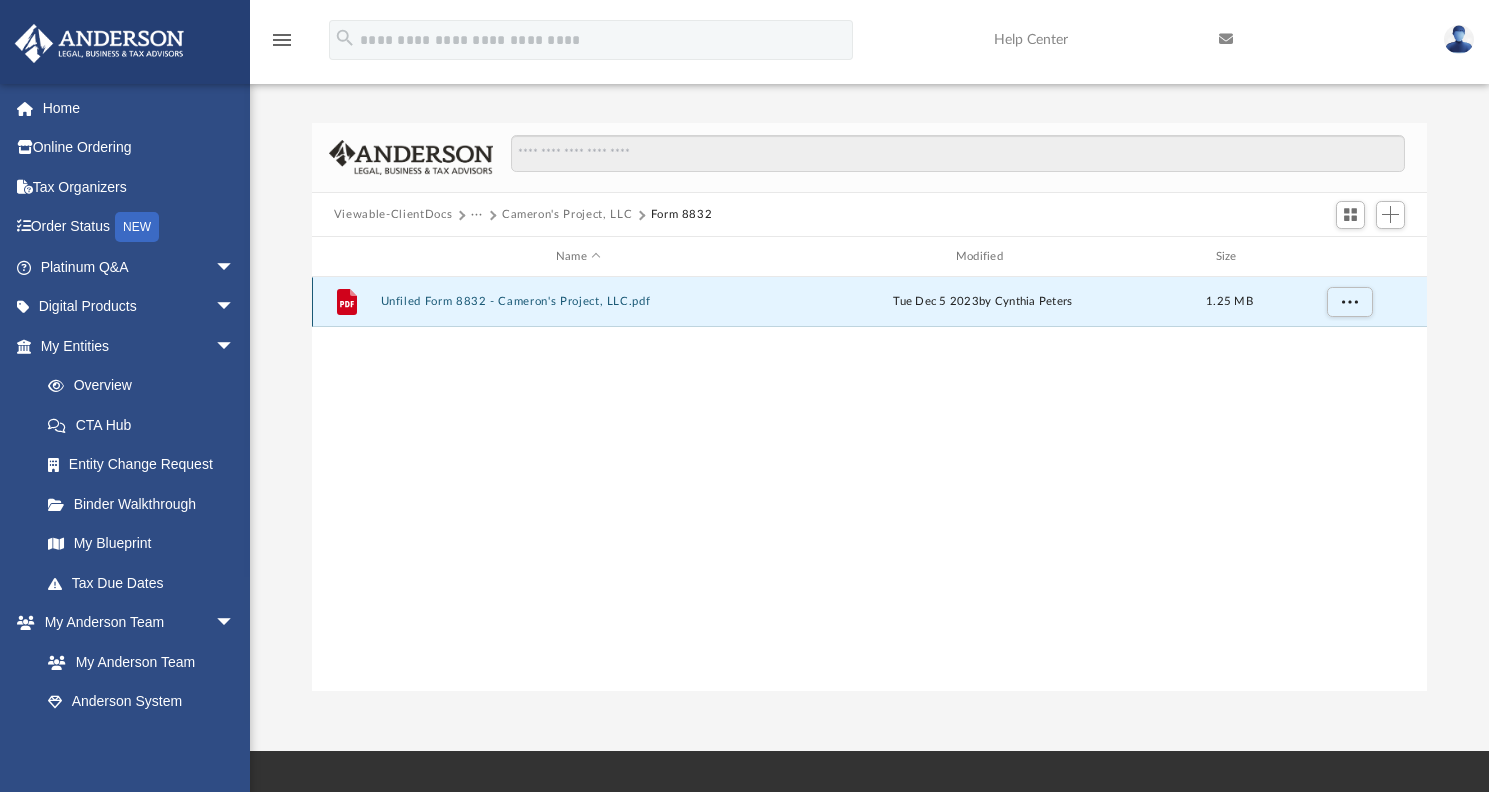 click on "Unfiled Form 8832 - Cameron's Project, LLC.pdf" at bounding box center [578, 301] 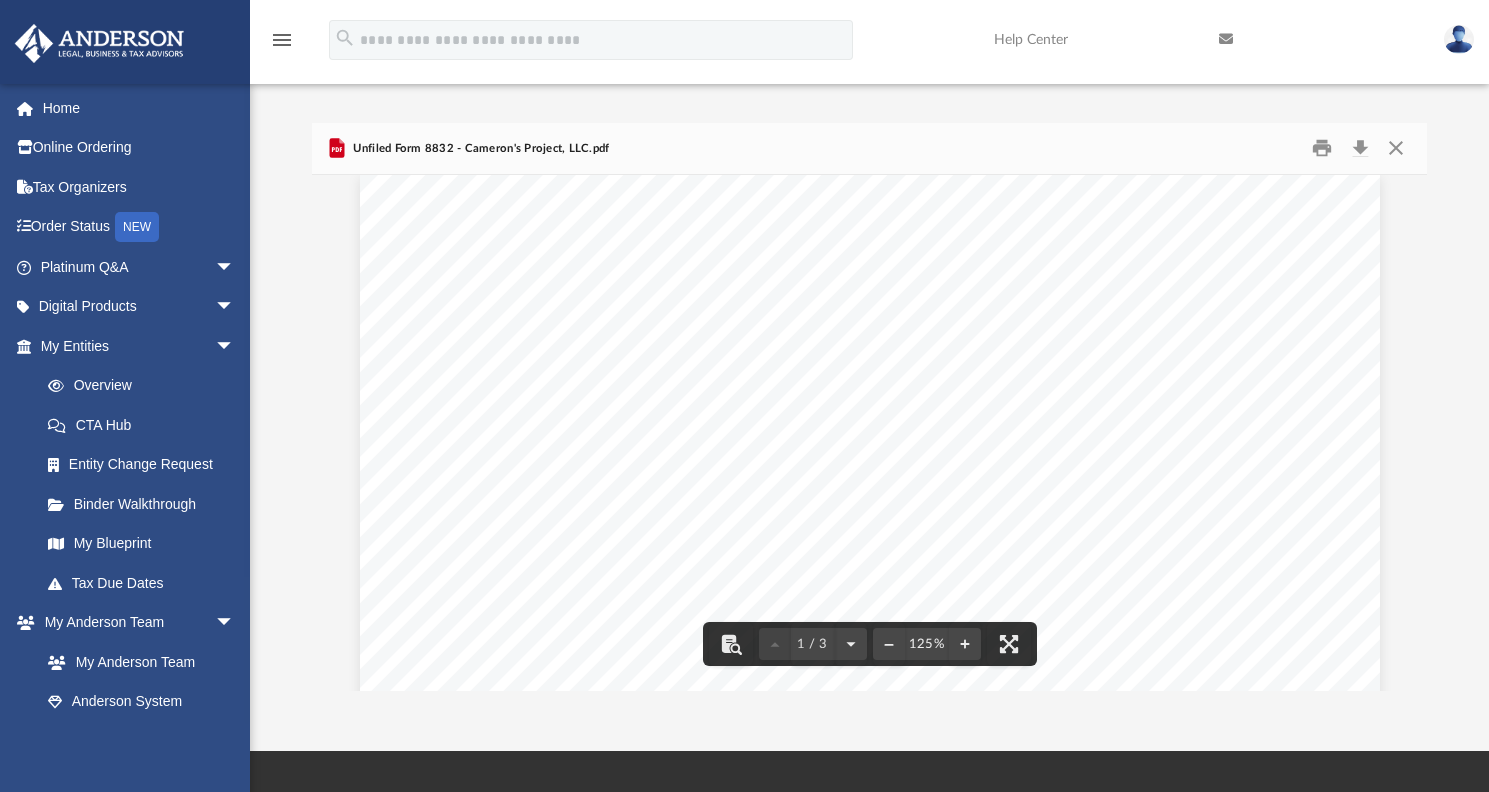 scroll, scrollTop: 0, scrollLeft: 0, axis: both 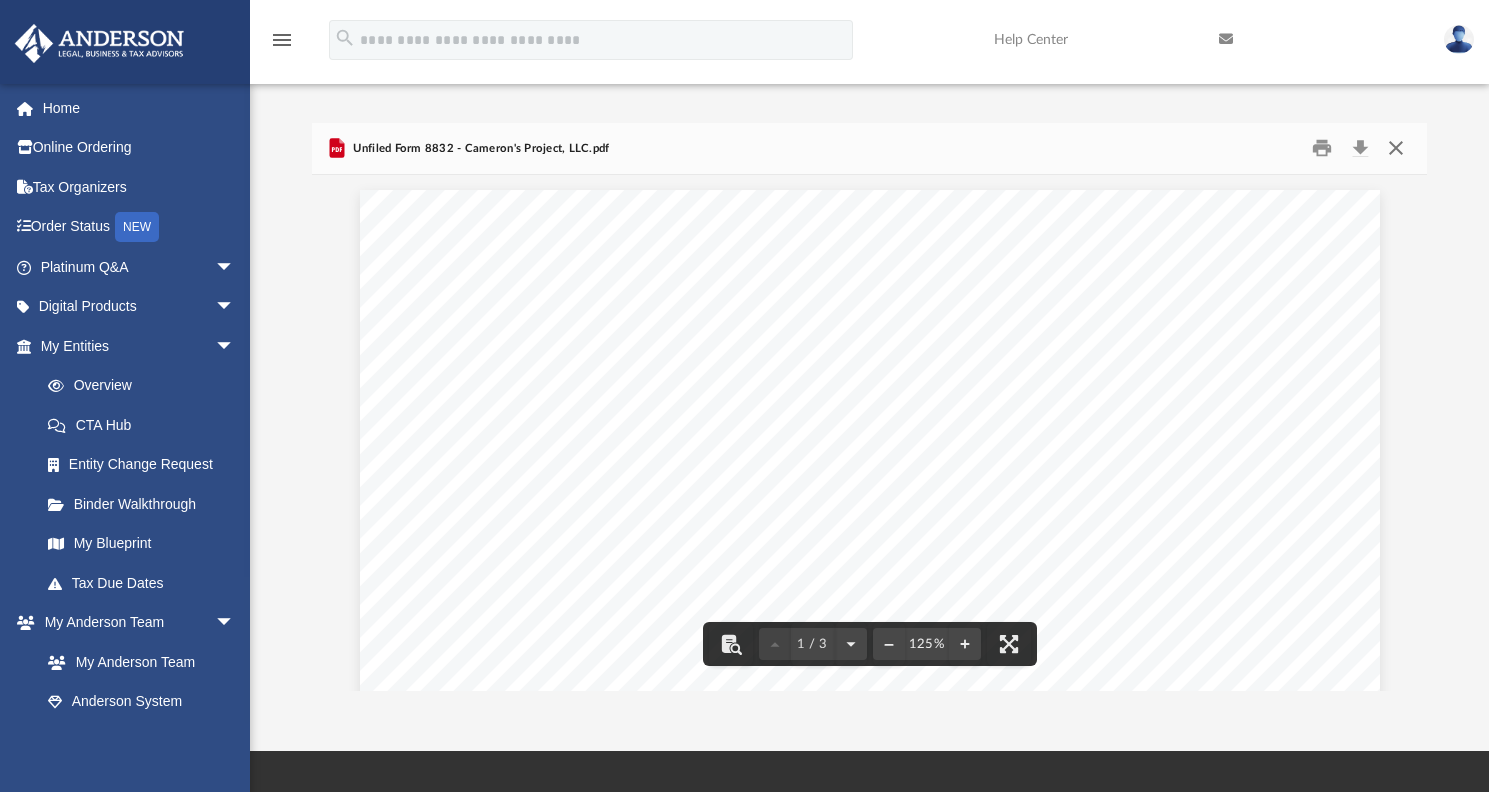 click at bounding box center [1396, 148] 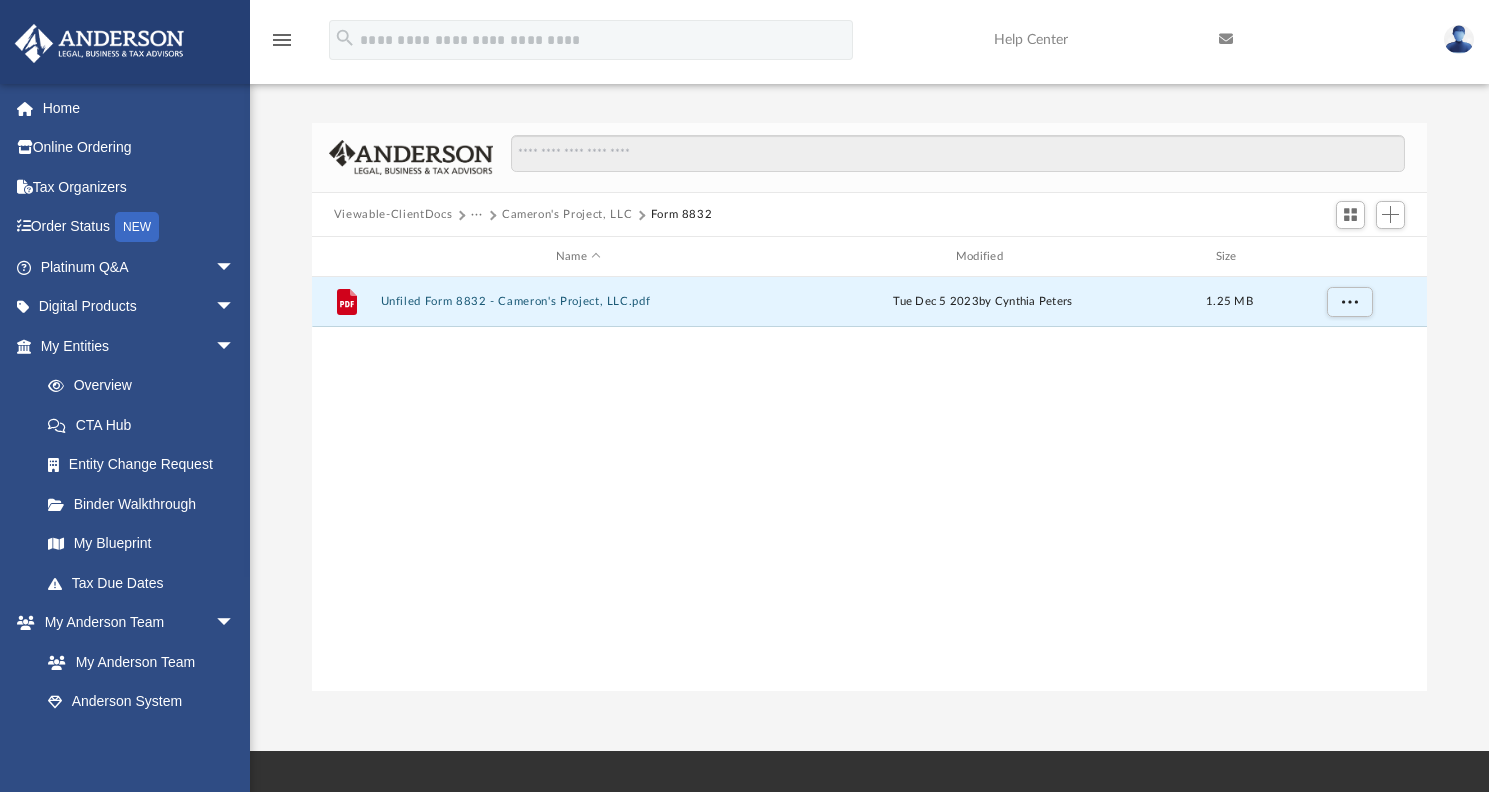 click on "Cameron's Project, LLC" at bounding box center [567, 215] 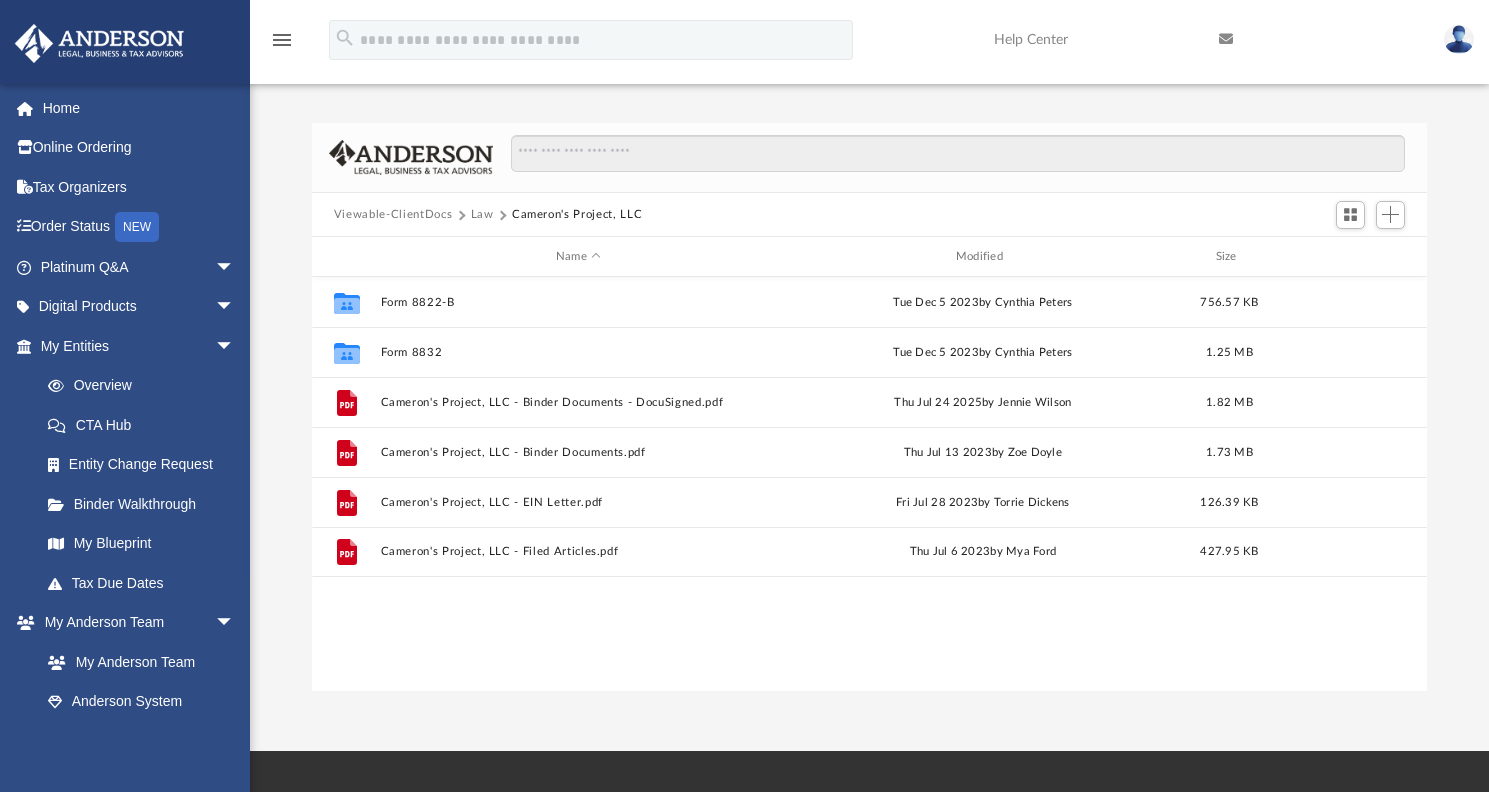 click on "Law" at bounding box center [482, 215] 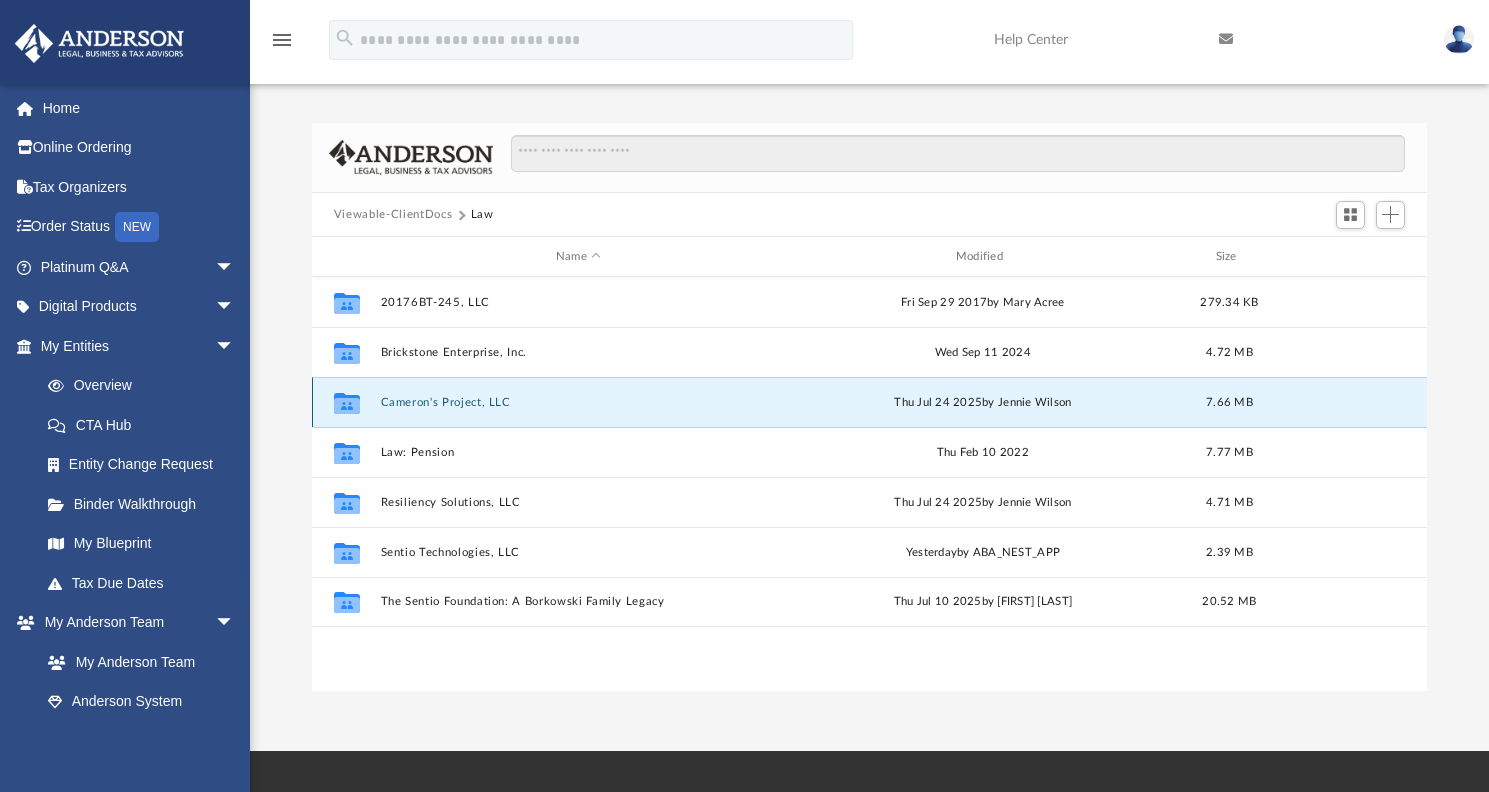 click on "Cameron's Project, LLC" at bounding box center [578, 402] 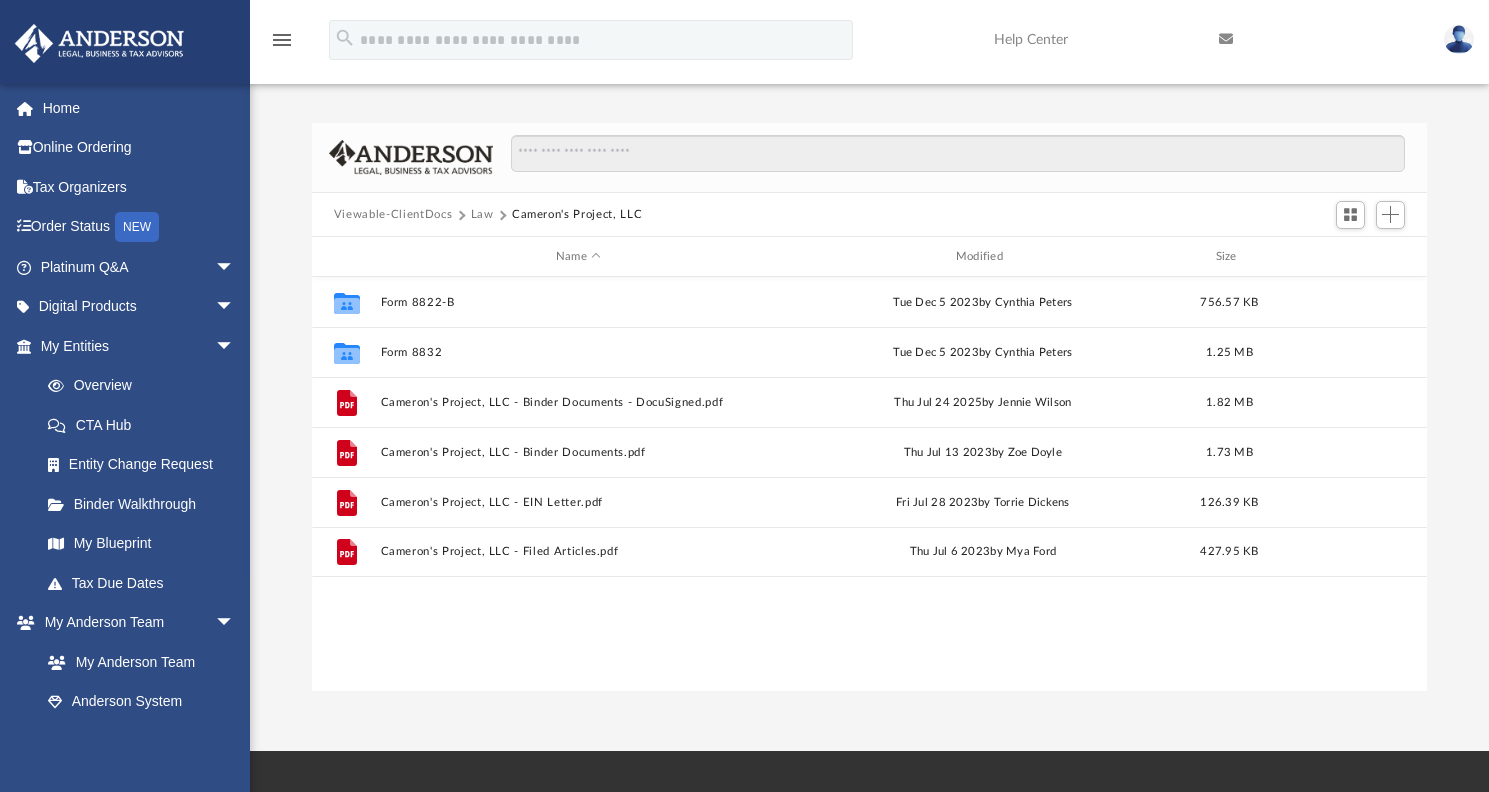 click on "Law" at bounding box center (482, 215) 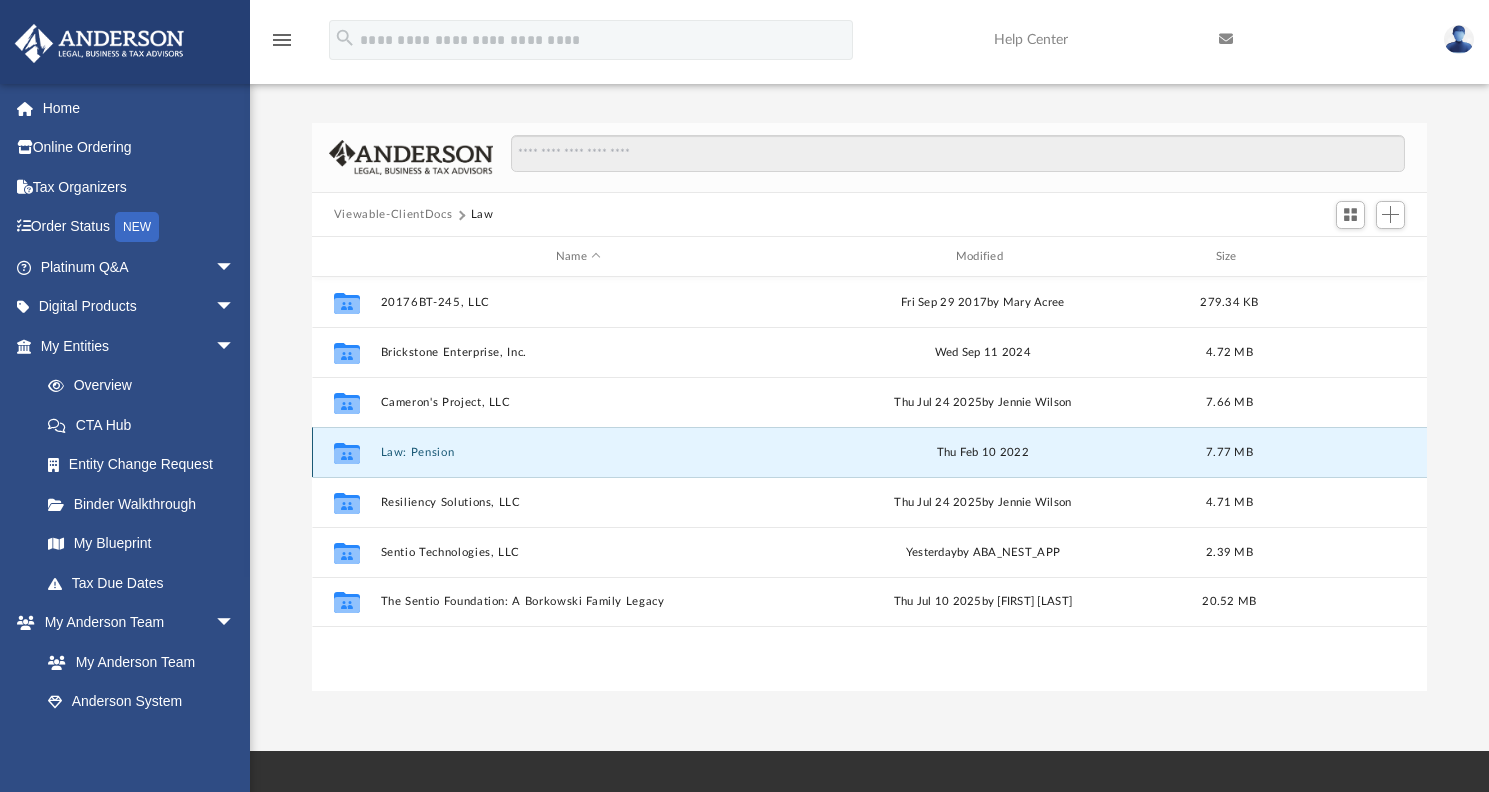 click on "Law: Pension" at bounding box center [578, 452] 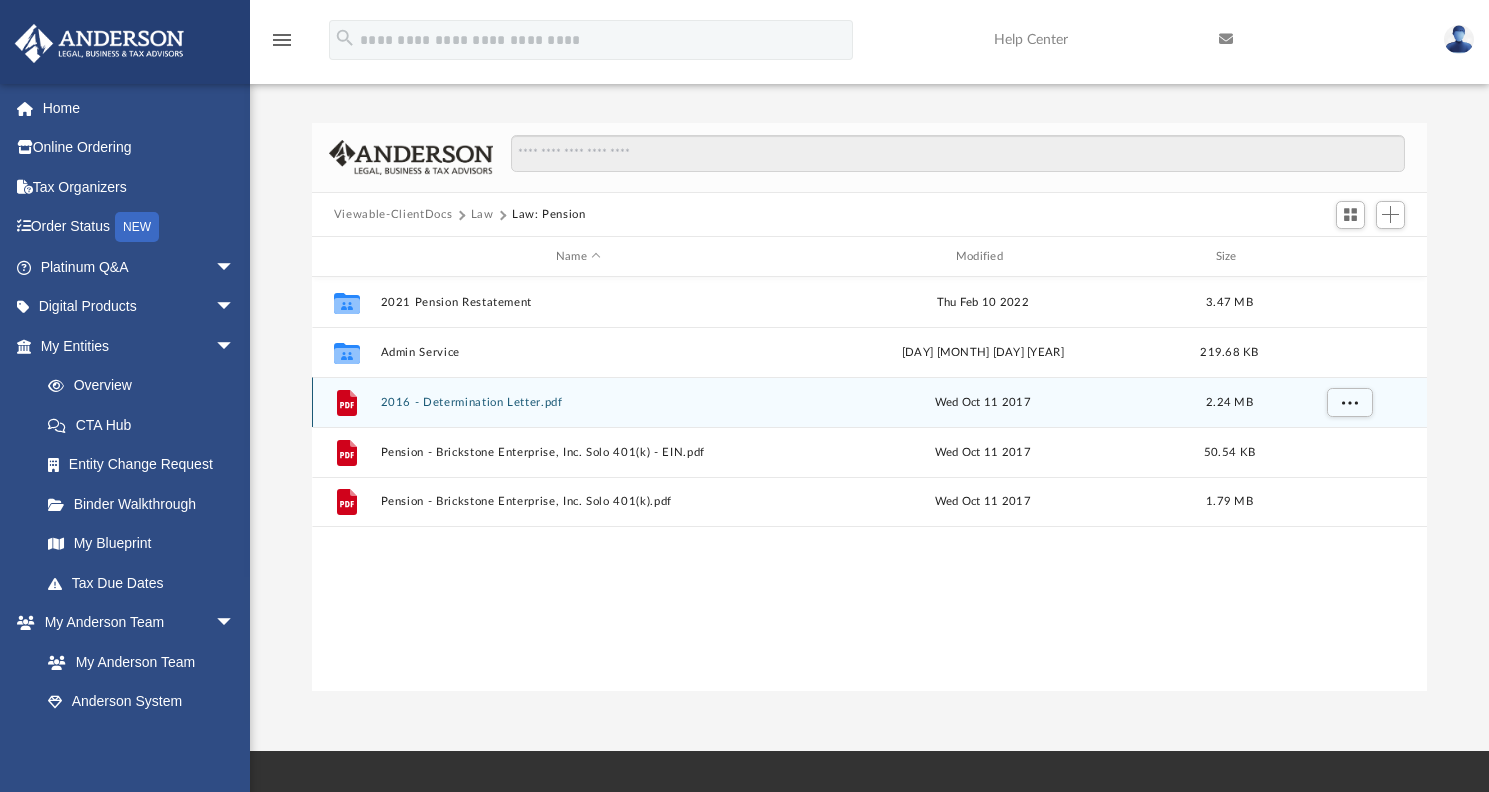 click on "2016 - Determination Letter.pdf" at bounding box center (578, 402) 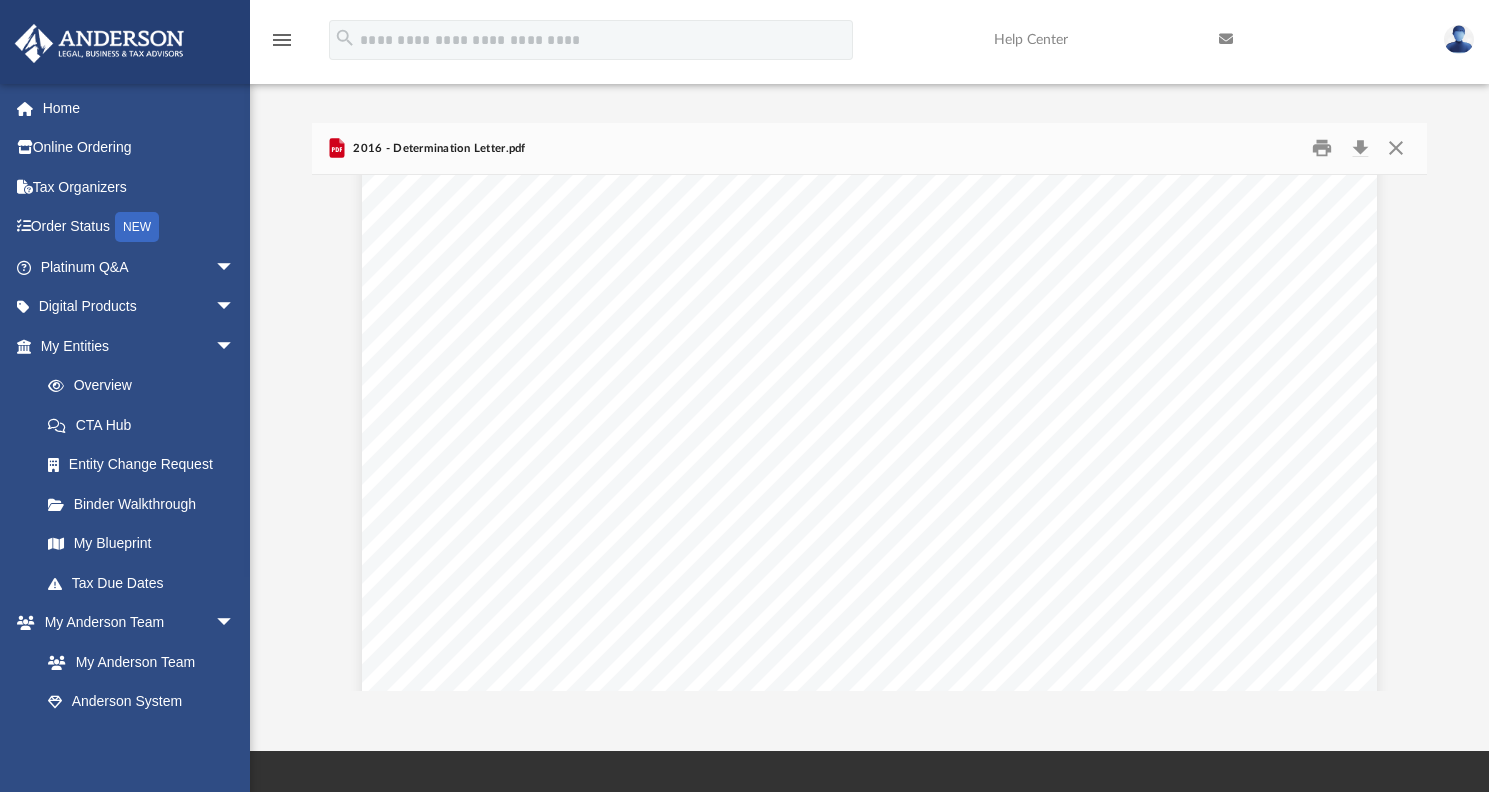 scroll, scrollTop: 0, scrollLeft: 0, axis: both 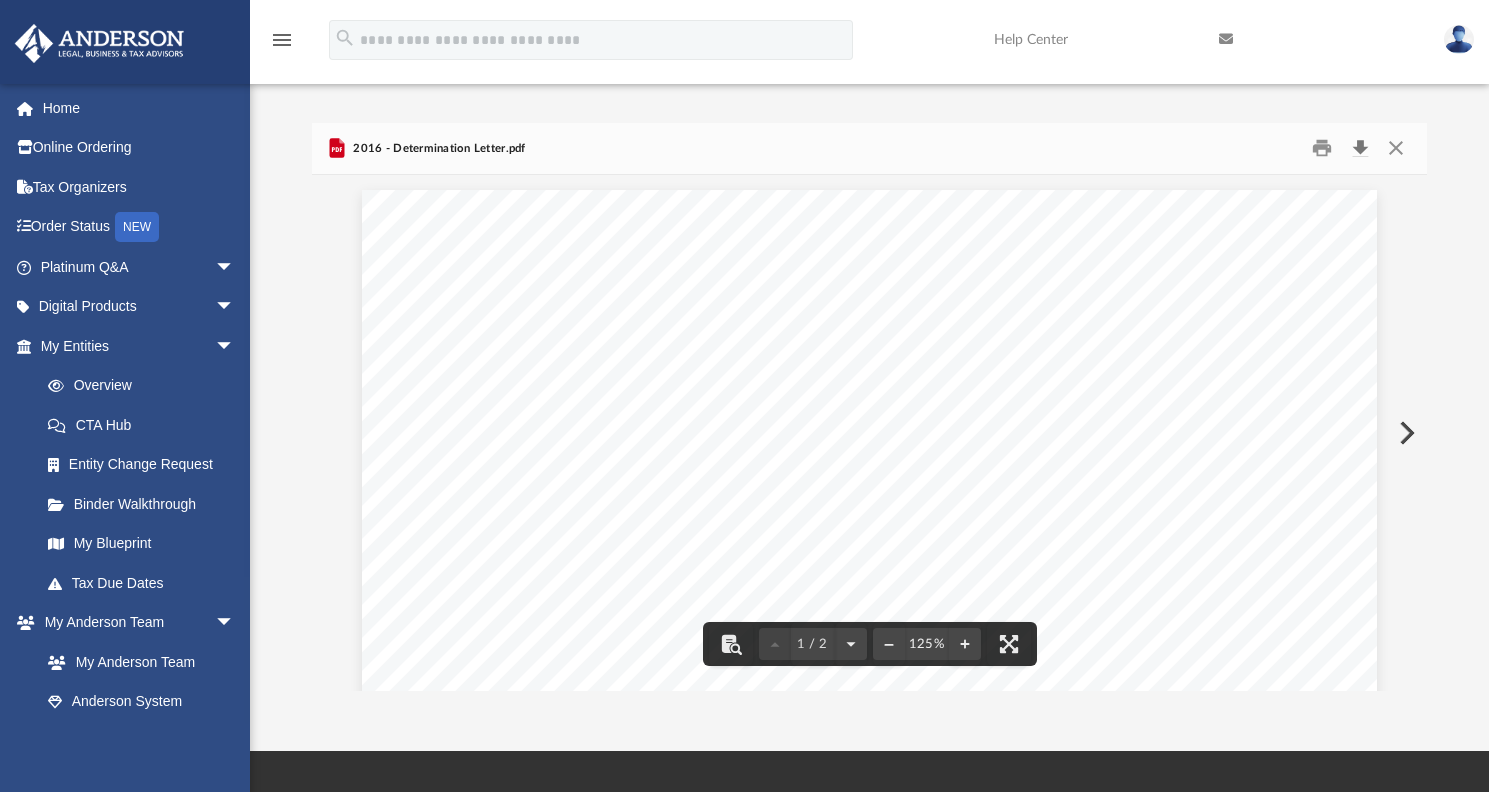 click at bounding box center [1360, 148] 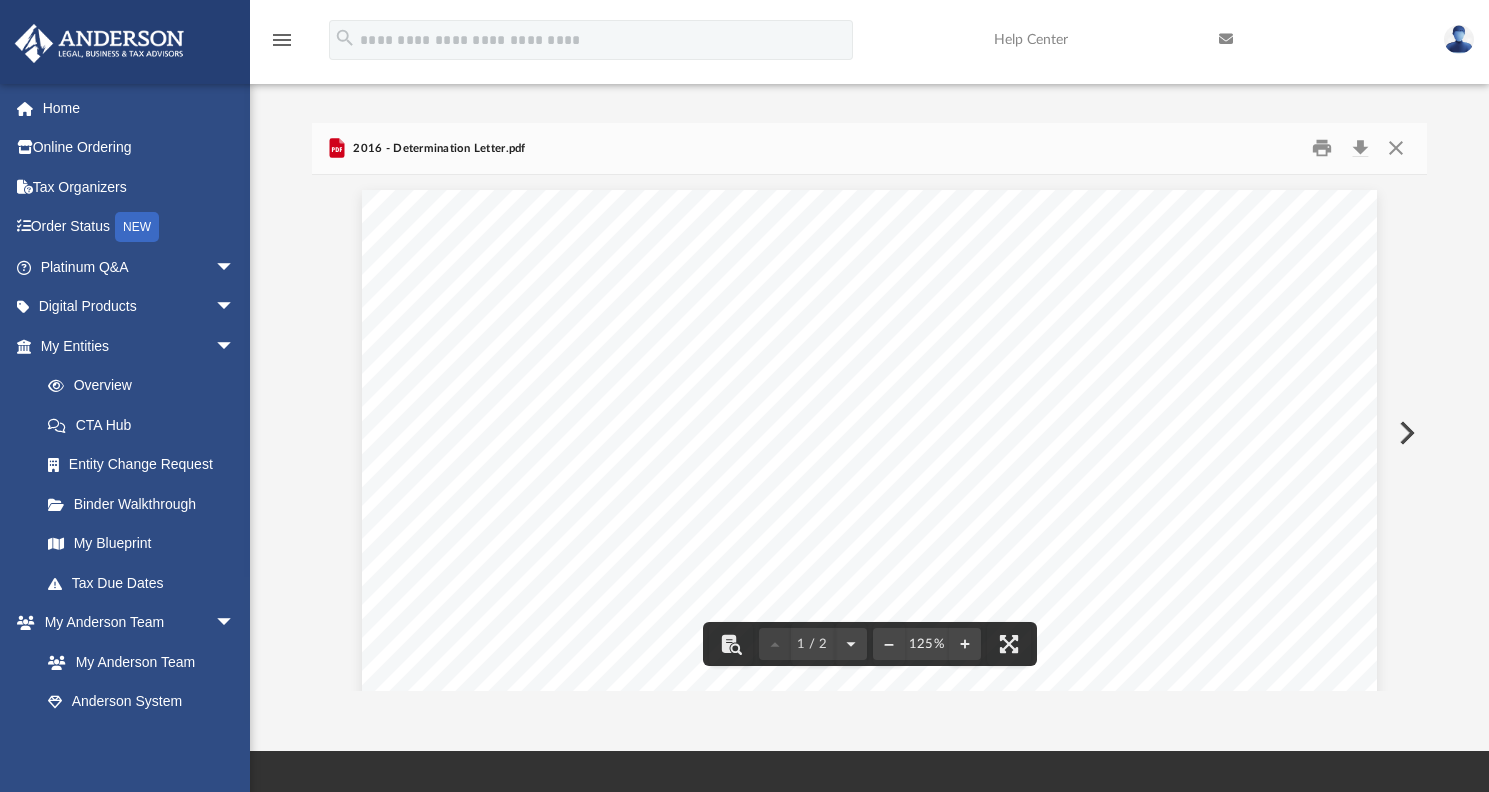 click at bounding box center (1405, 433) 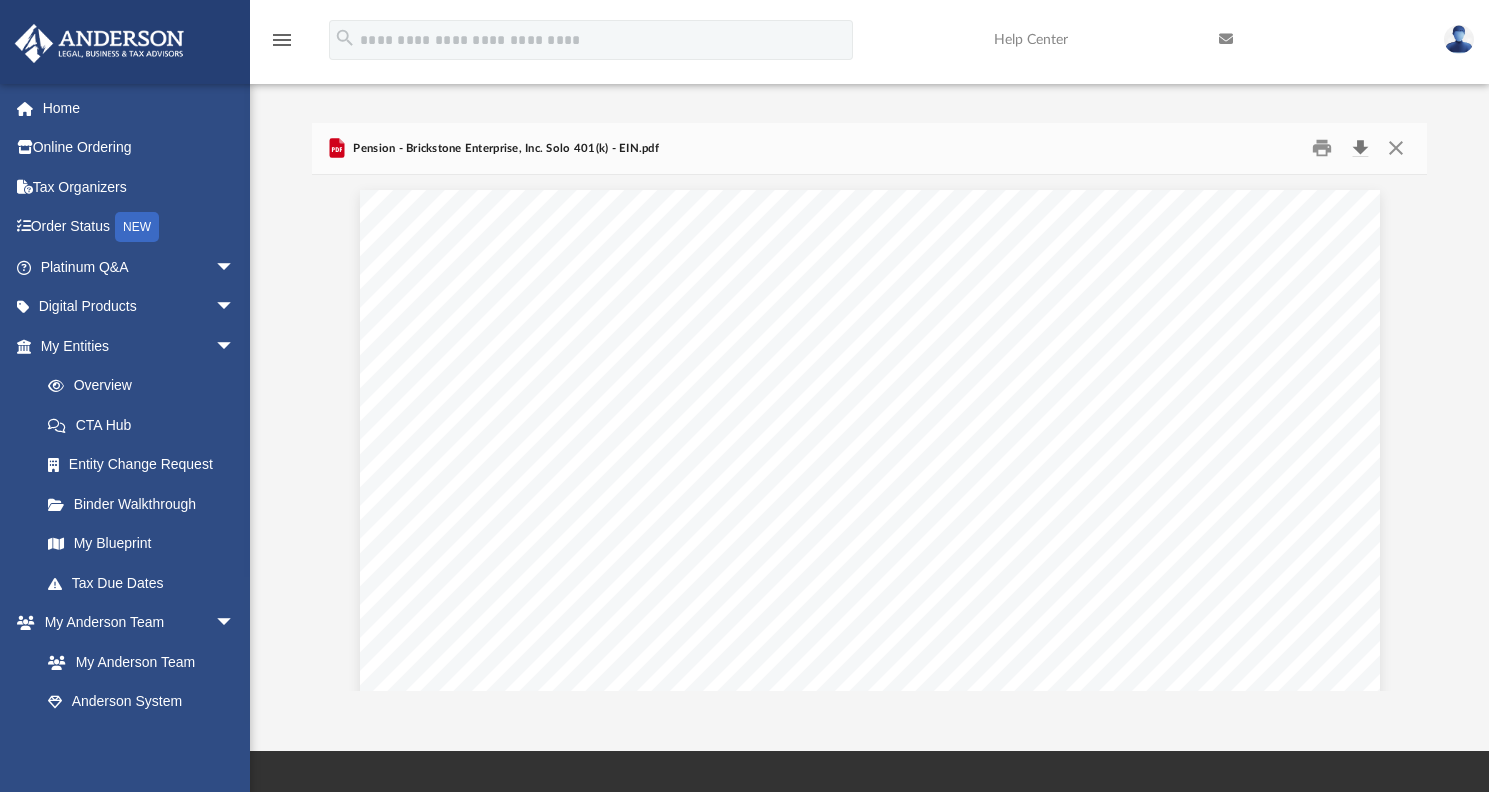 click at bounding box center [1360, 148] 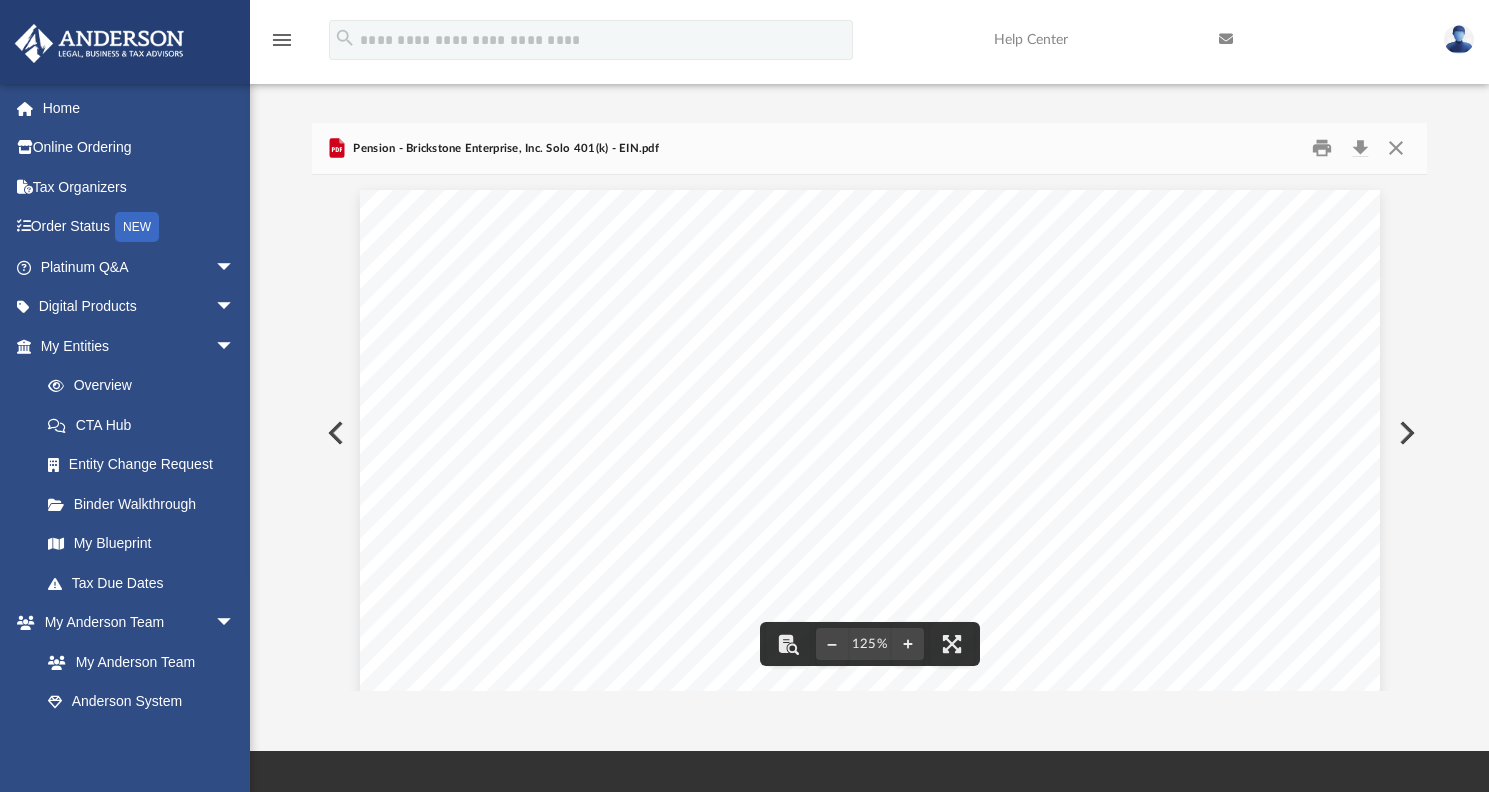 click at bounding box center [1405, 433] 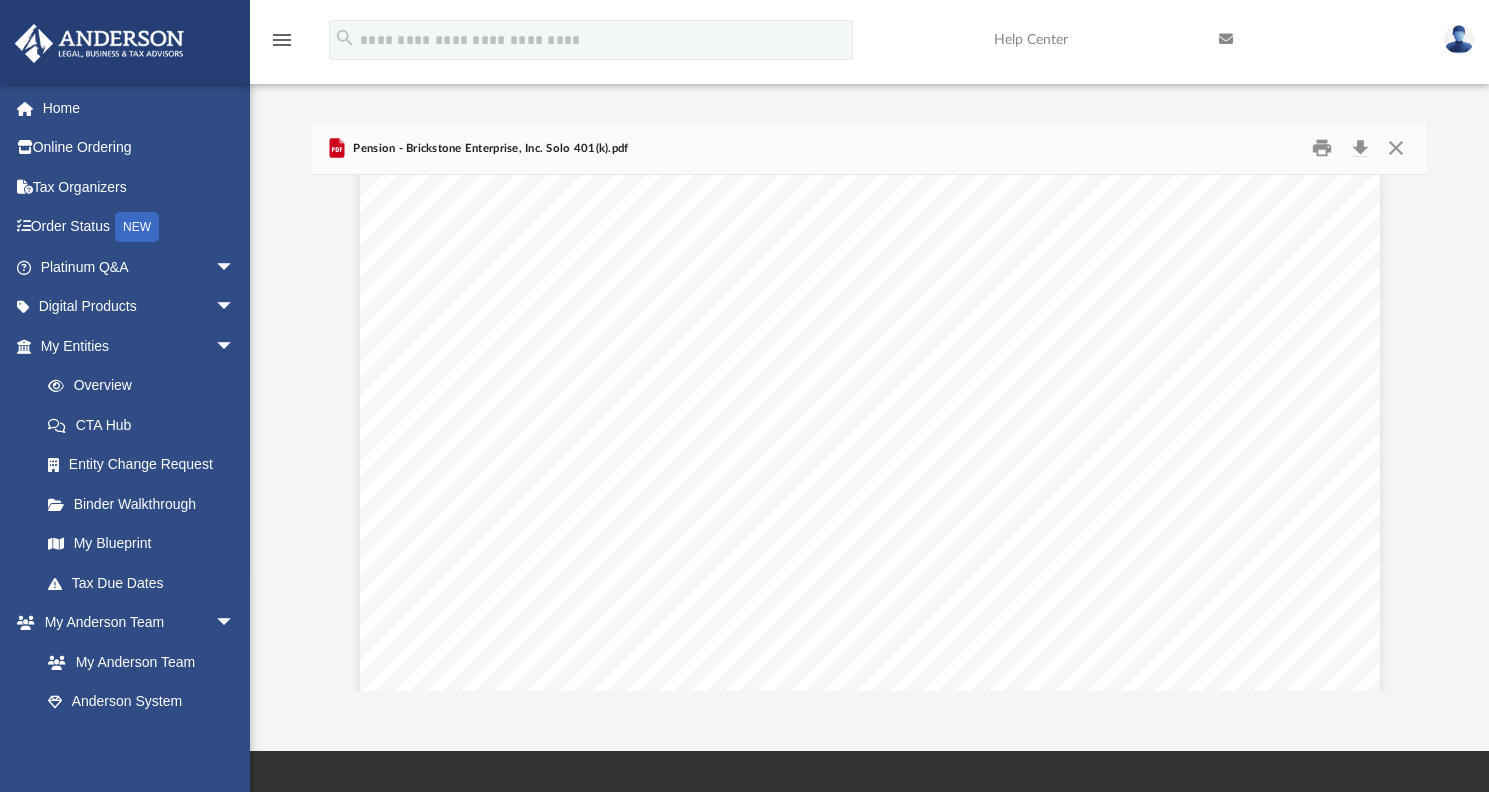 scroll, scrollTop: 0, scrollLeft: 0, axis: both 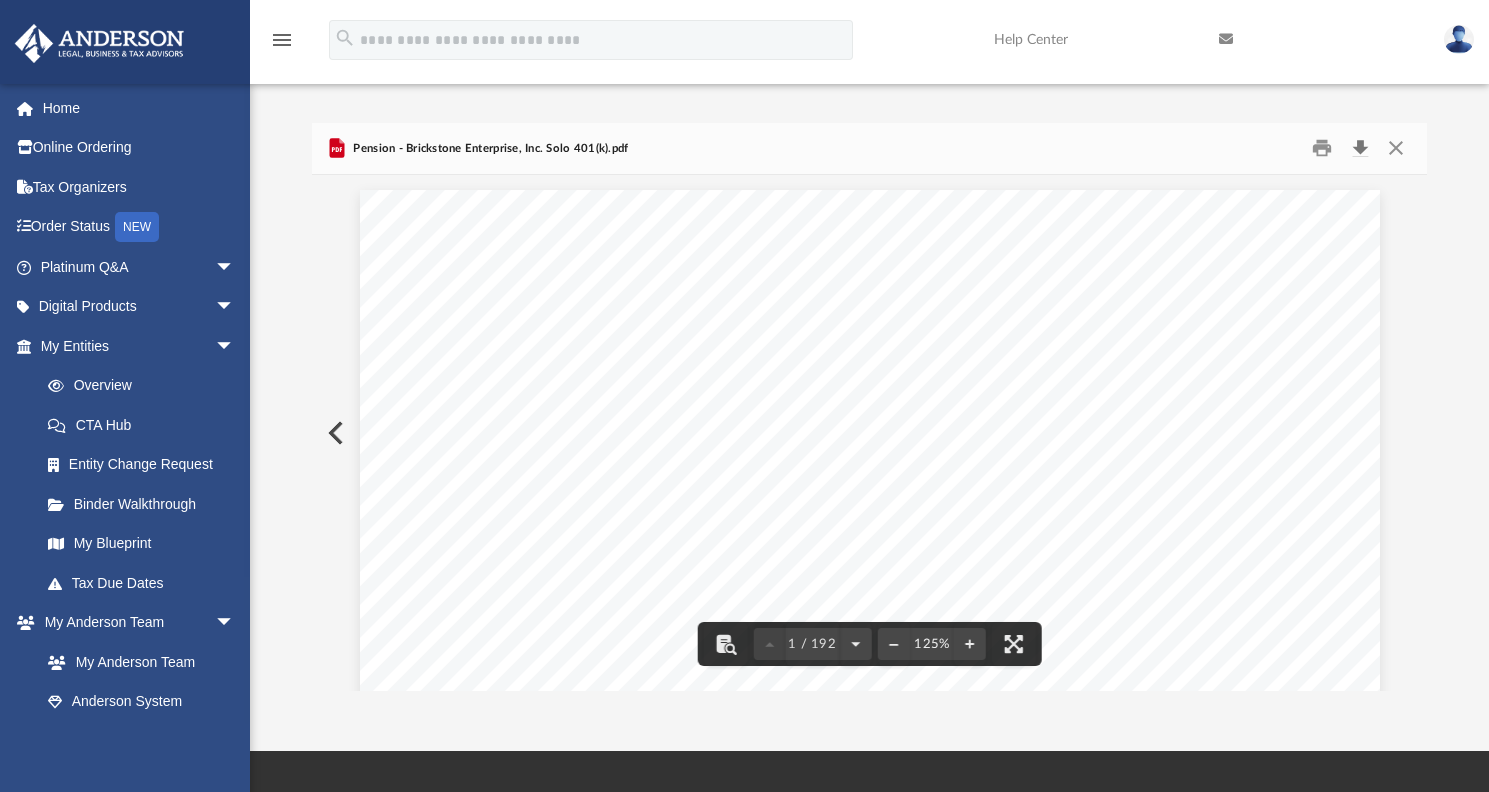 click at bounding box center (1360, 148) 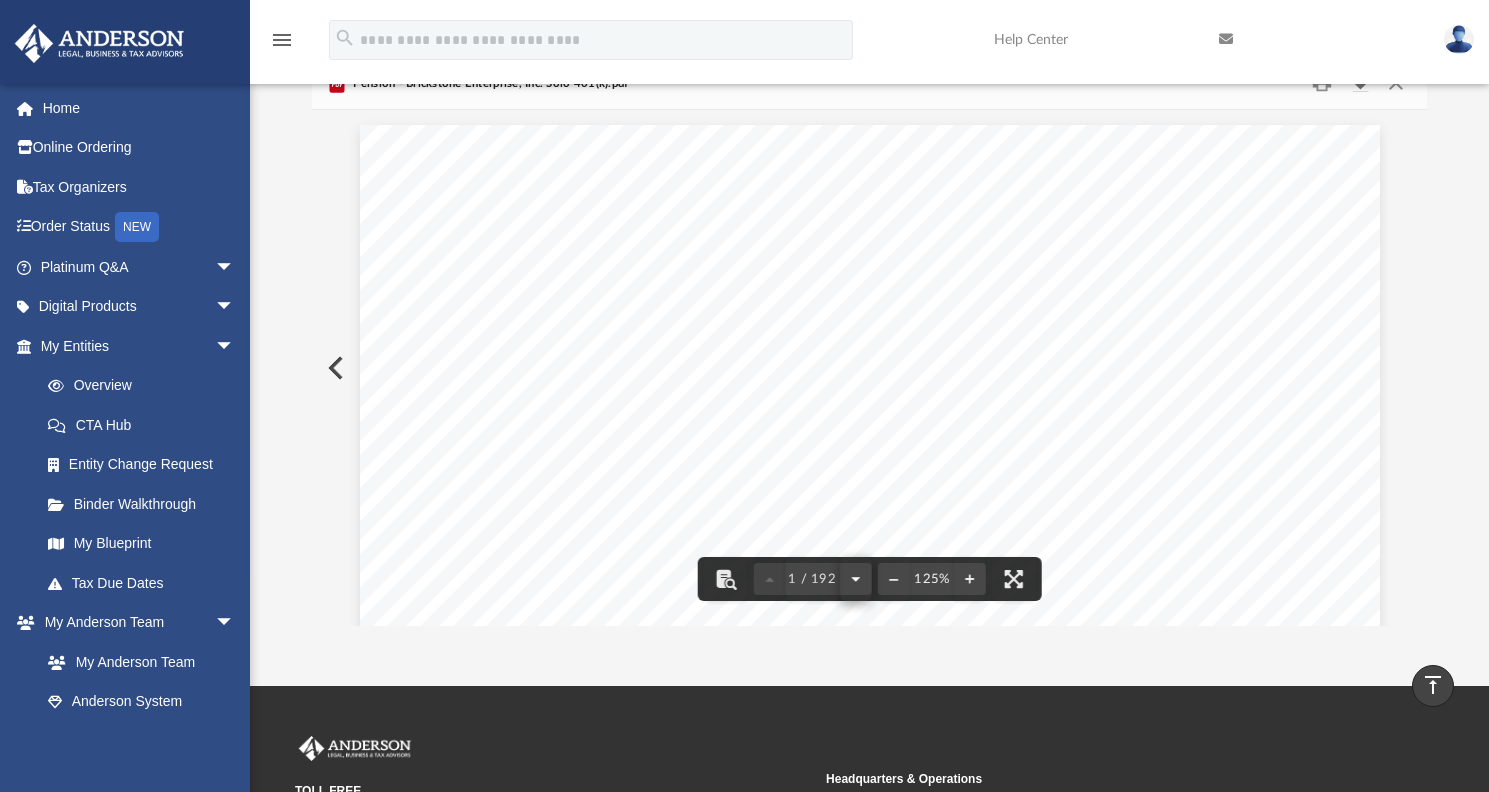 scroll, scrollTop: 0, scrollLeft: 0, axis: both 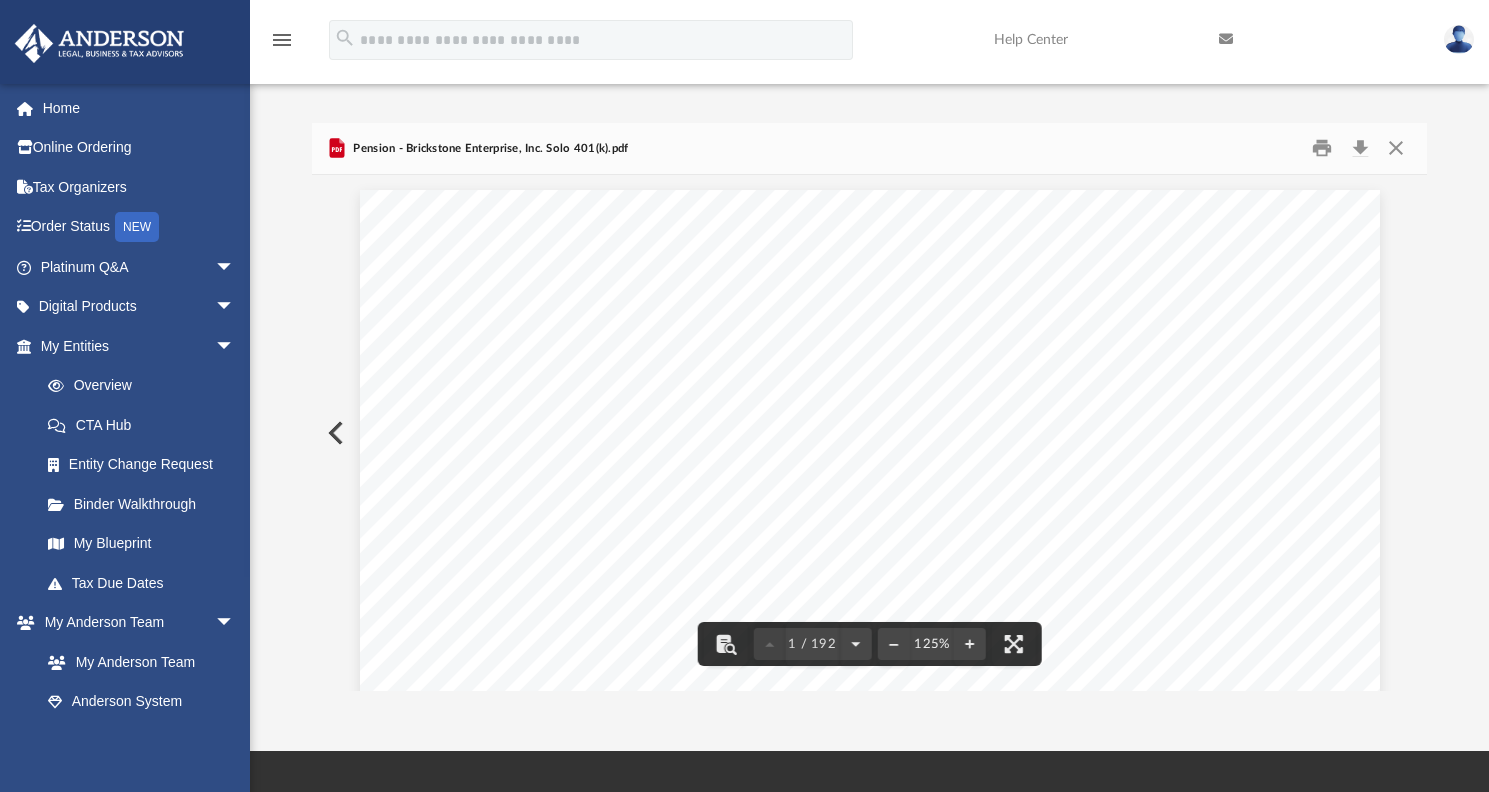 click on "Brickstone Enterprise, Inc. Solo 401(k)   Reference Guide Page   1   of   7 Plan Provision Quick Reference Guide Brickstone Enterprise, Inc. Solo 401(k) This plan provision quick reference guide is not meant to interpret, extend or change the provisions of the plan document in any way, and if there is a conflict between the plan document and this plan provision quick reference guide, then the provisions of the plan document will control. General Plan Information Name of Plan   ................................ ...............   Brickstone Enterprise, Inc. Sol o 401(k) How to Take Title in the Plan Name   .........   Christopher Borkowski and   Connie Borkowski   Trustees of the   Brickstone Enterprise, Inc. Solo 401(k) Sponsoring employer   ................................ ...   Brickstone Enterprise, Inc. Address   ................................ .........................   2215 Plank Road, #408 City, State, Zip   ................................ .............   Fredericks burg, Virginia 22401 Telephone" at bounding box center (870, 850) 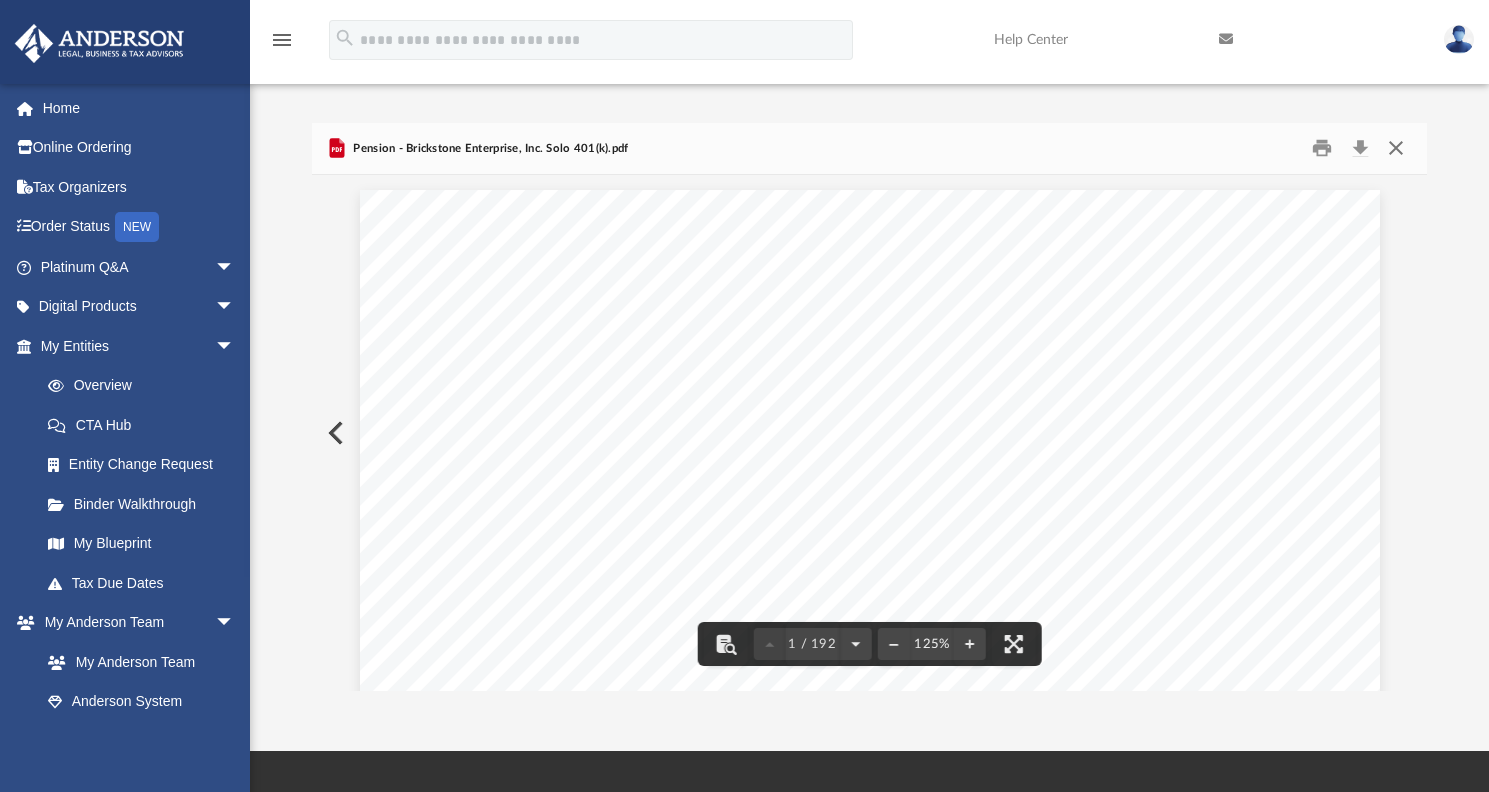 click at bounding box center [1396, 148] 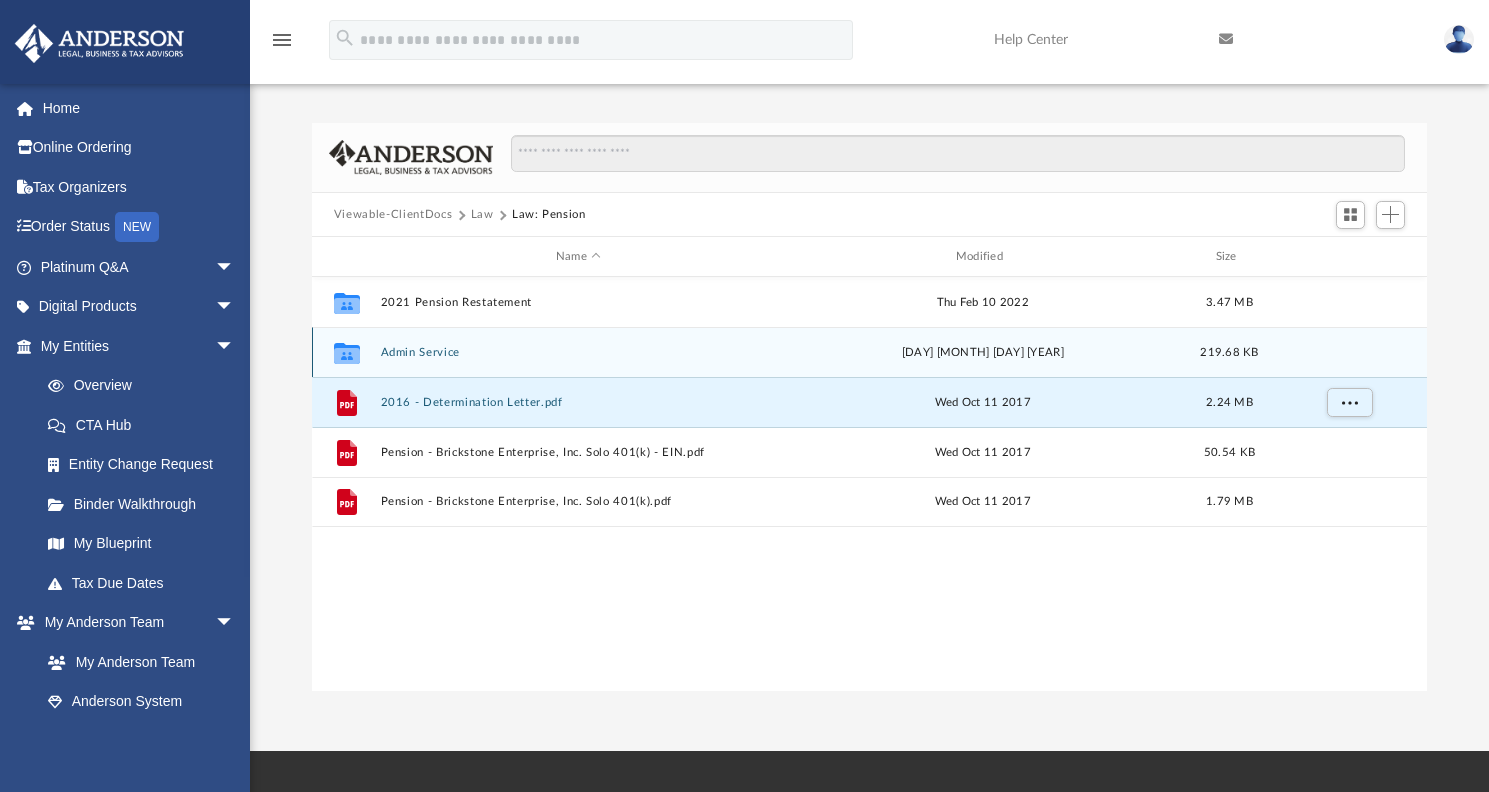 click on "Collaborated Folder Admin Service Fri Dec 18 2020 219.68 KB" at bounding box center [869, 352] 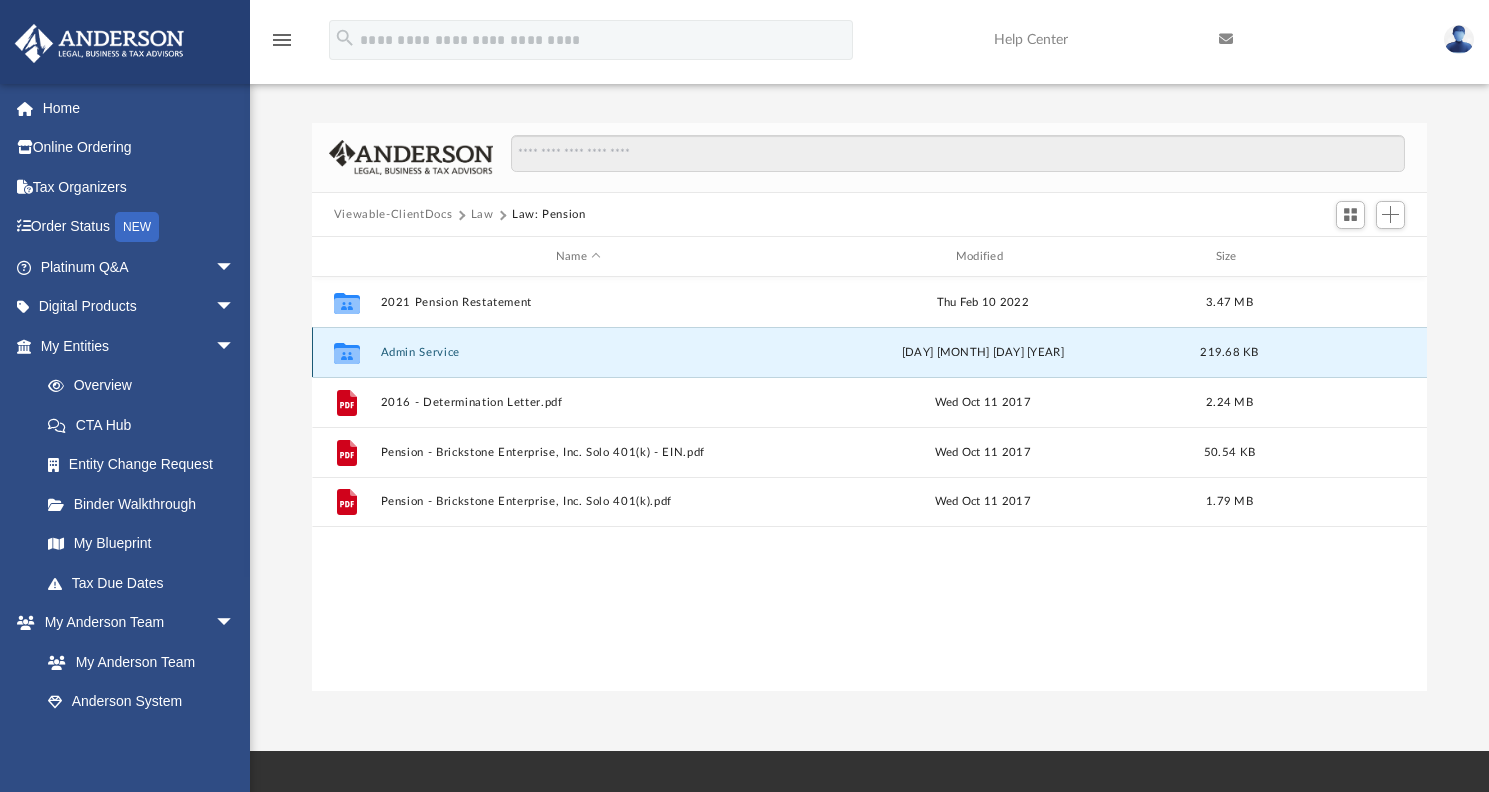 click on "Admin Service" at bounding box center [578, 352] 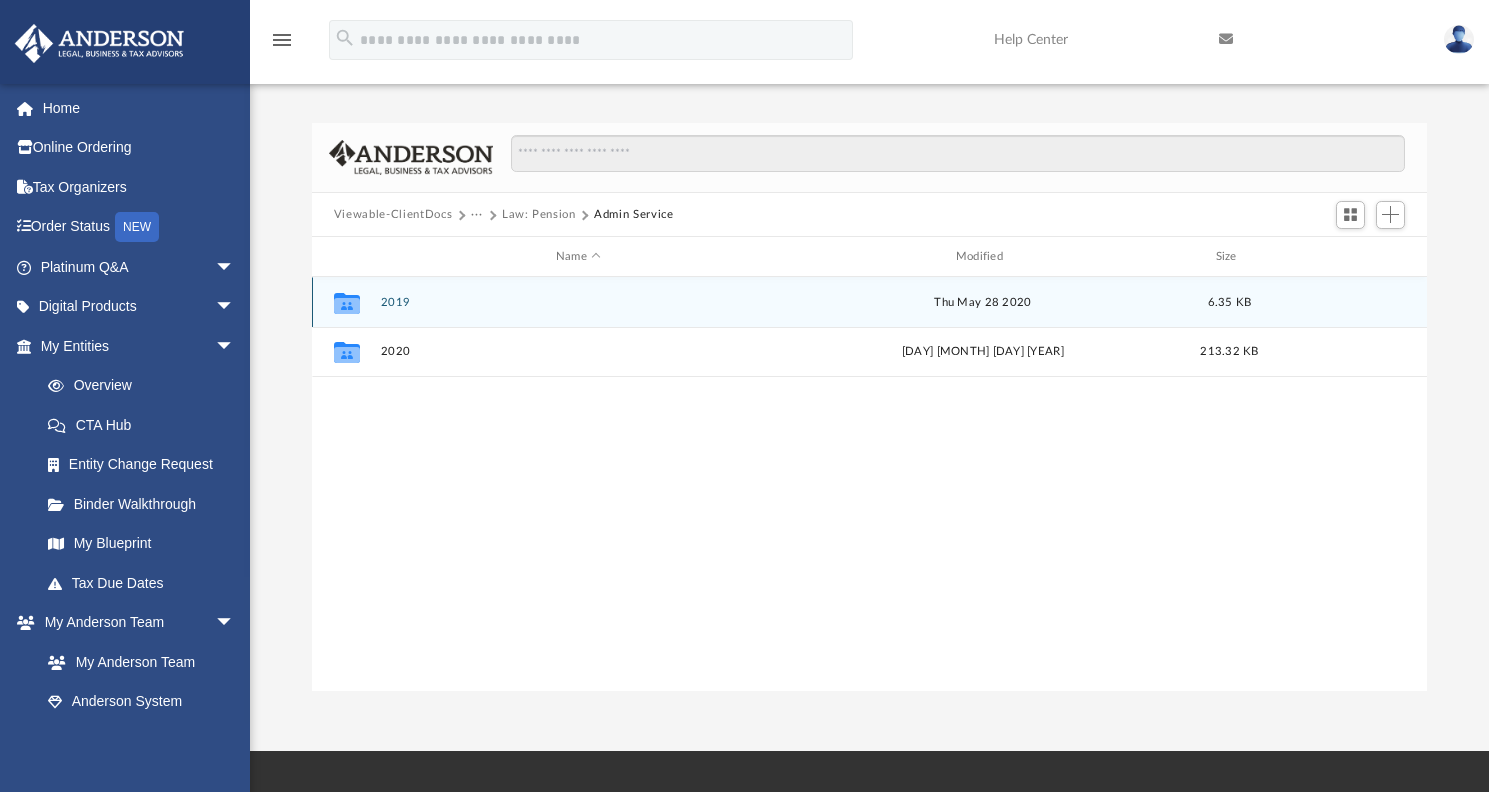 click on "2019" at bounding box center [578, 302] 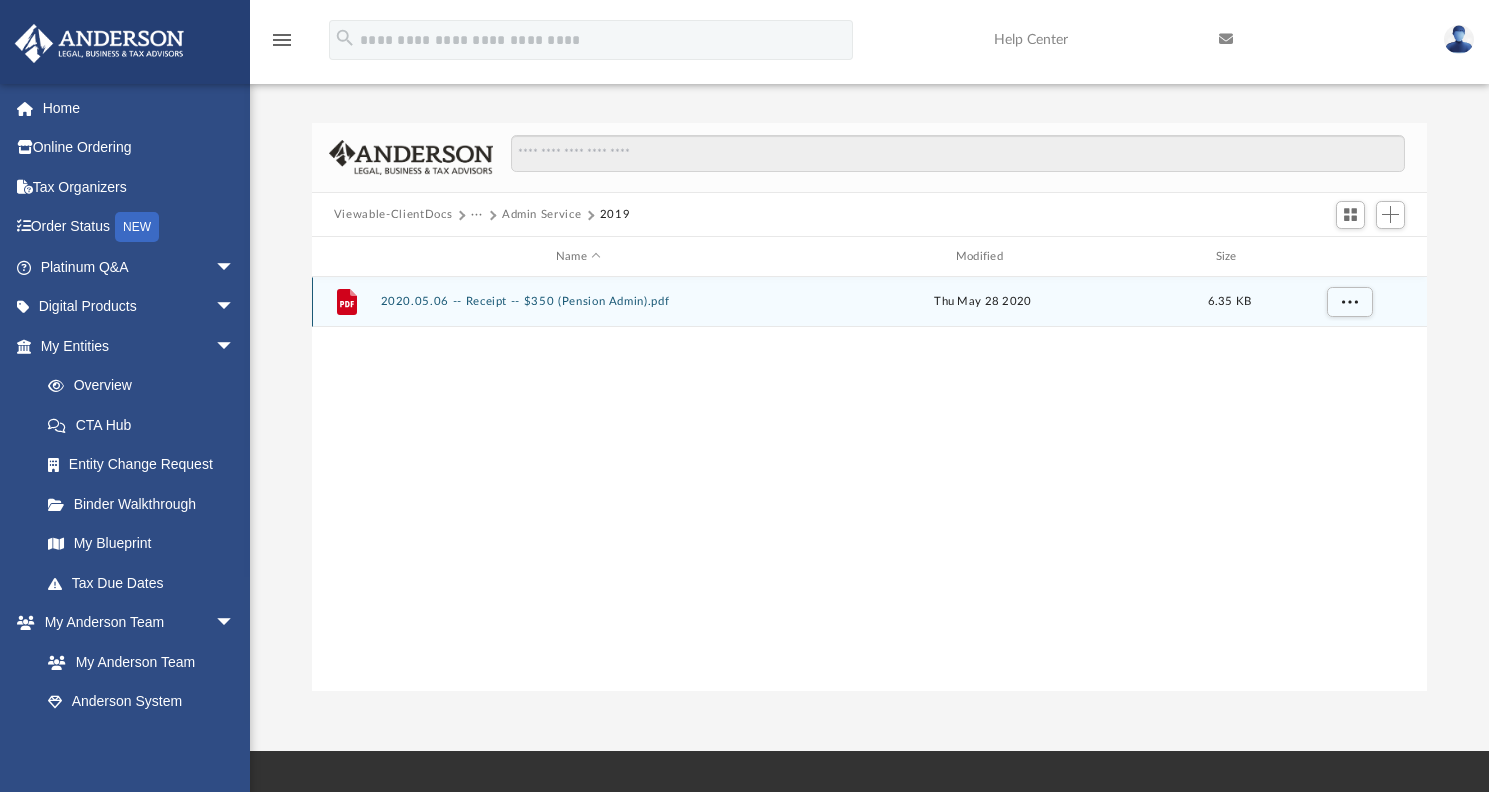 click on "2020.05.06 -- Receipt -- $350 (Pension Admin).pdf" at bounding box center (578, 301) 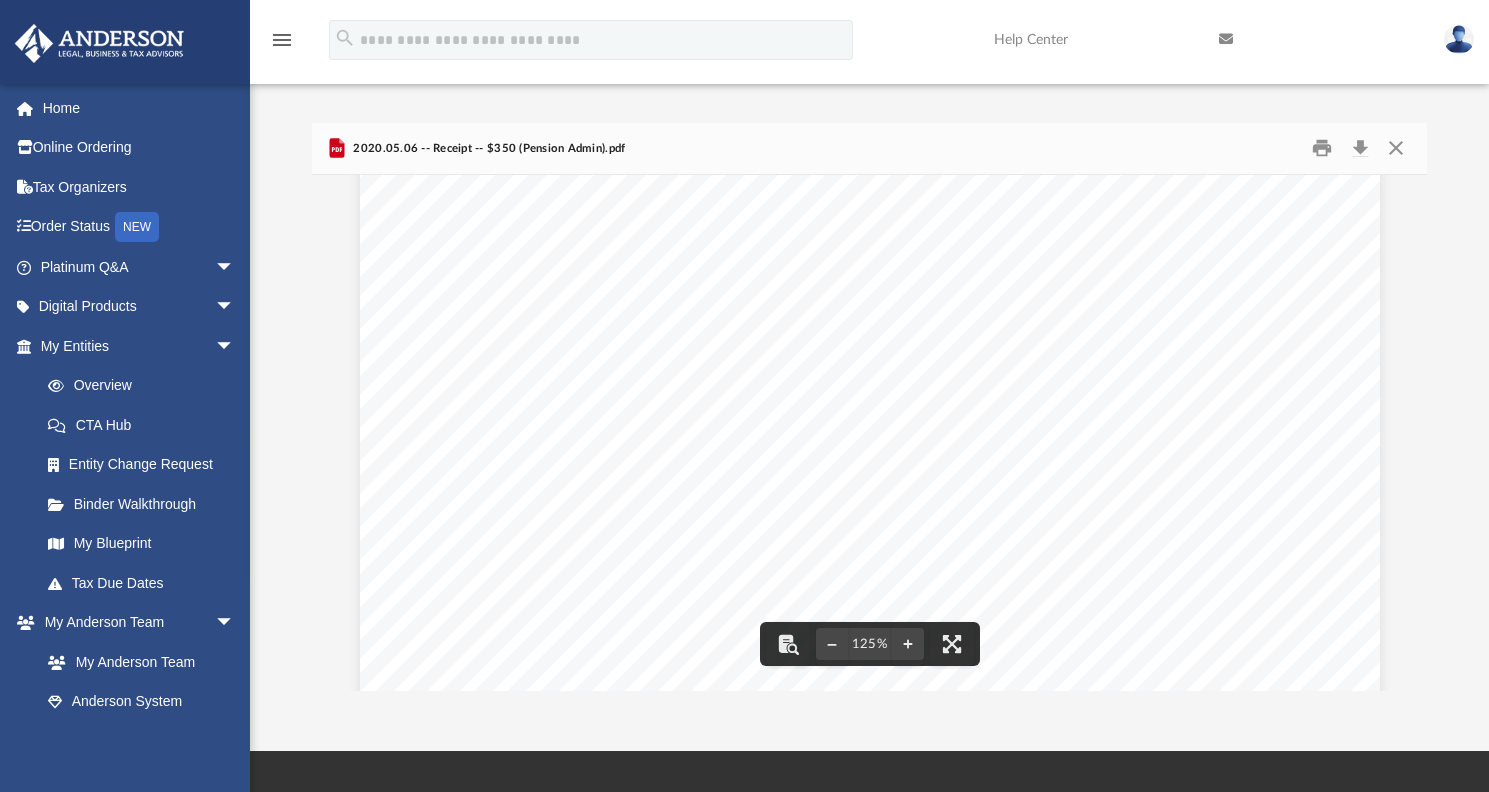 scroll, scrollTop: 0, scrollLeft: 0, axis: both 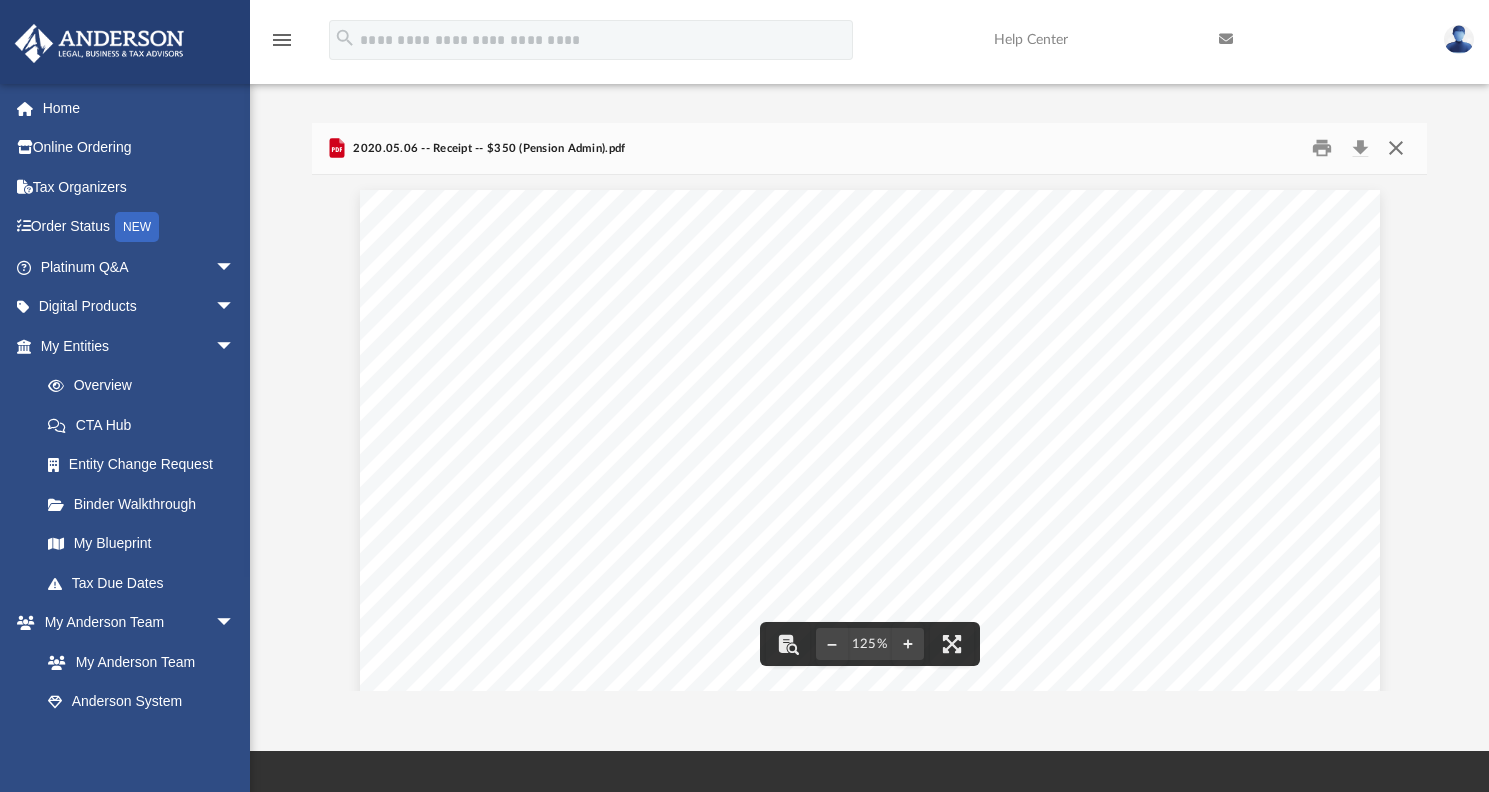 click at bounding box center (1396, 148) 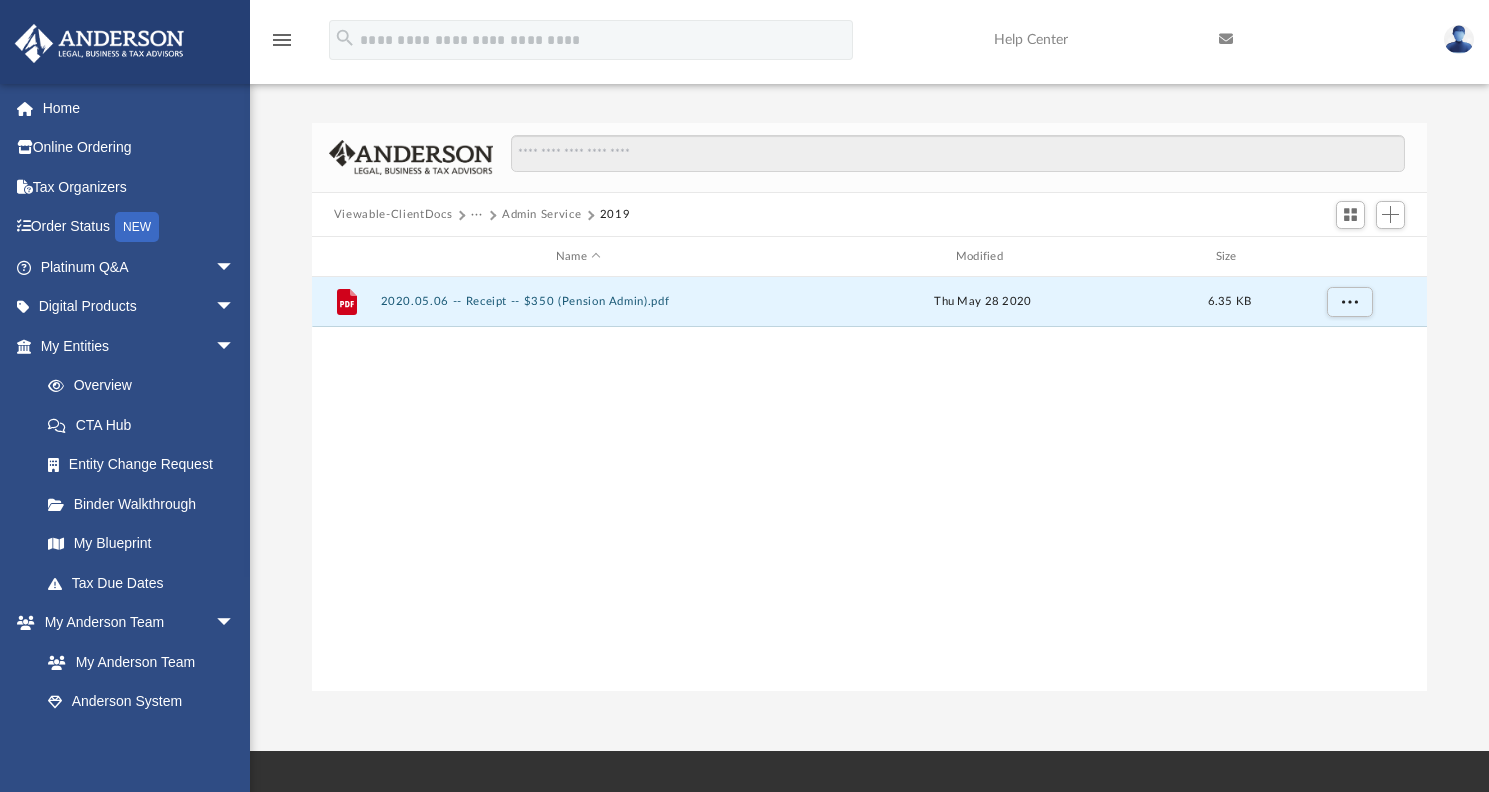 click on "Admin Service" at bounding box center (541, 215) 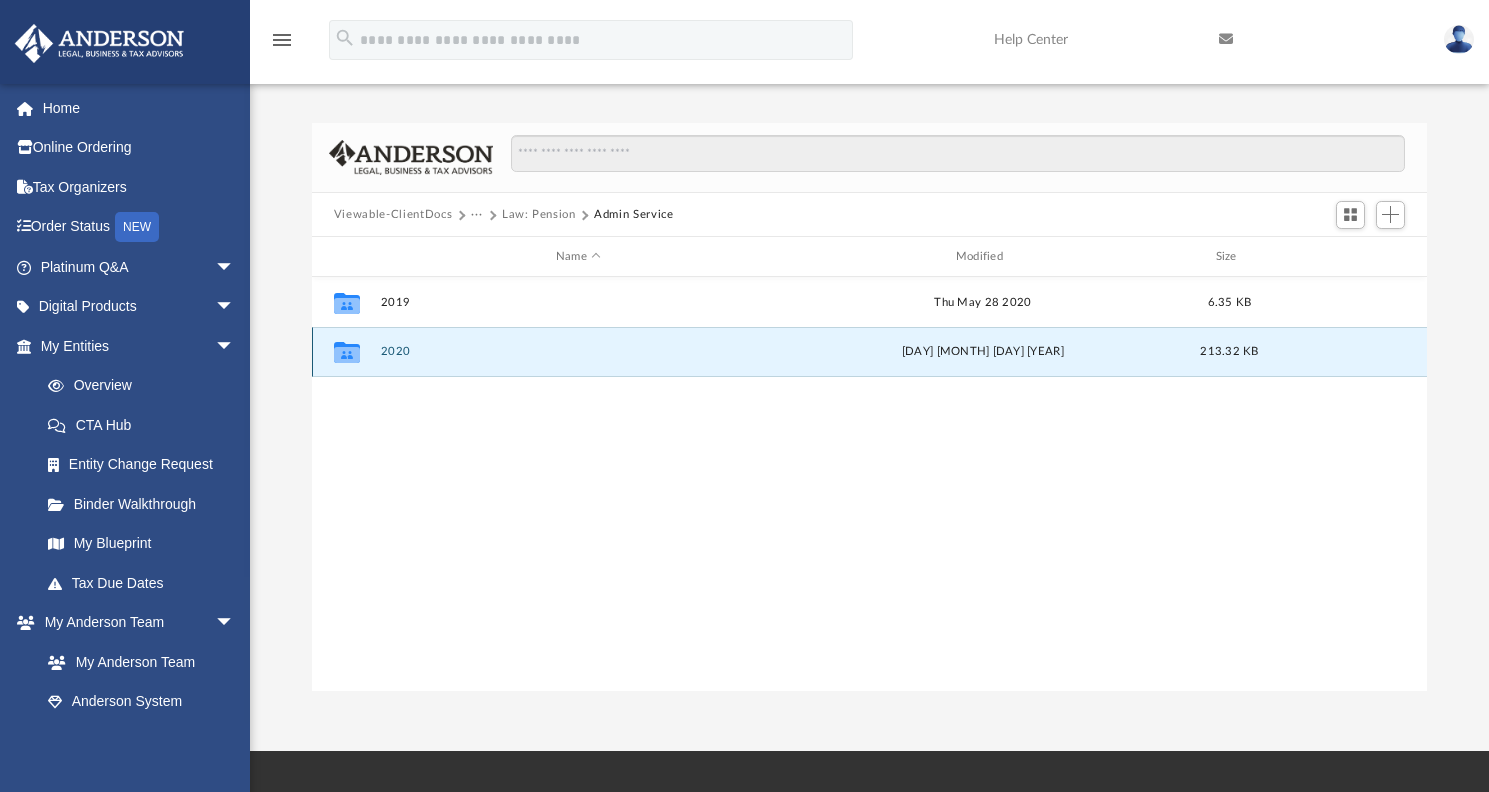 click on "2020" at bounding box center [578, 351] 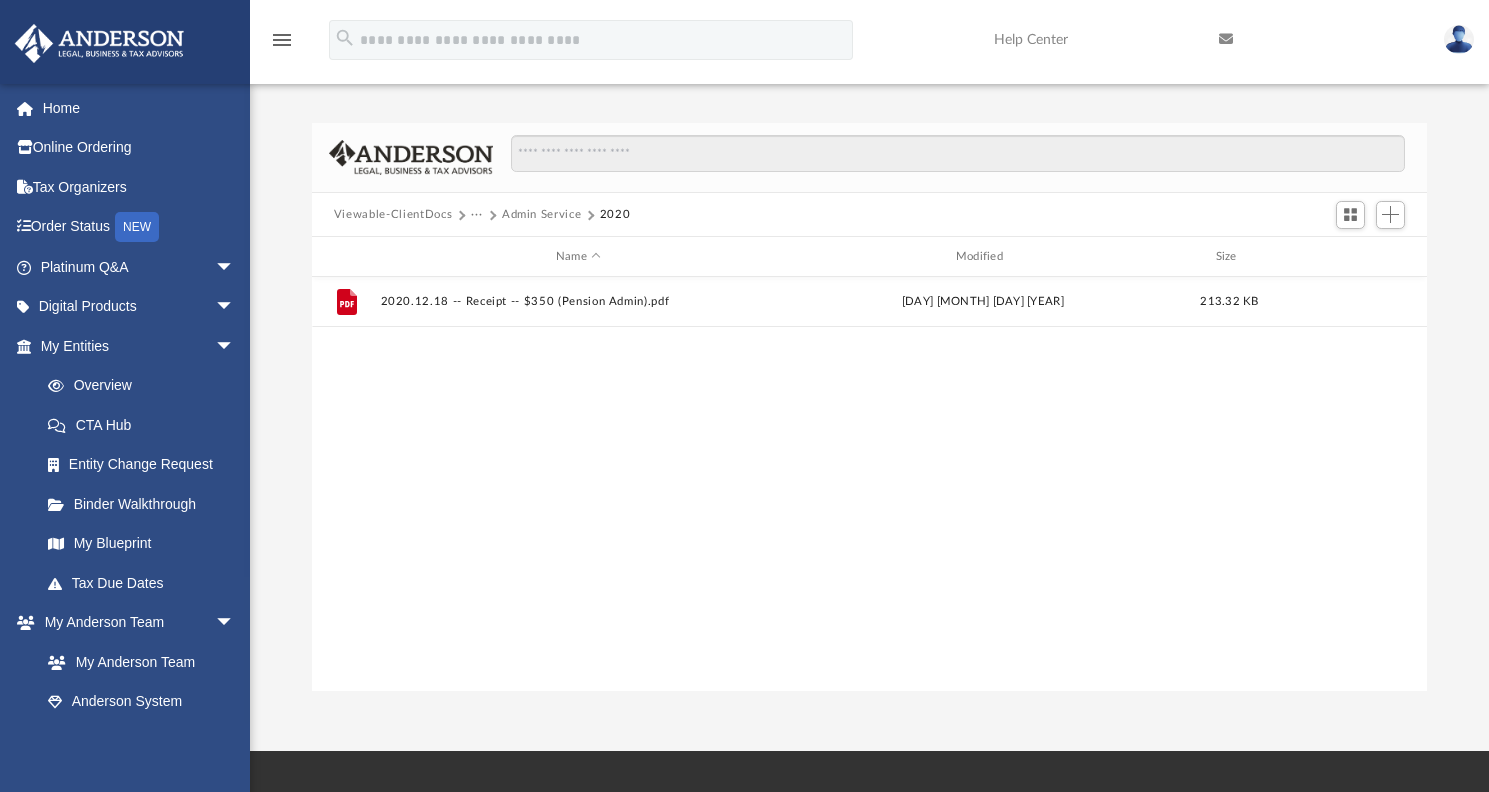 click on "Admin Service" at bounding box center [541, 215] 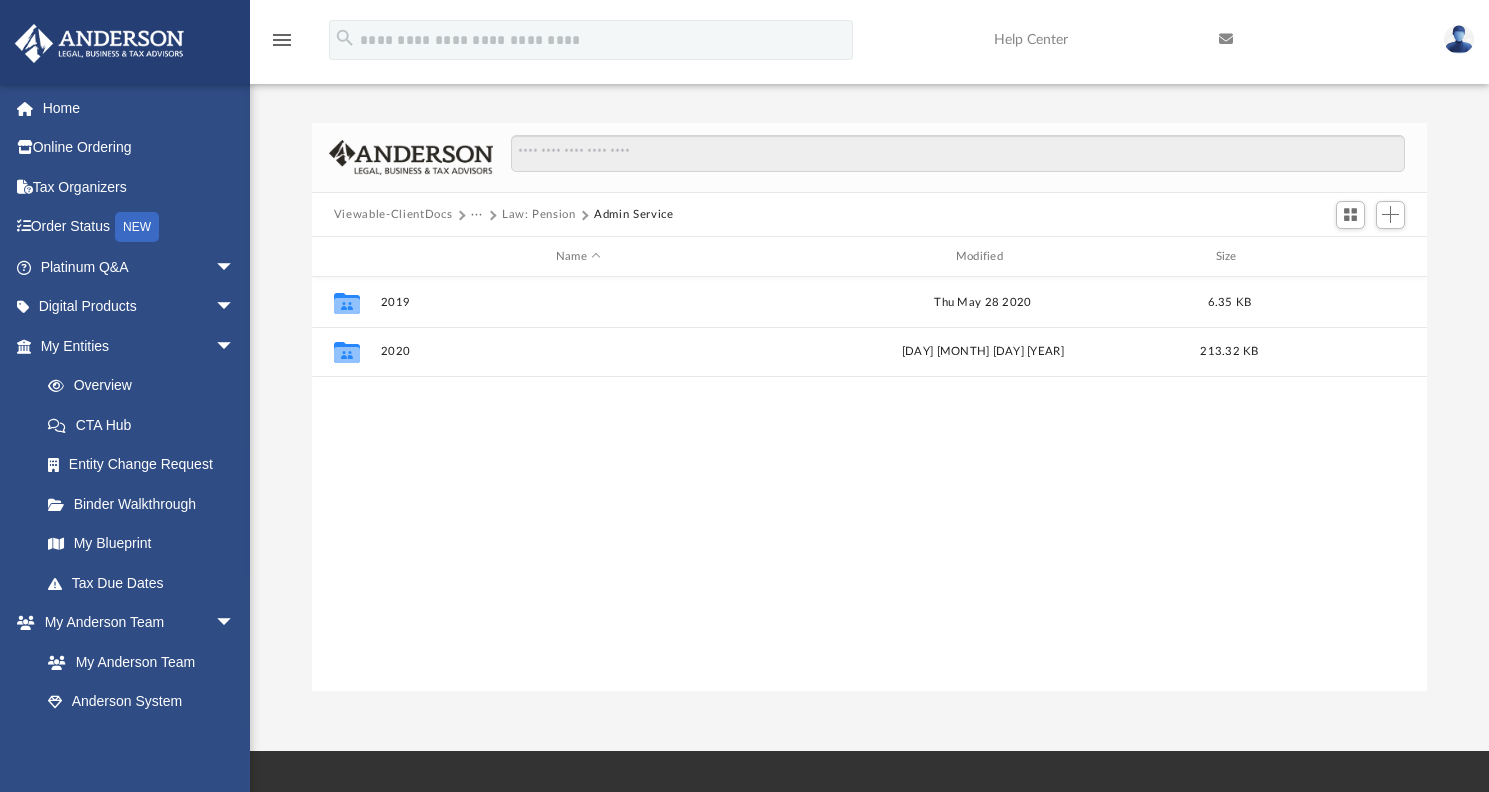 click on "Law: Pension" at bounding box center (539, 215) 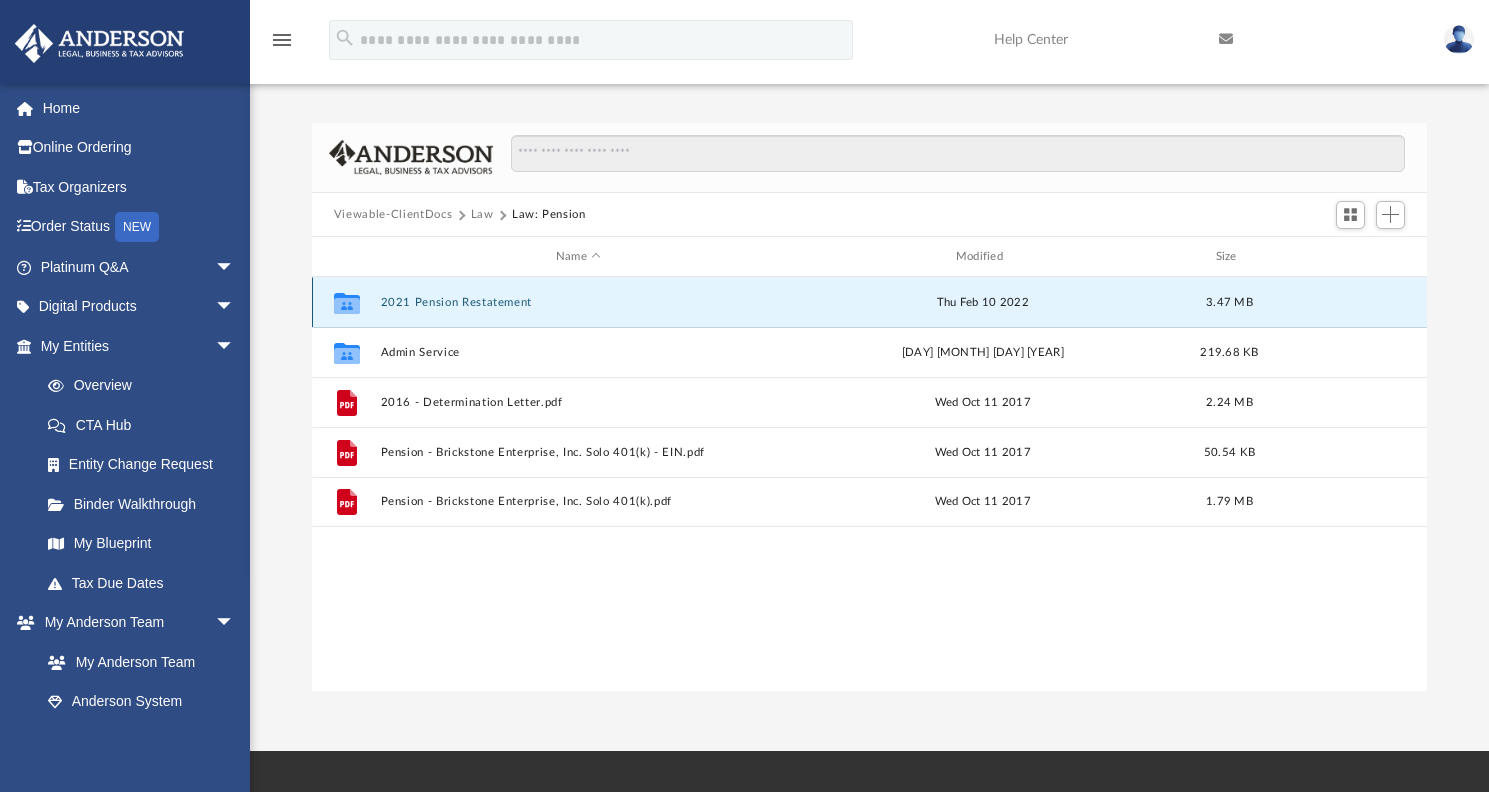 click on "2021 Pension Restatement" at bounding box center [578, 302] 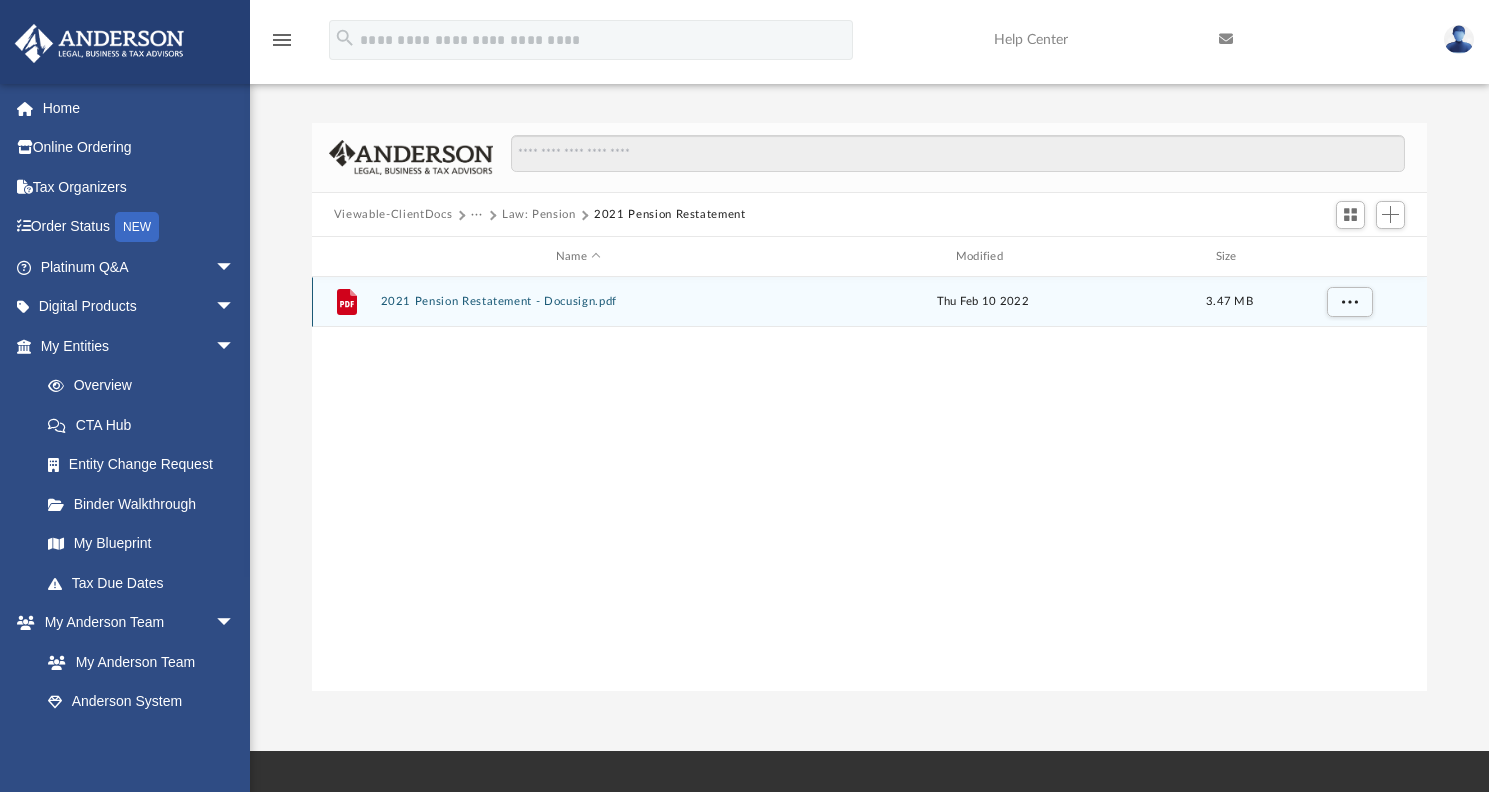 click on "2021 Pension Restatement - Docusign.pdf" at bounding box center (578, 301) 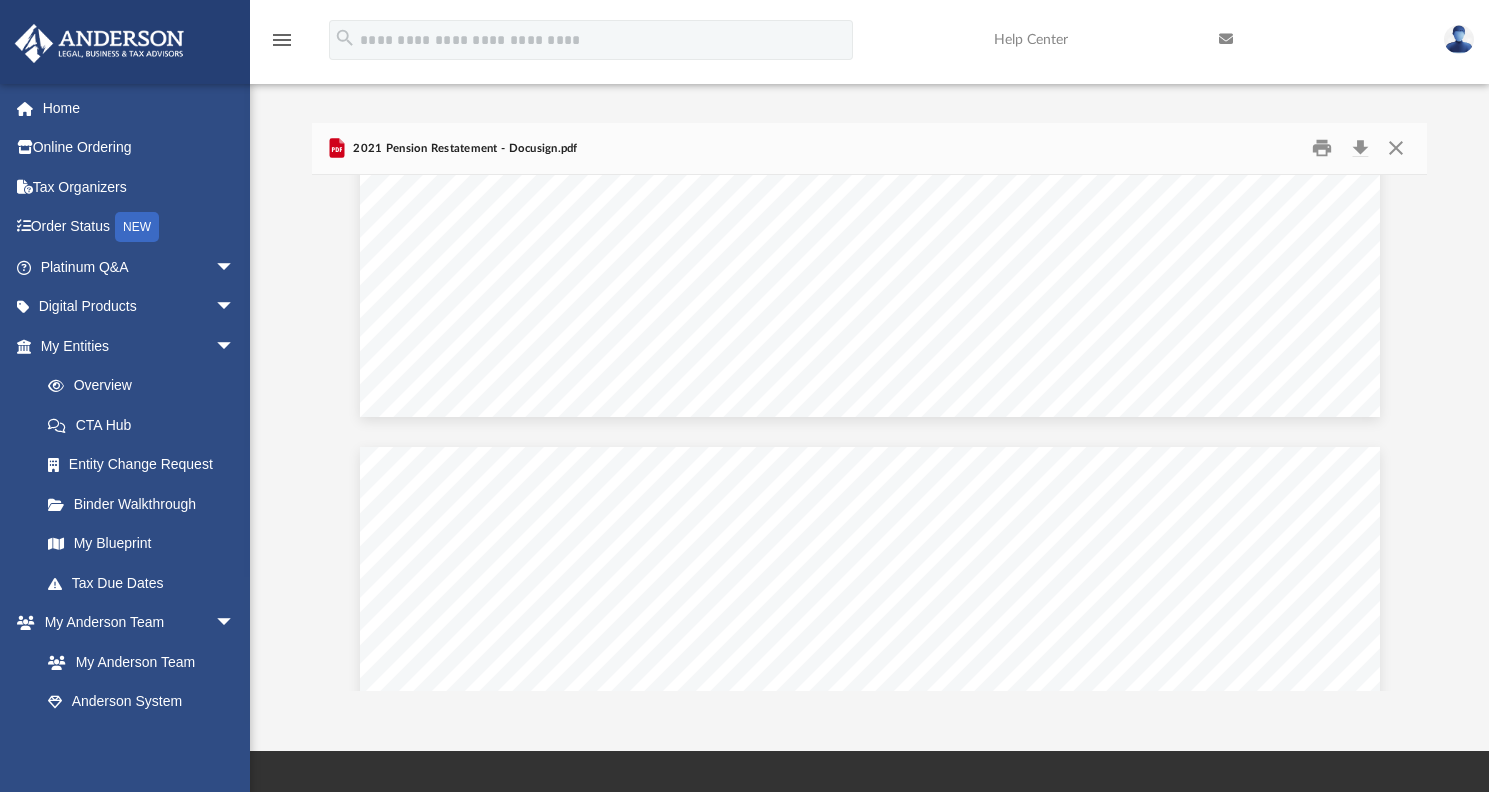 scroll, scrollTop: 19578, scrollLeft: 0, axis: vertical 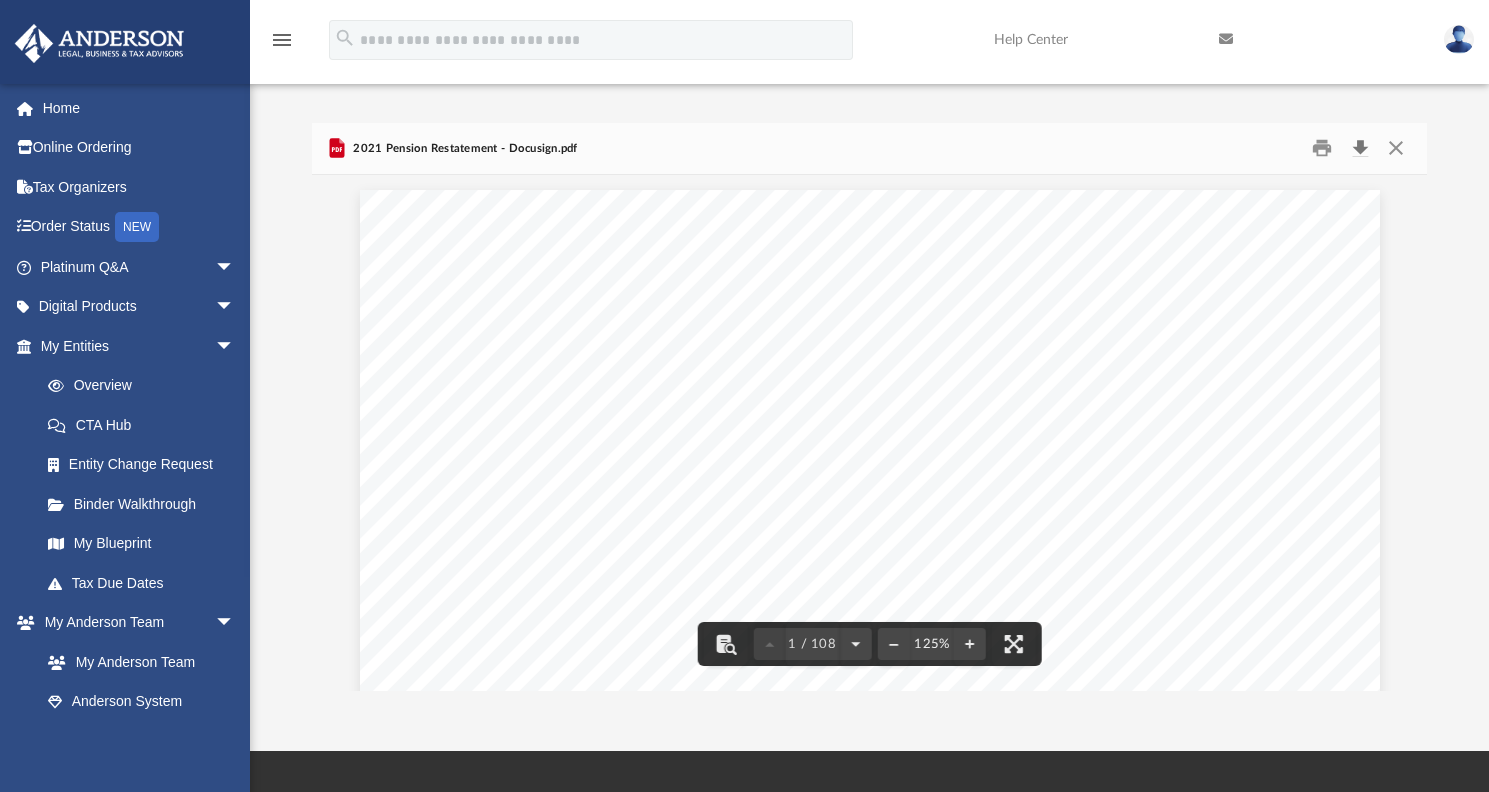 click at bounding box center (1360, 148) 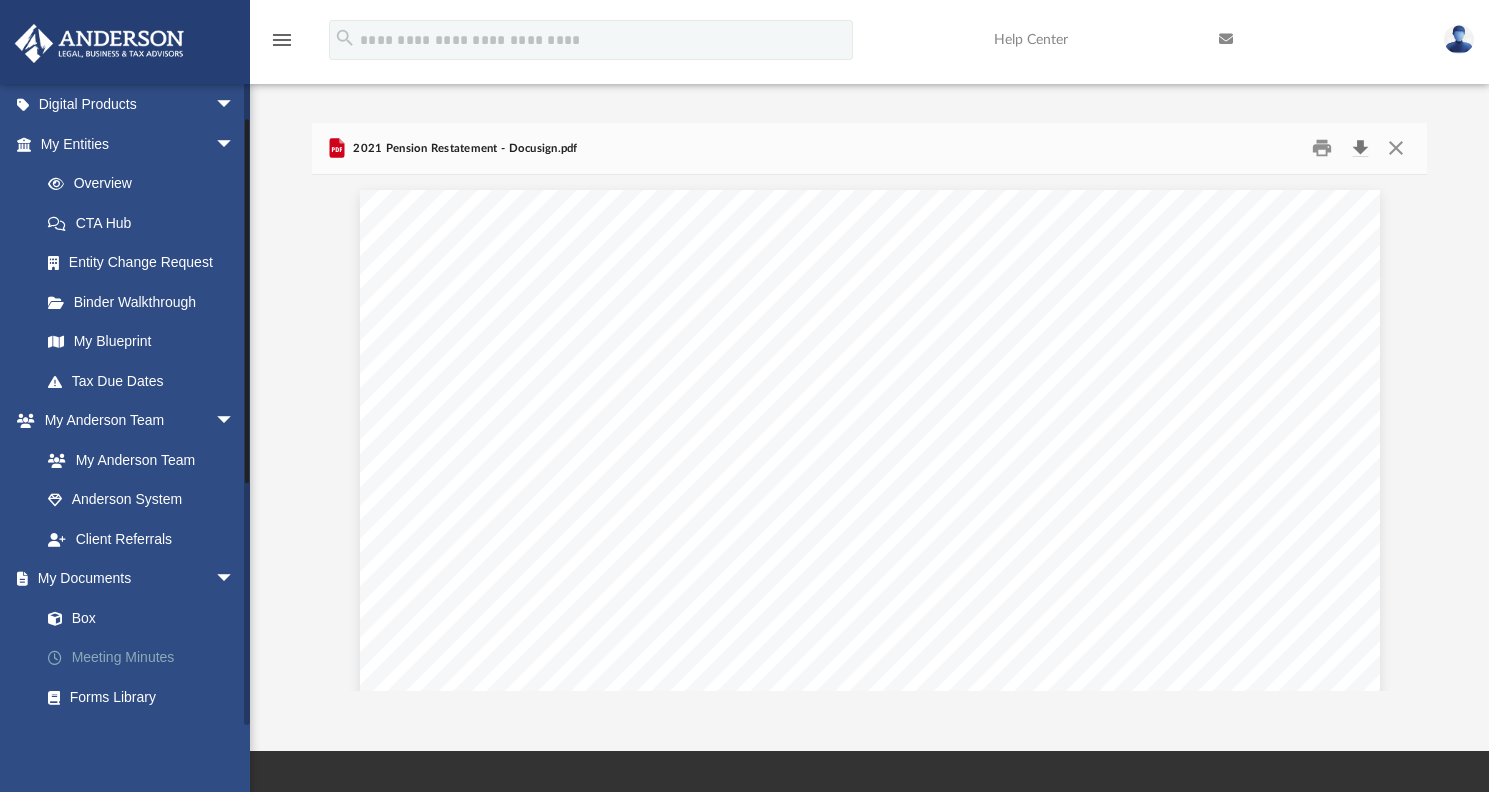 scroll, scrollTop: 214, scrollLeft: 0, axis: vertical 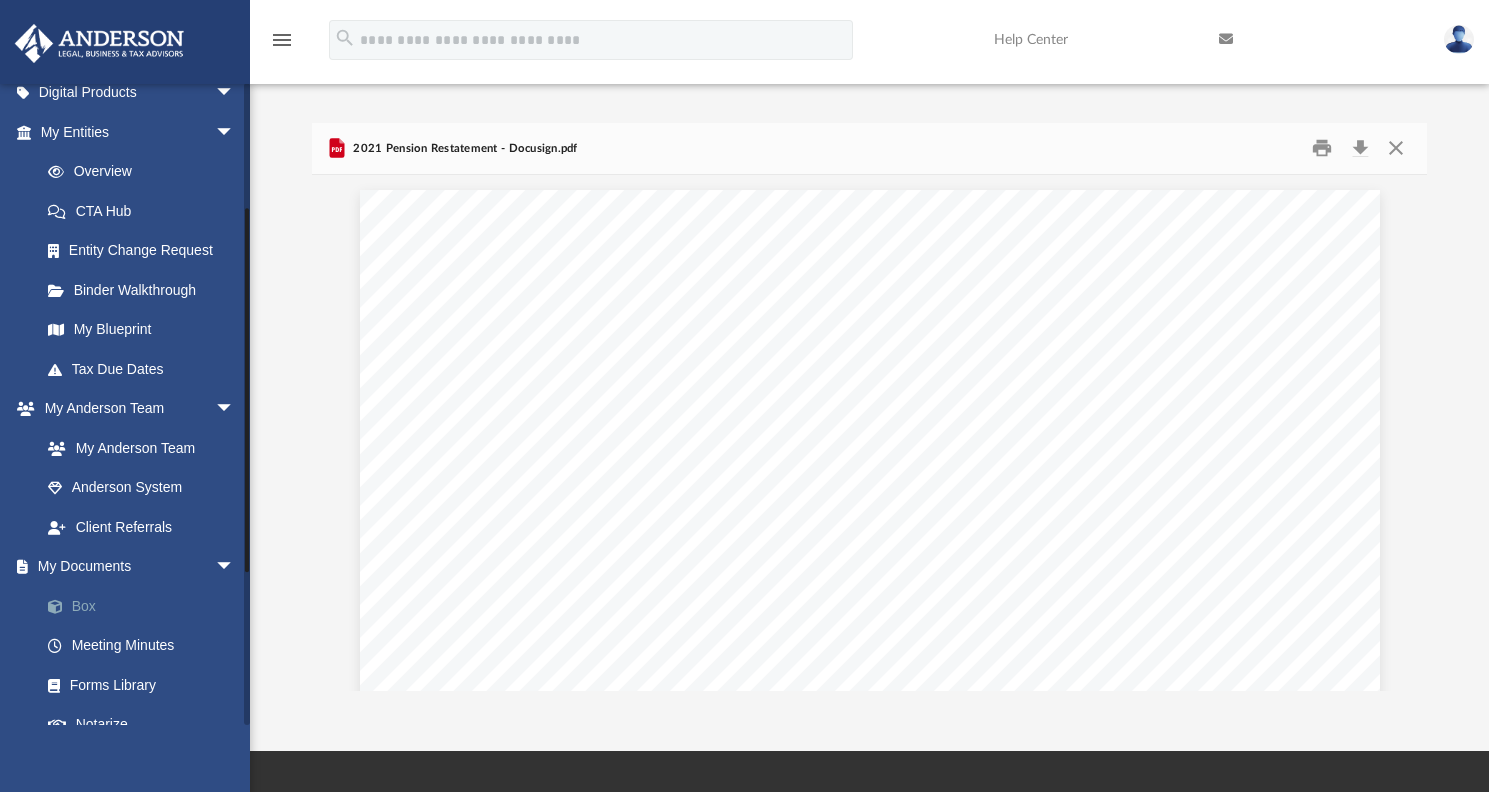 click on "Box" at bounding box center [146, 606] 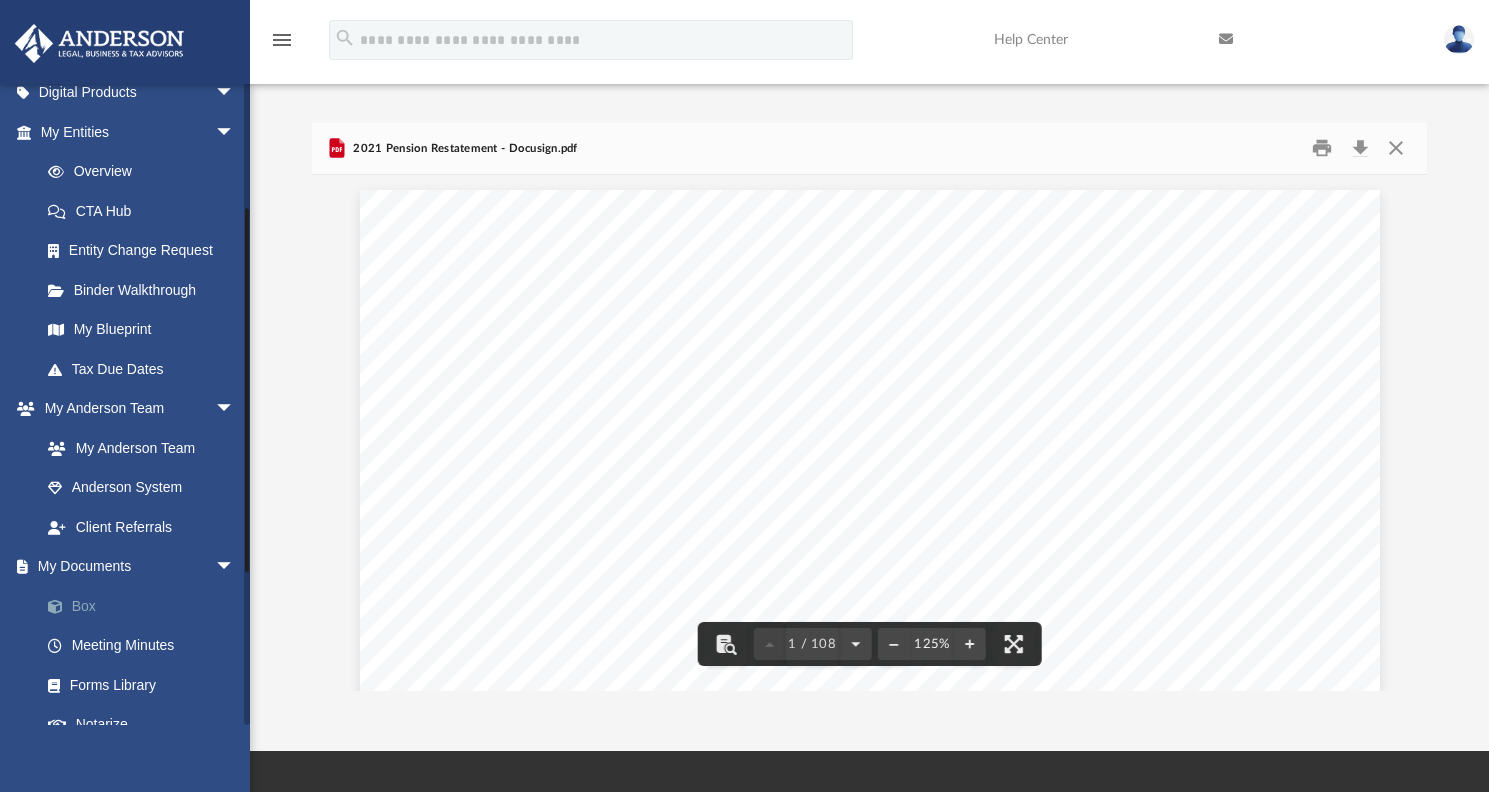 click on "Box" at bounding box center (146, 606) 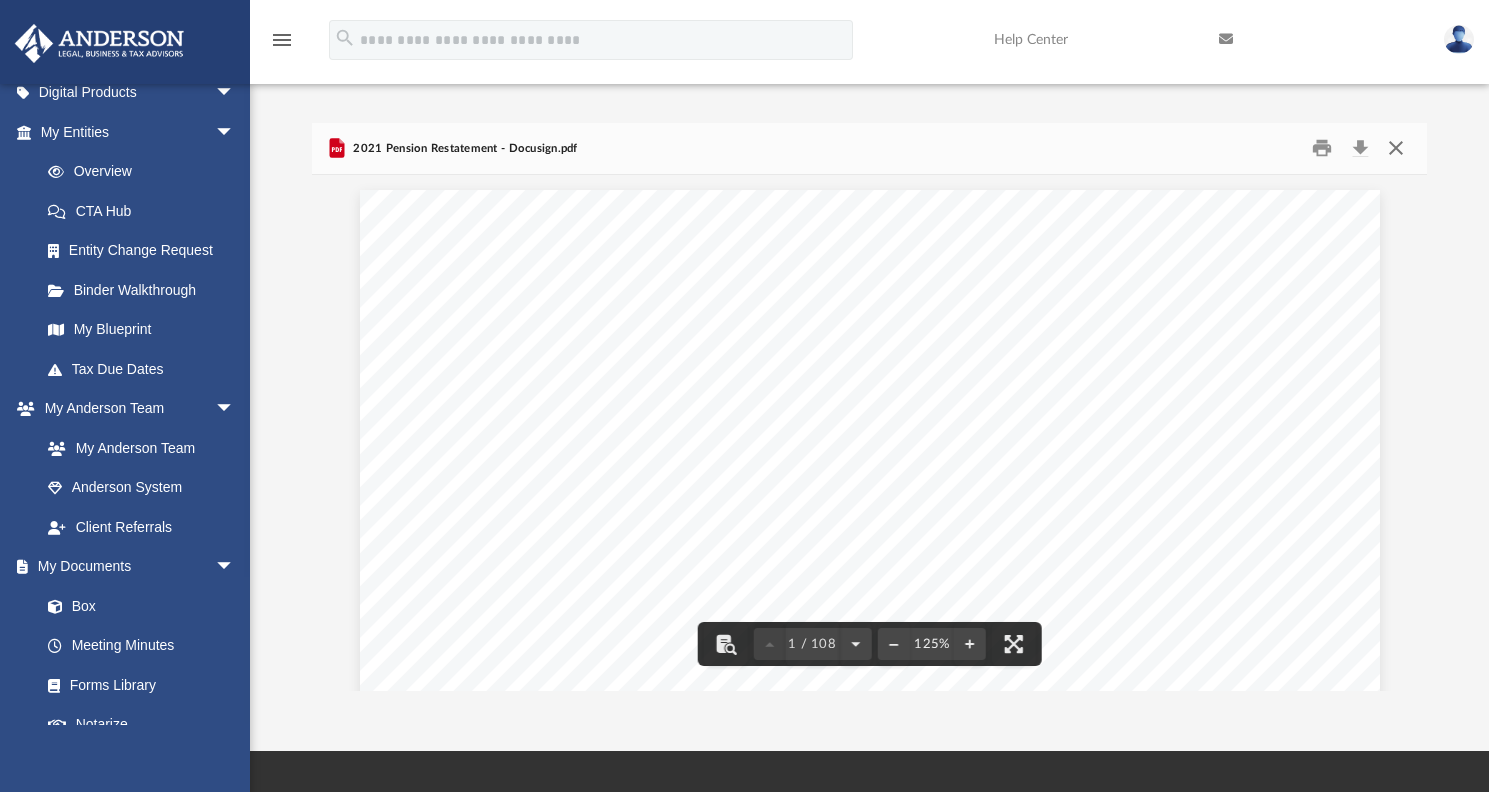 click at bounding box center [1396, 148] 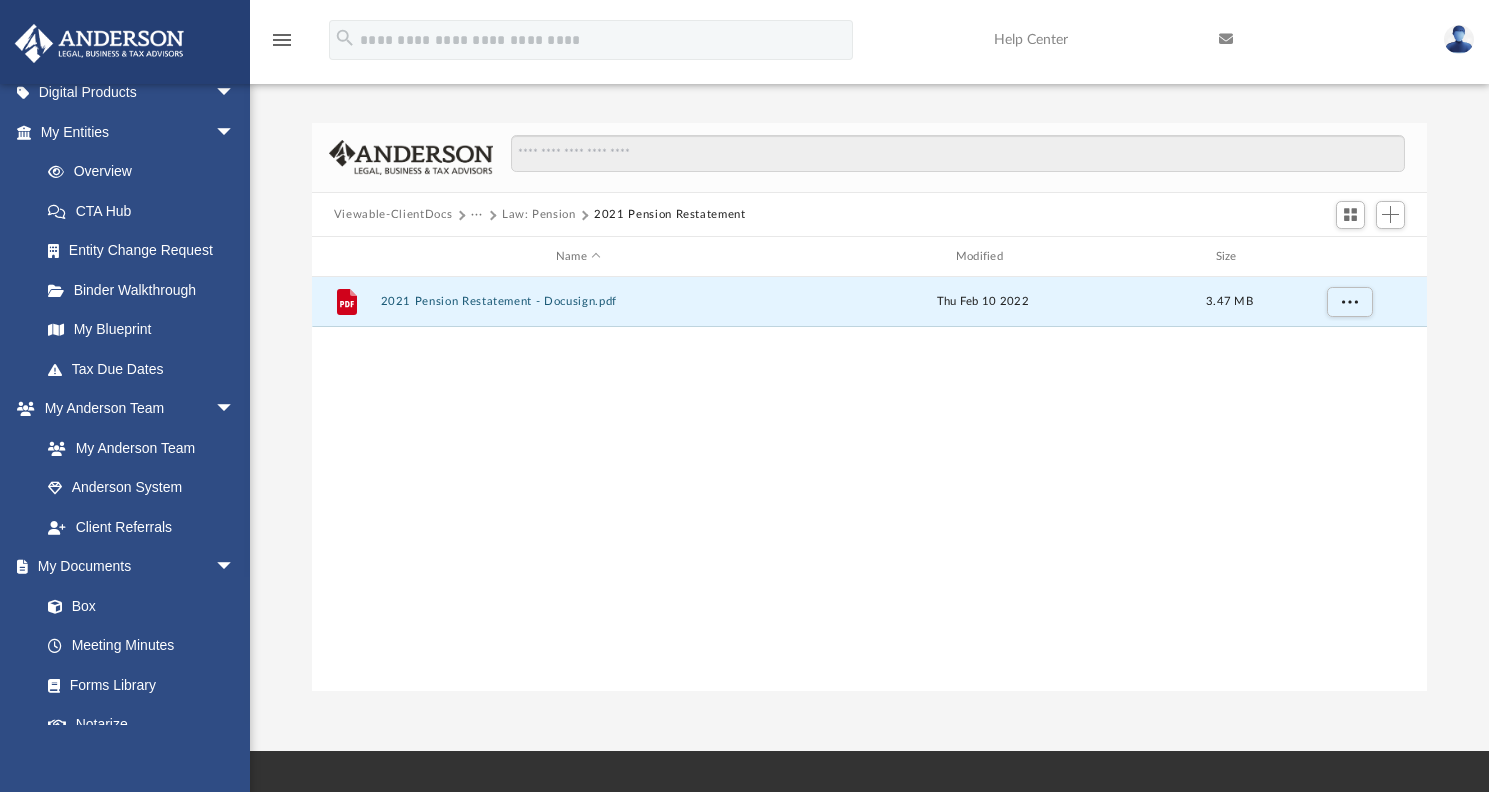 click on "Law: Pension" at bounding box center (539, 215) 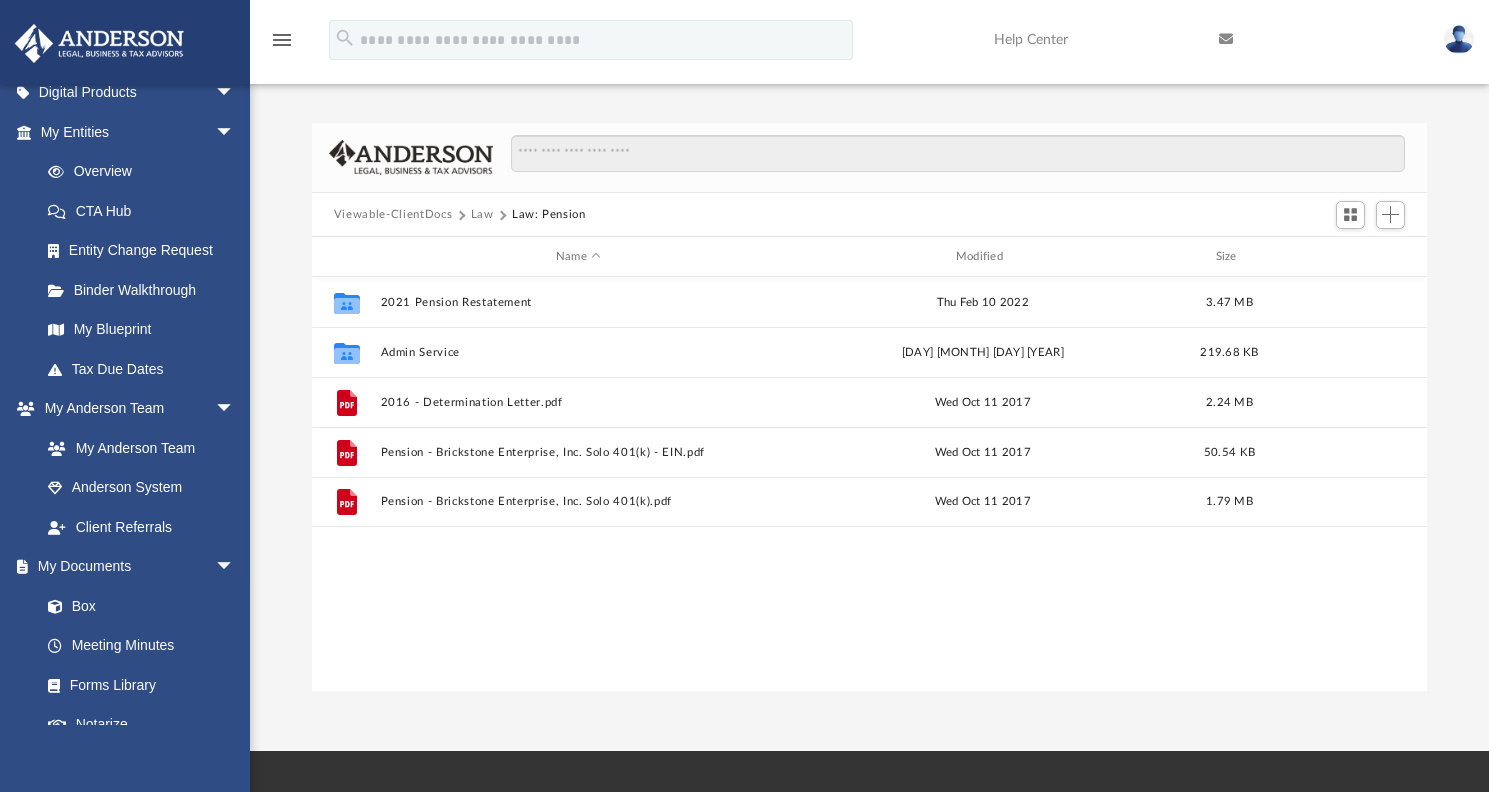 click on "Law" at bounding box center [482, 215] 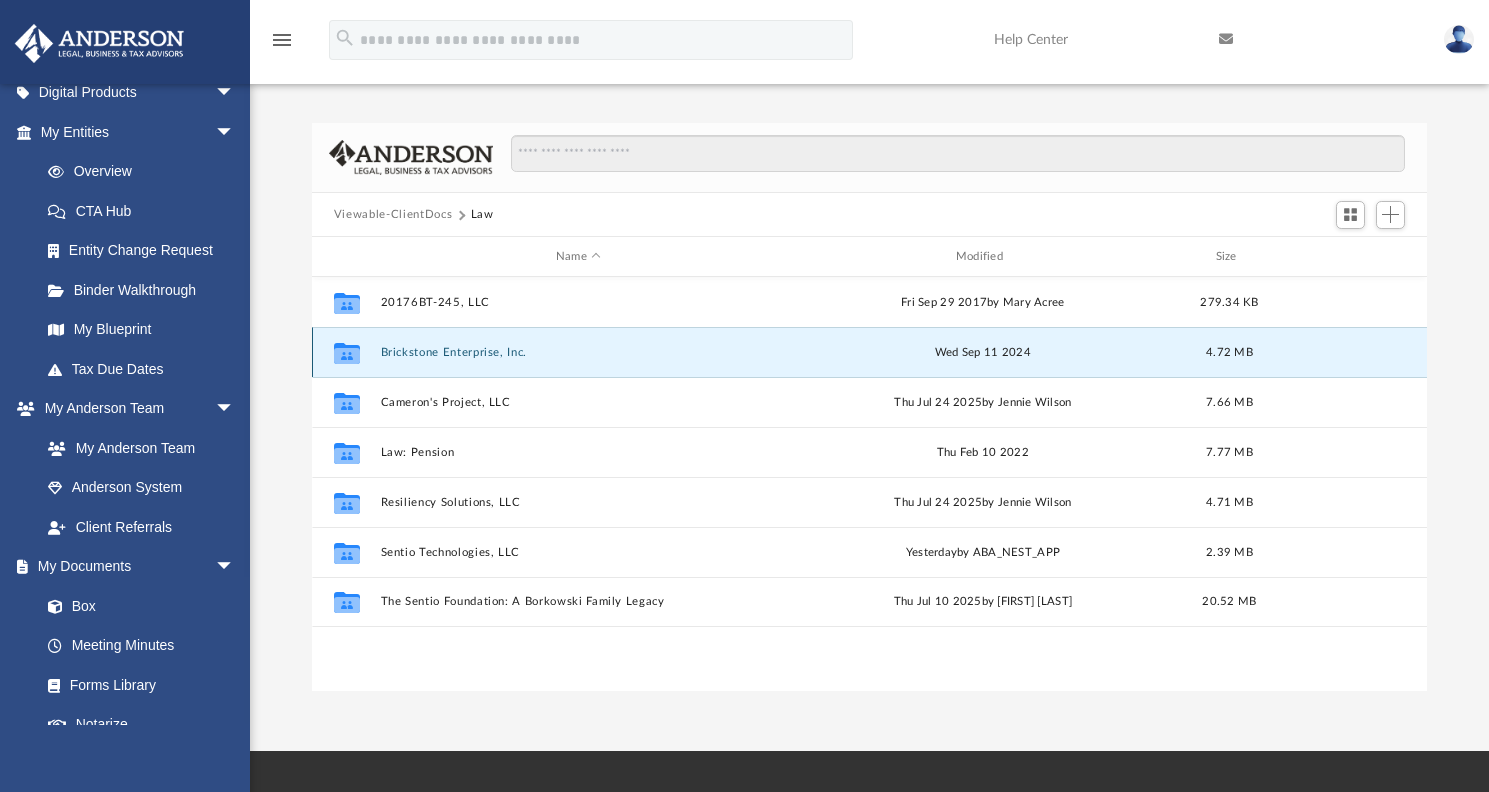 click on "Brickstone Enterprise, Inc." at bounding box center (578, 352) 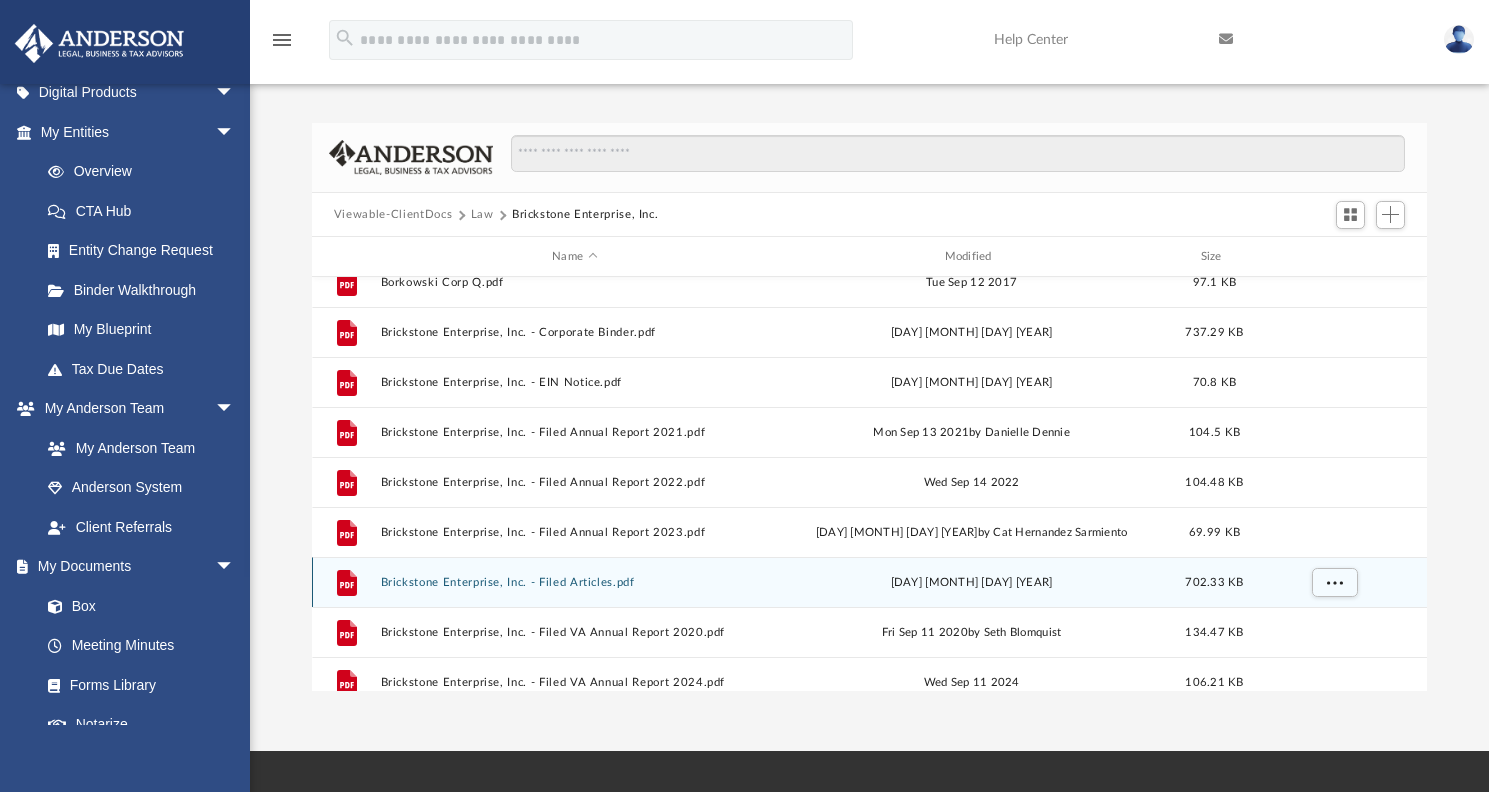 scroll, scrollTop: 0, scrollLeft: 0, axis: both 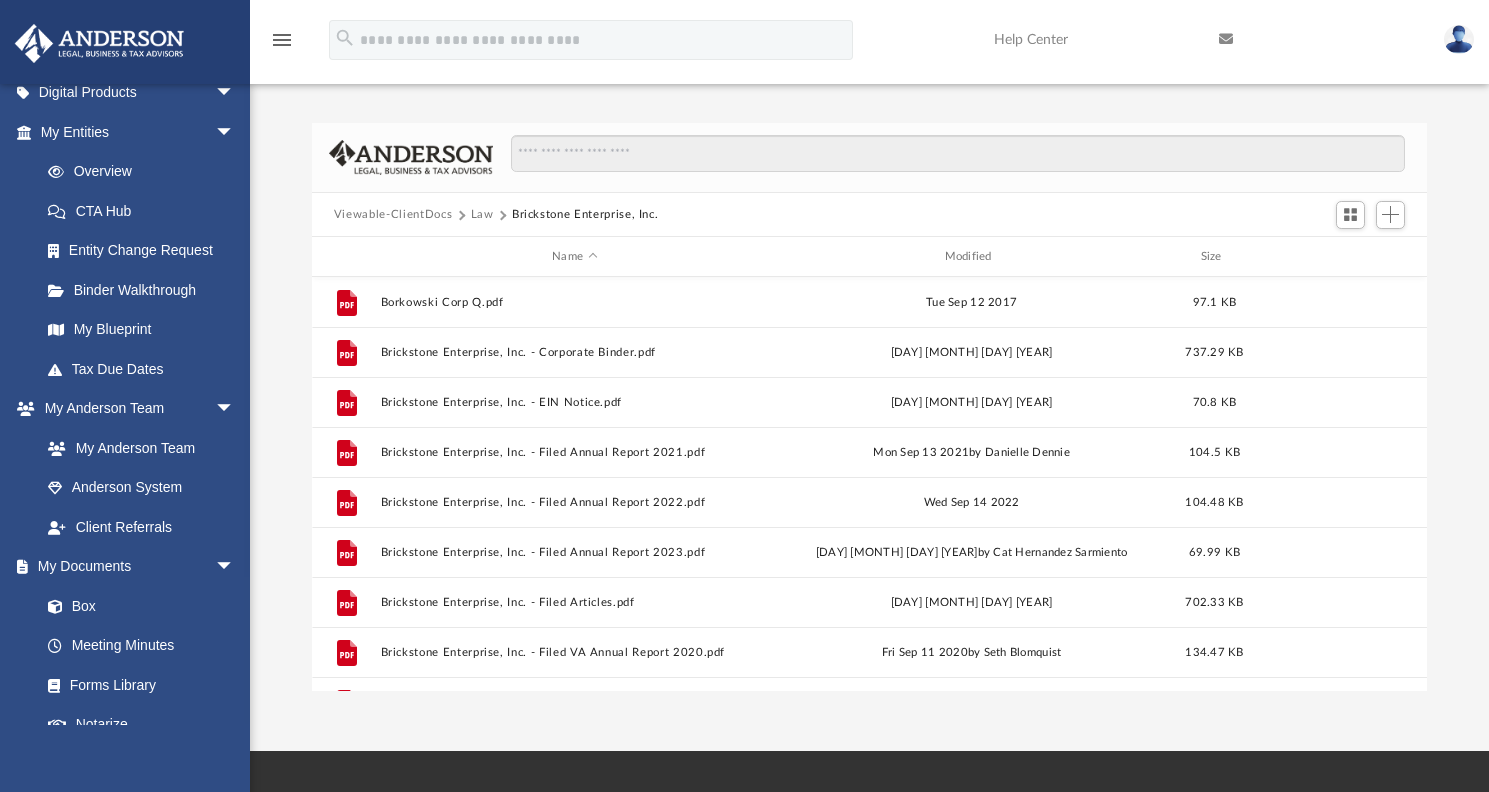 click on "Law" at bounding box center (482, 215) 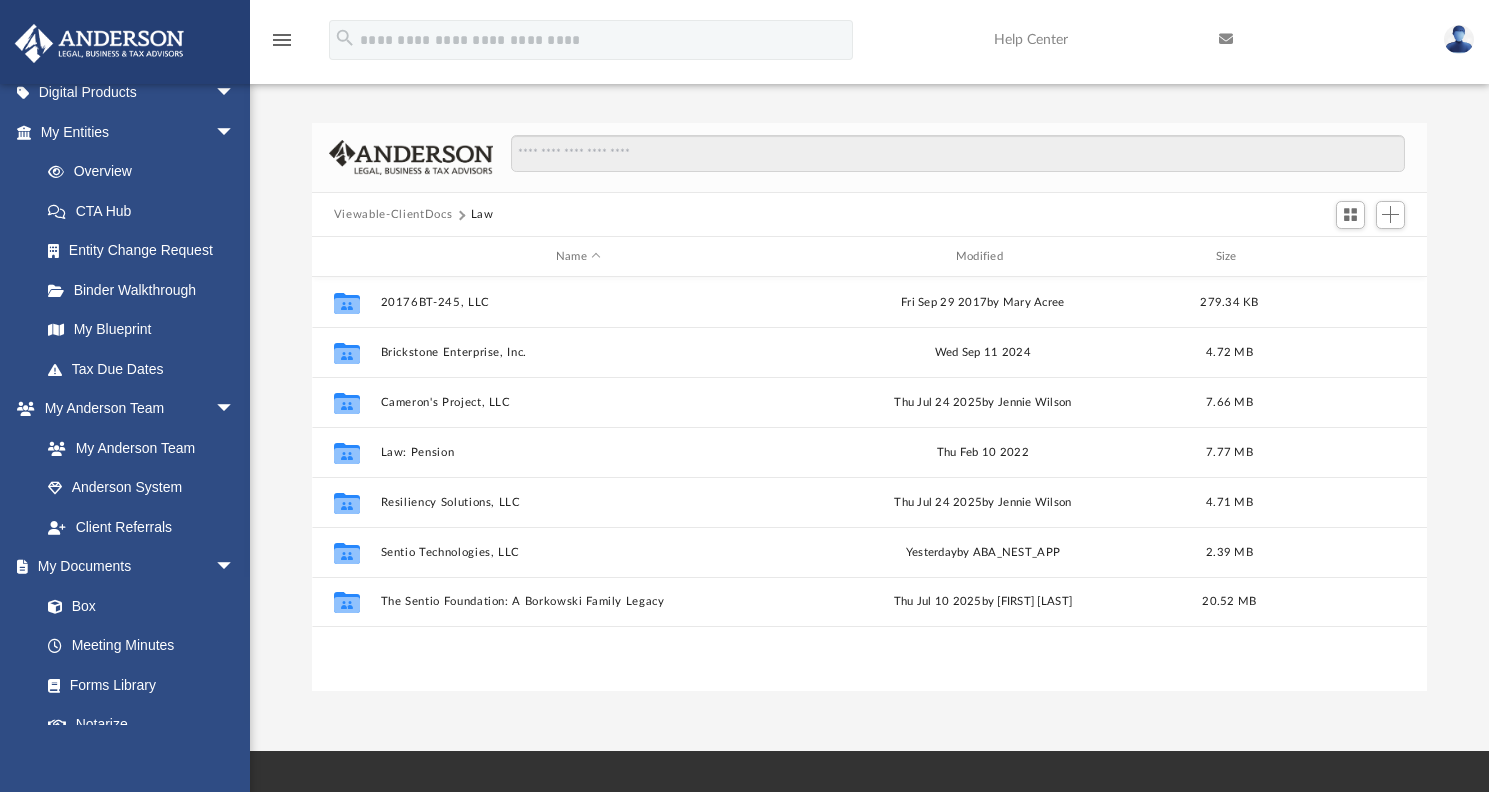 click on "Viewable-ClientDocs" at bounding box center [393, 215] 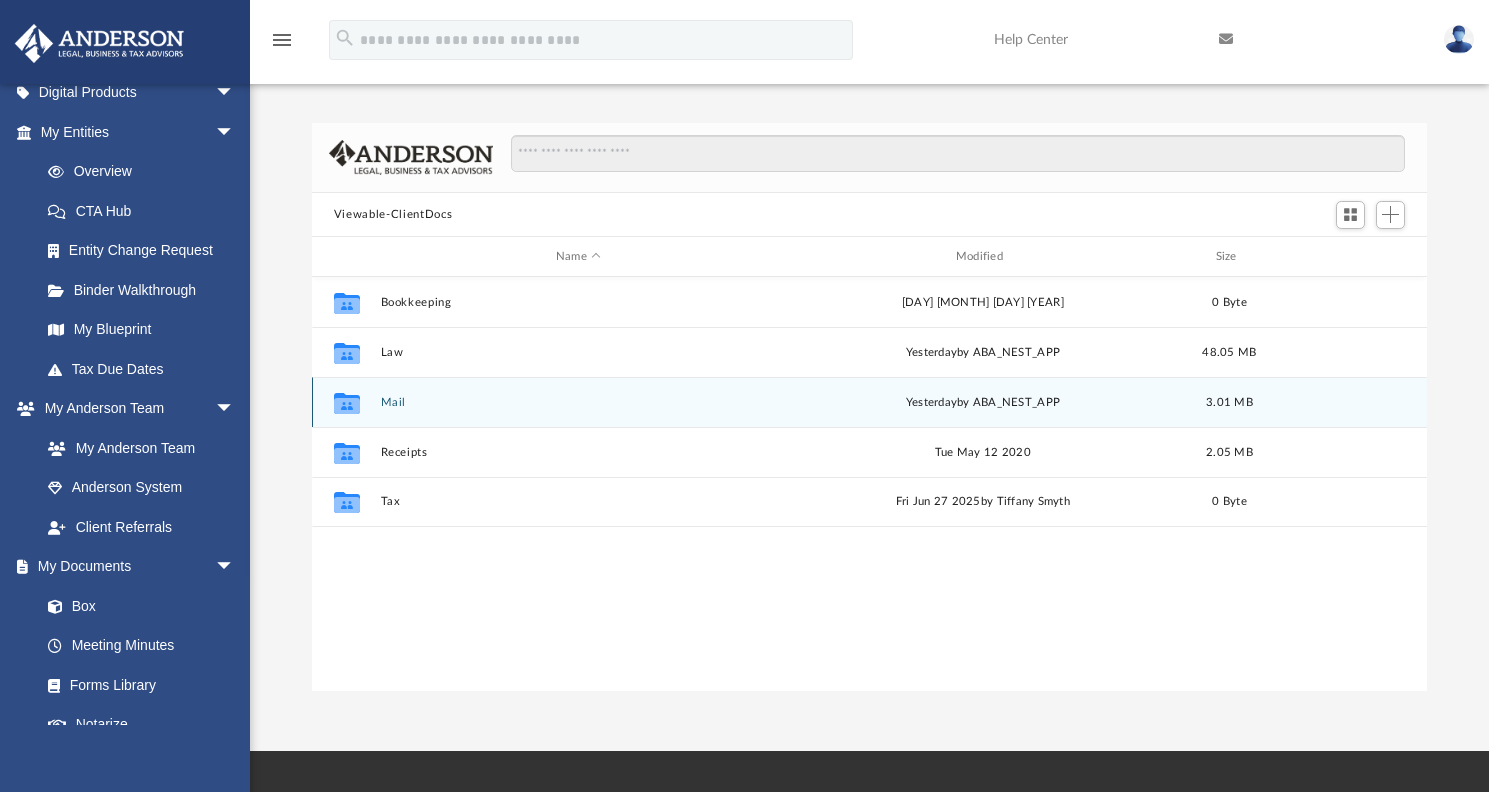 click on "Mail" at bounding box center (578, 402) 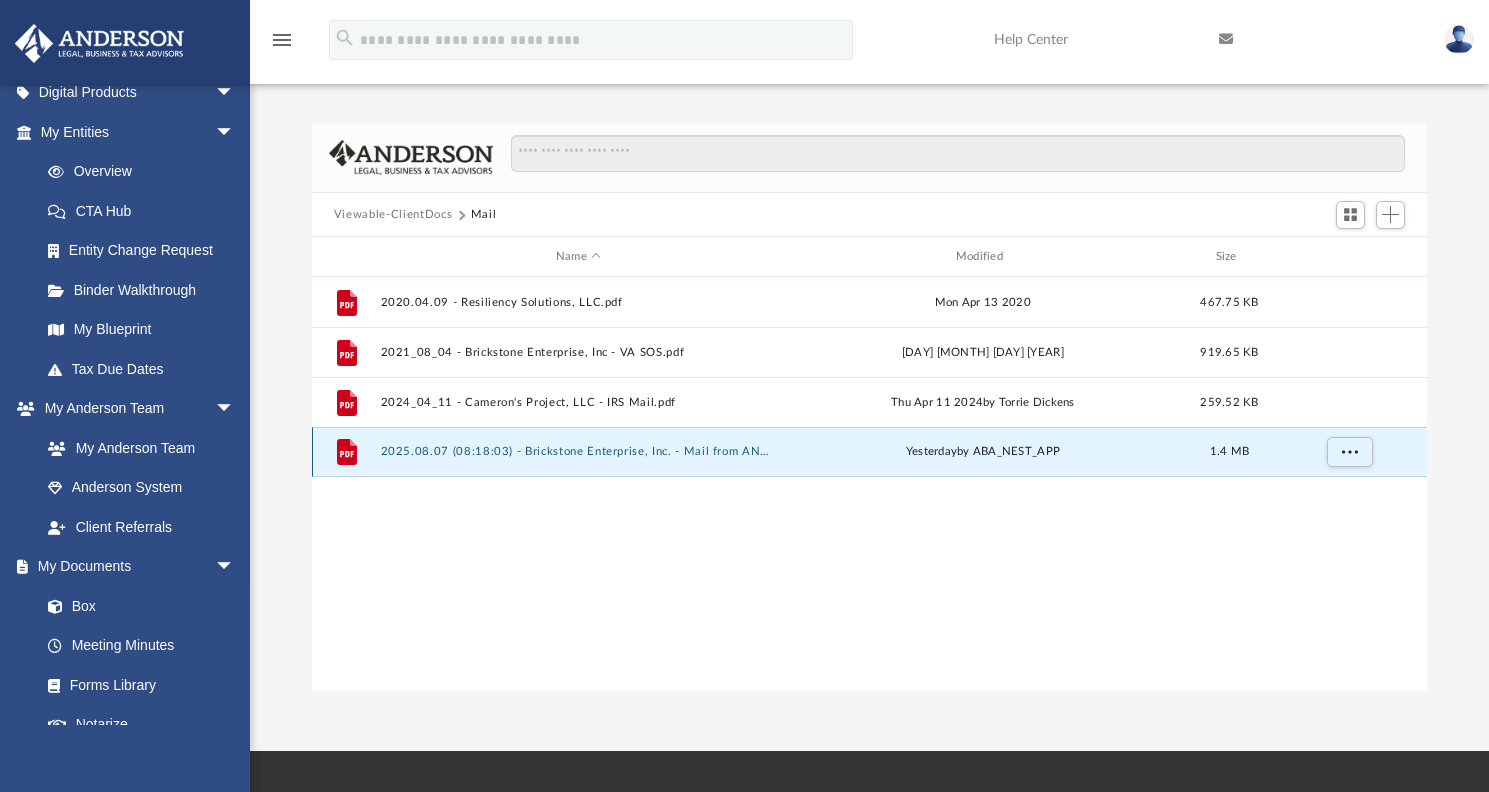 click on "2025.08.07 (08:18:03) - Brickstone Enterprise, Inc. - Mail from ANDERSON REGISTERED AGENTS INC..pdf" at bounding box center [578, 451] 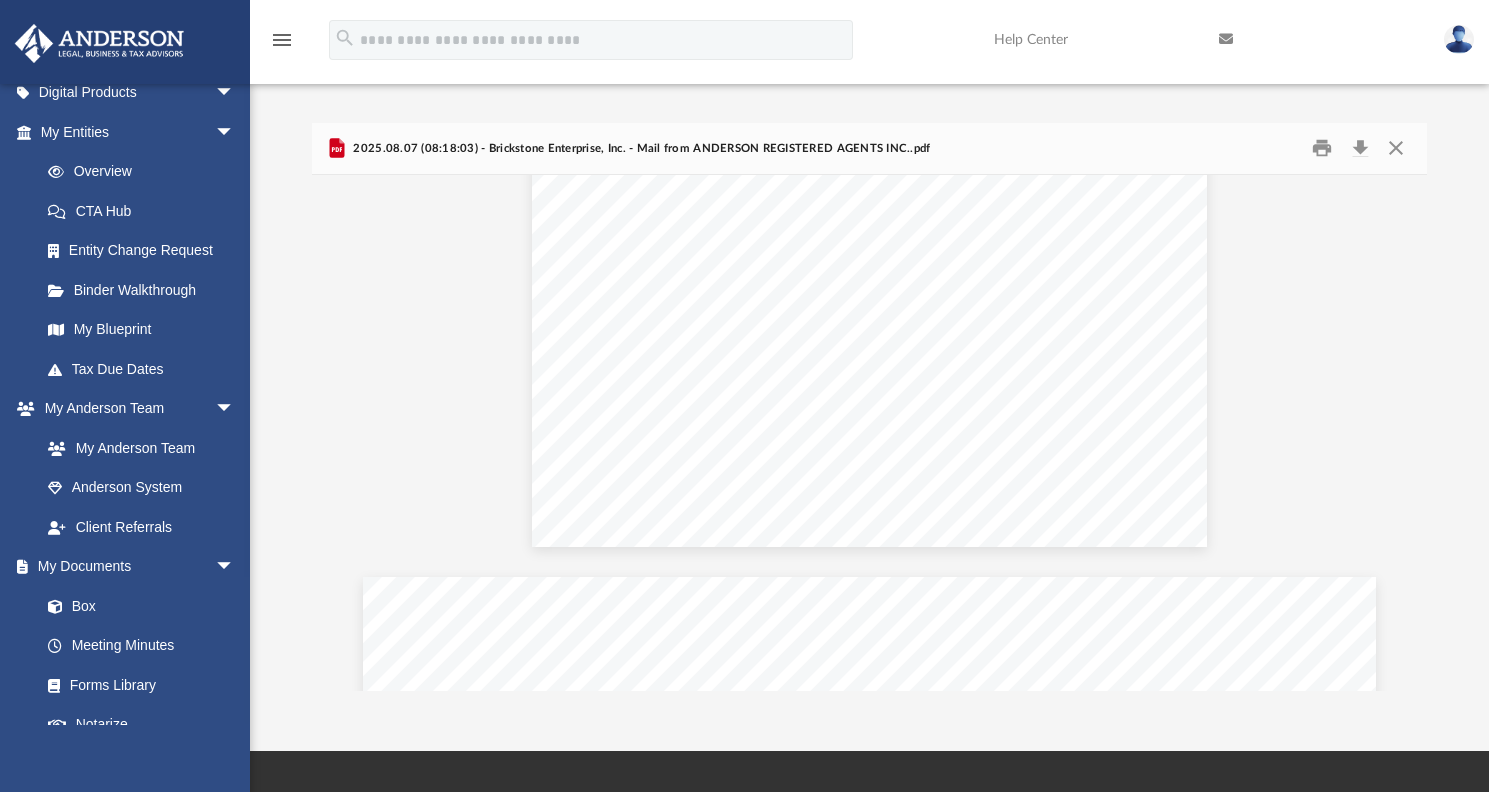 scroll, scrollTop: 0, scrollLeft: 0, axis: both 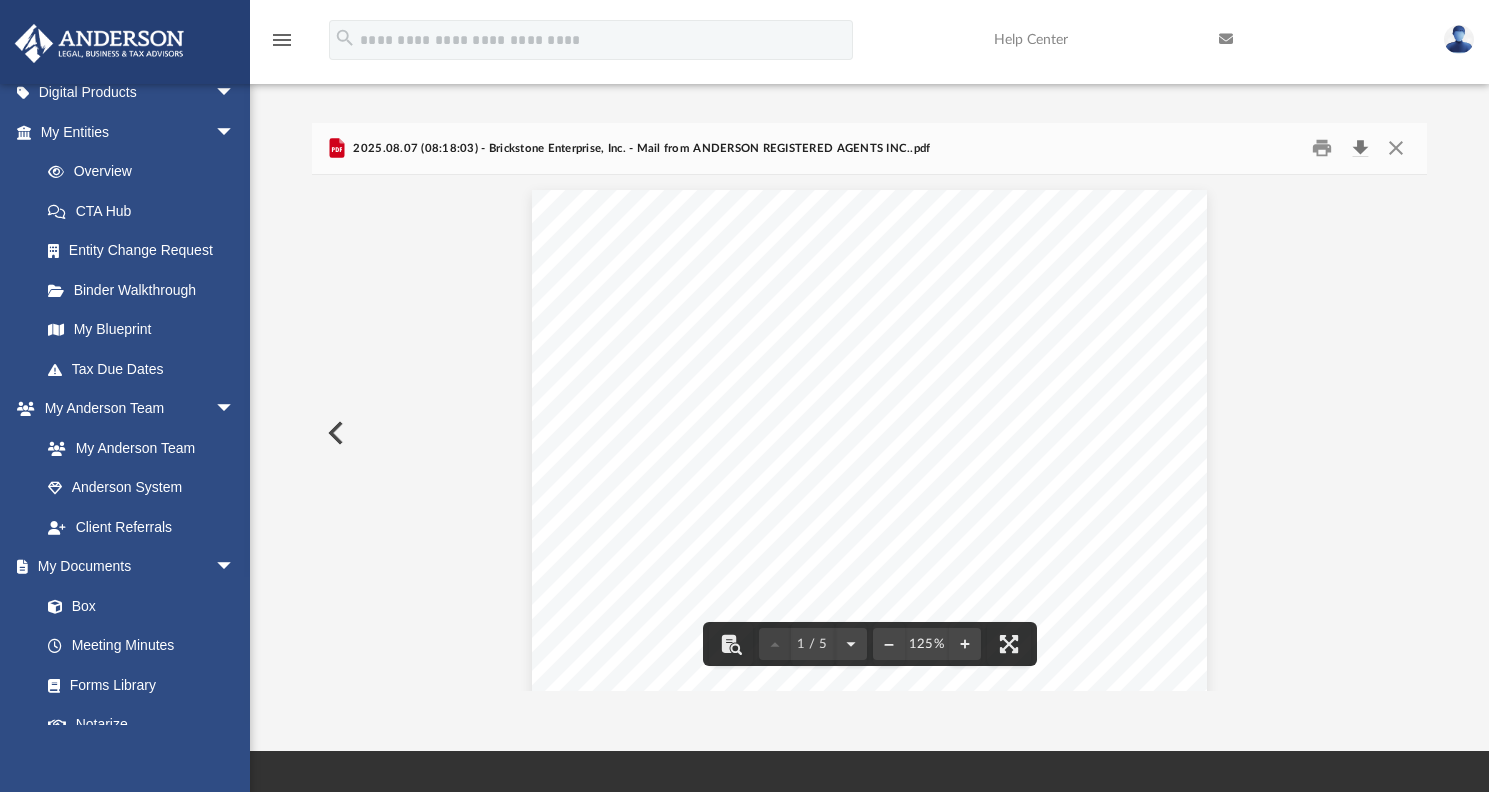 click at bounding box center (1360, 148) 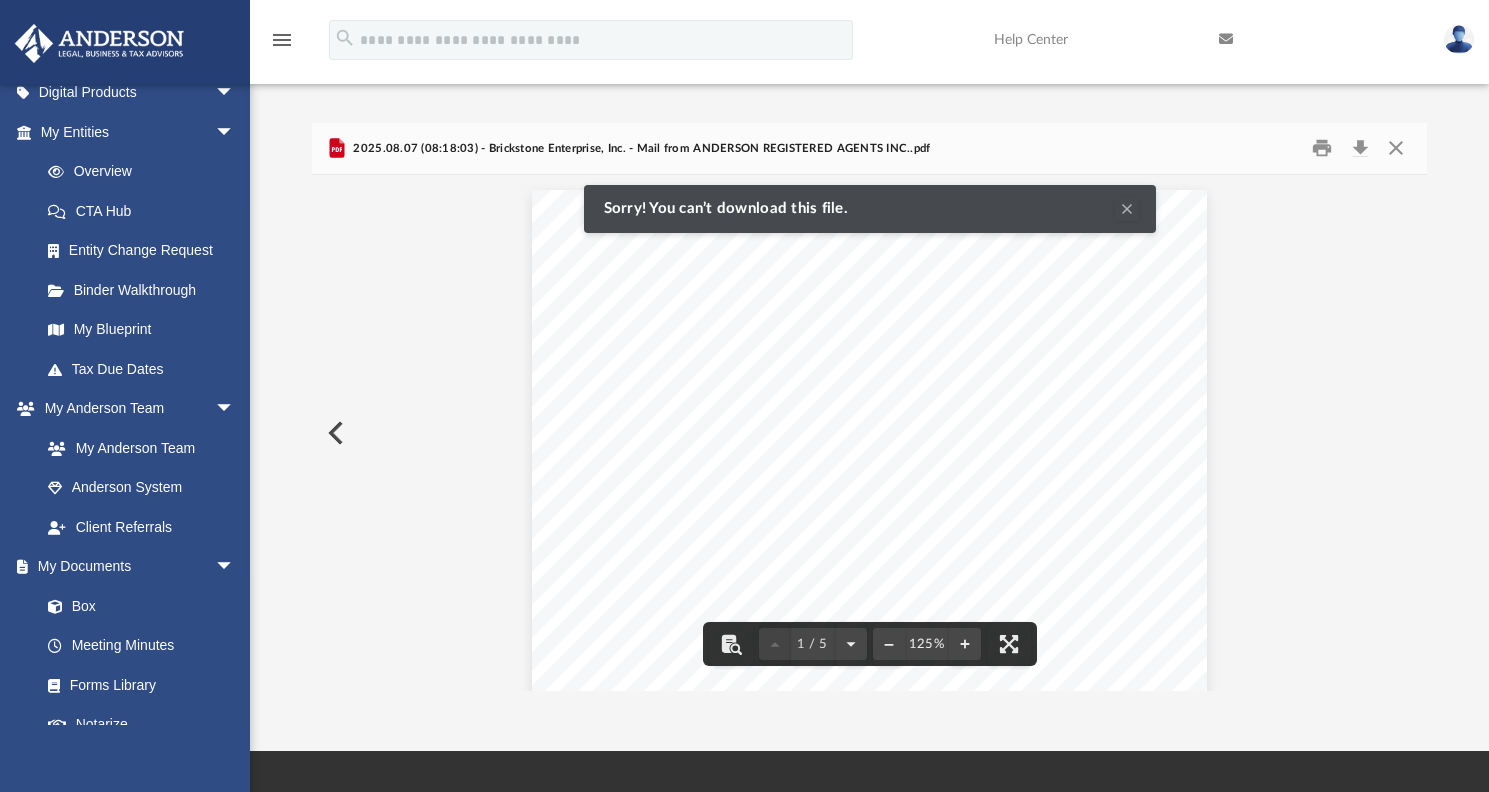 click at bounding box center [869, 3315] 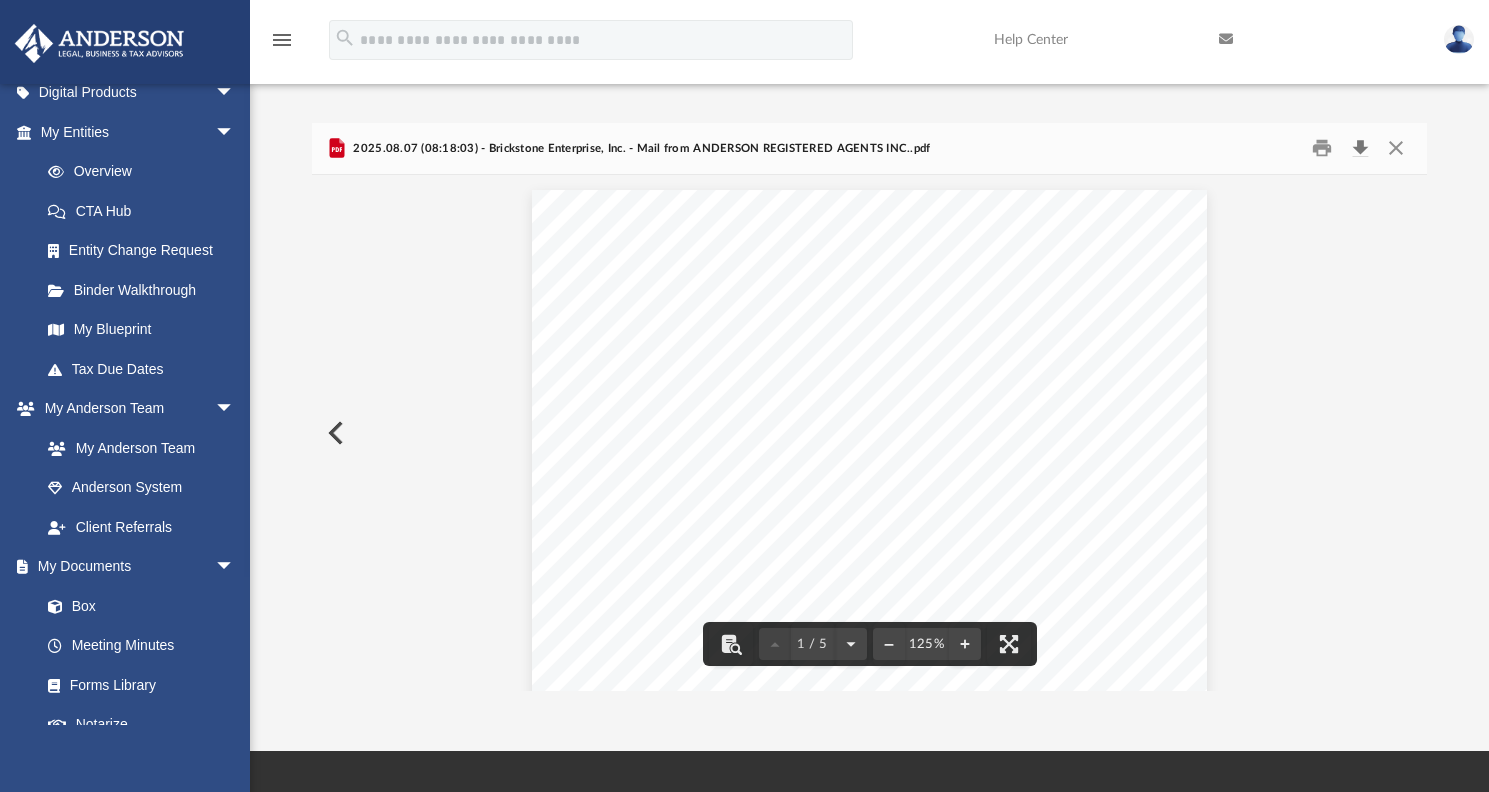 click at bounding box center (1360, 148) 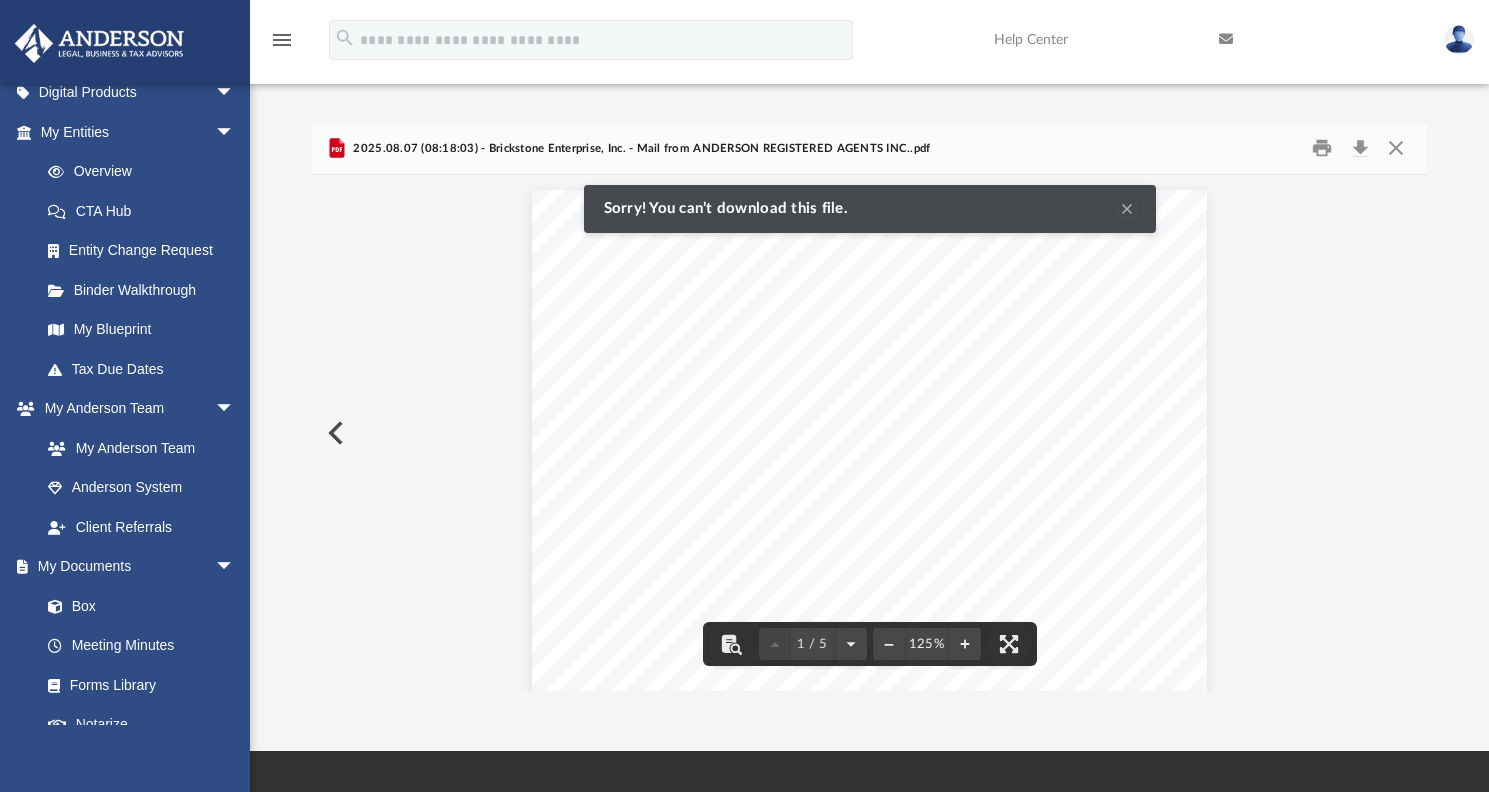 click at bounding box center (869, 3315) 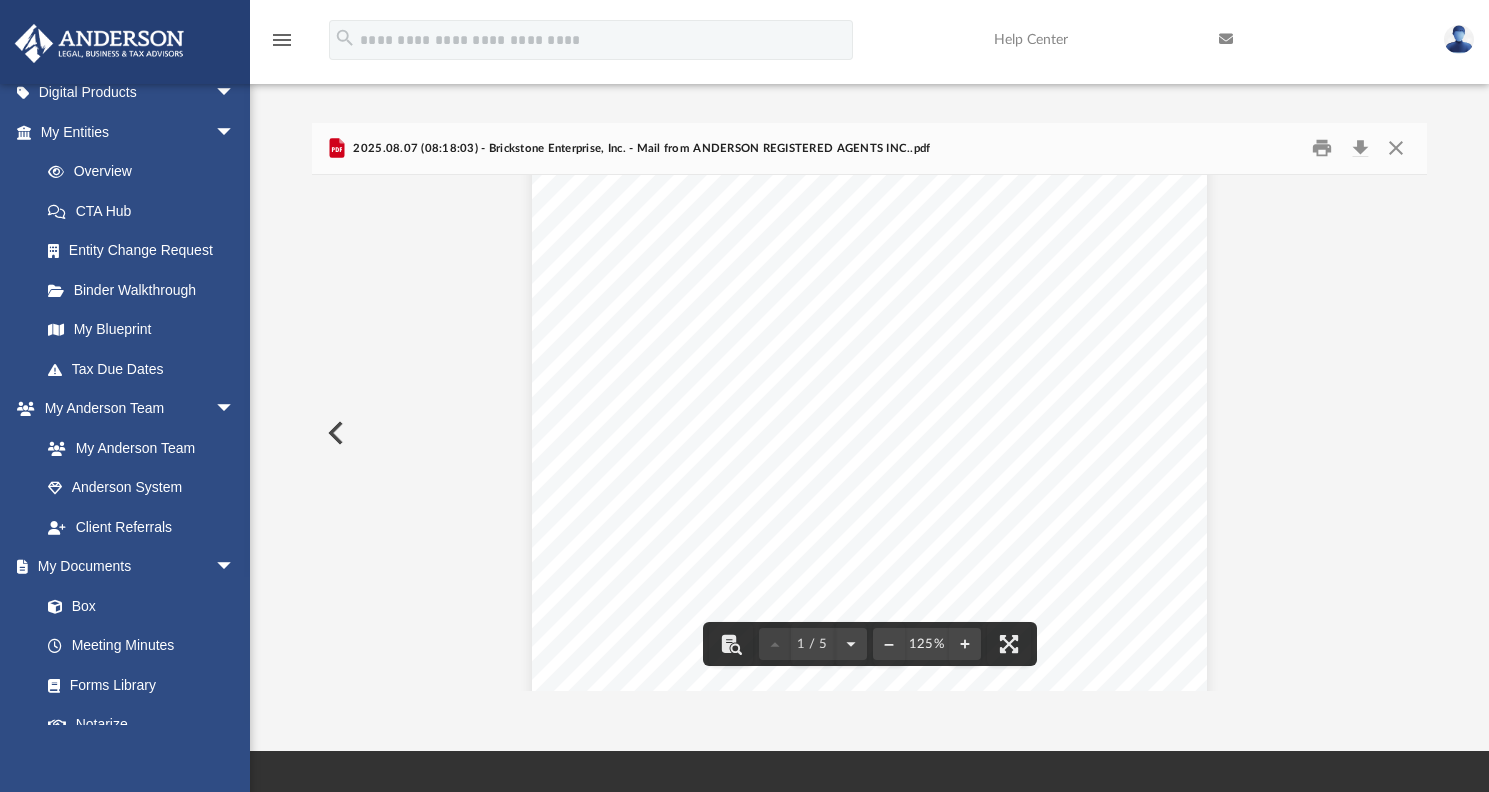 scroll, scrollTop: 0, scrollLeft: 0, axis: both 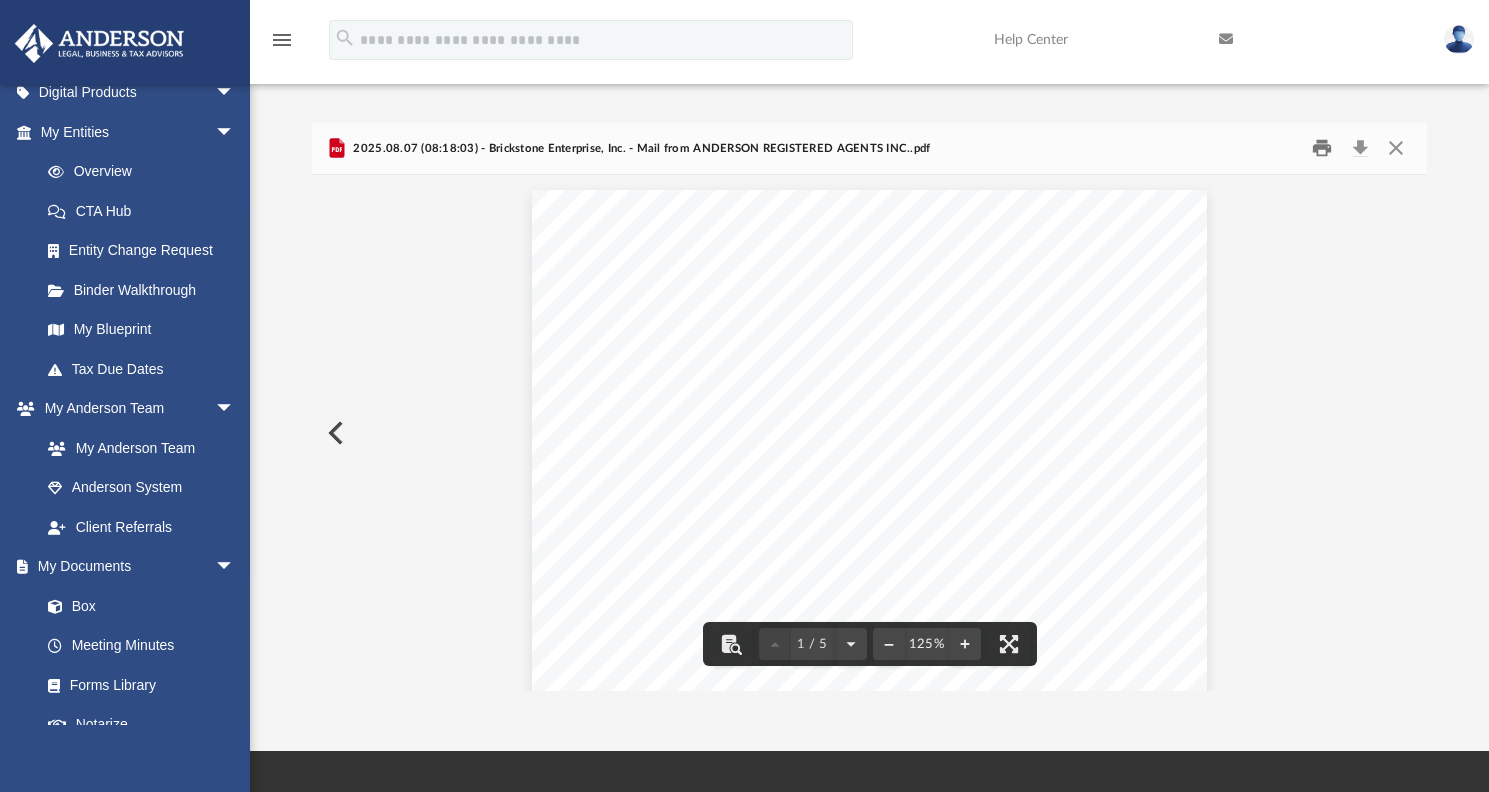 click at bounding box center [1323, 148] 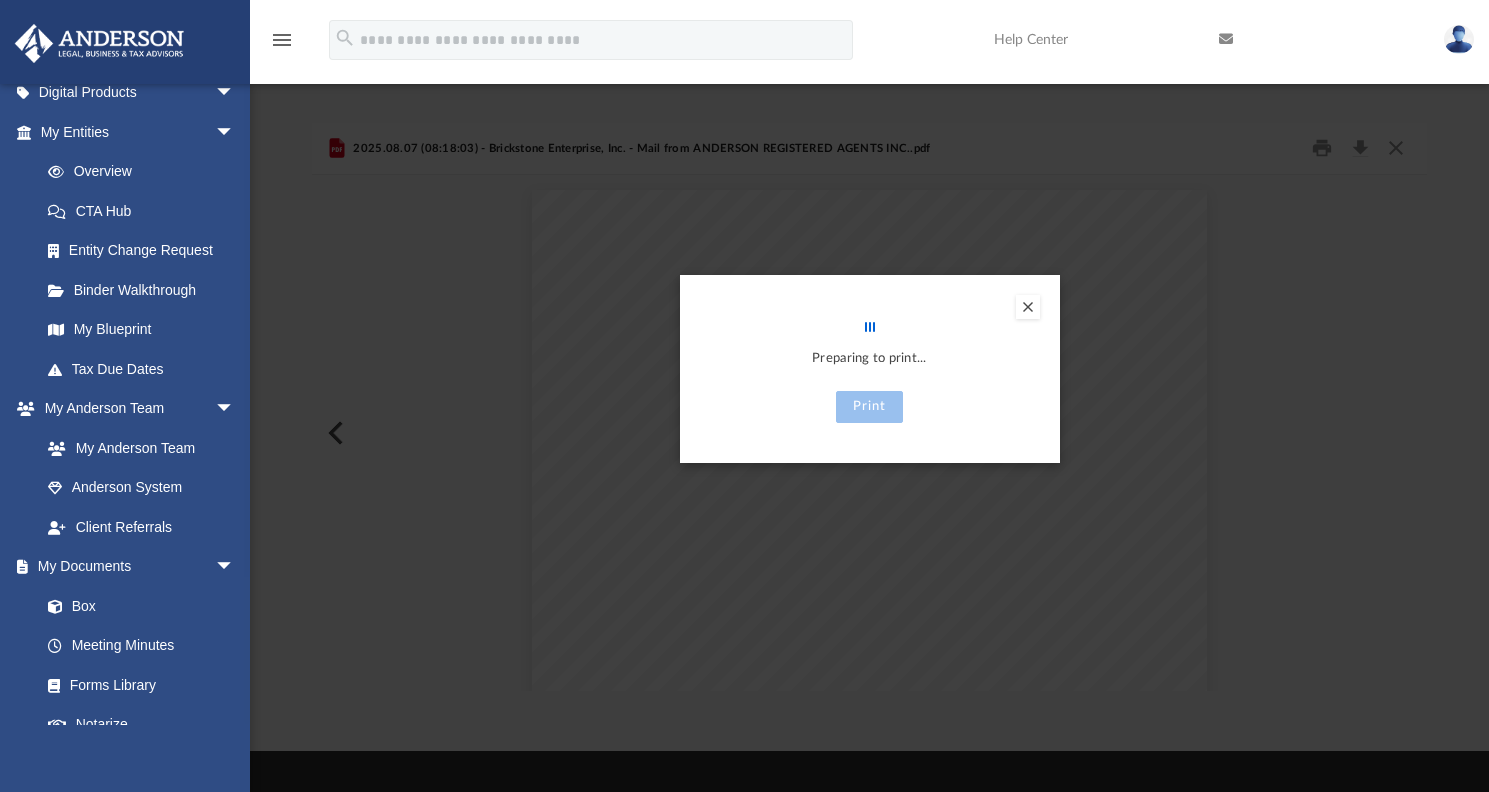 click at bounding box center (1028, 307) 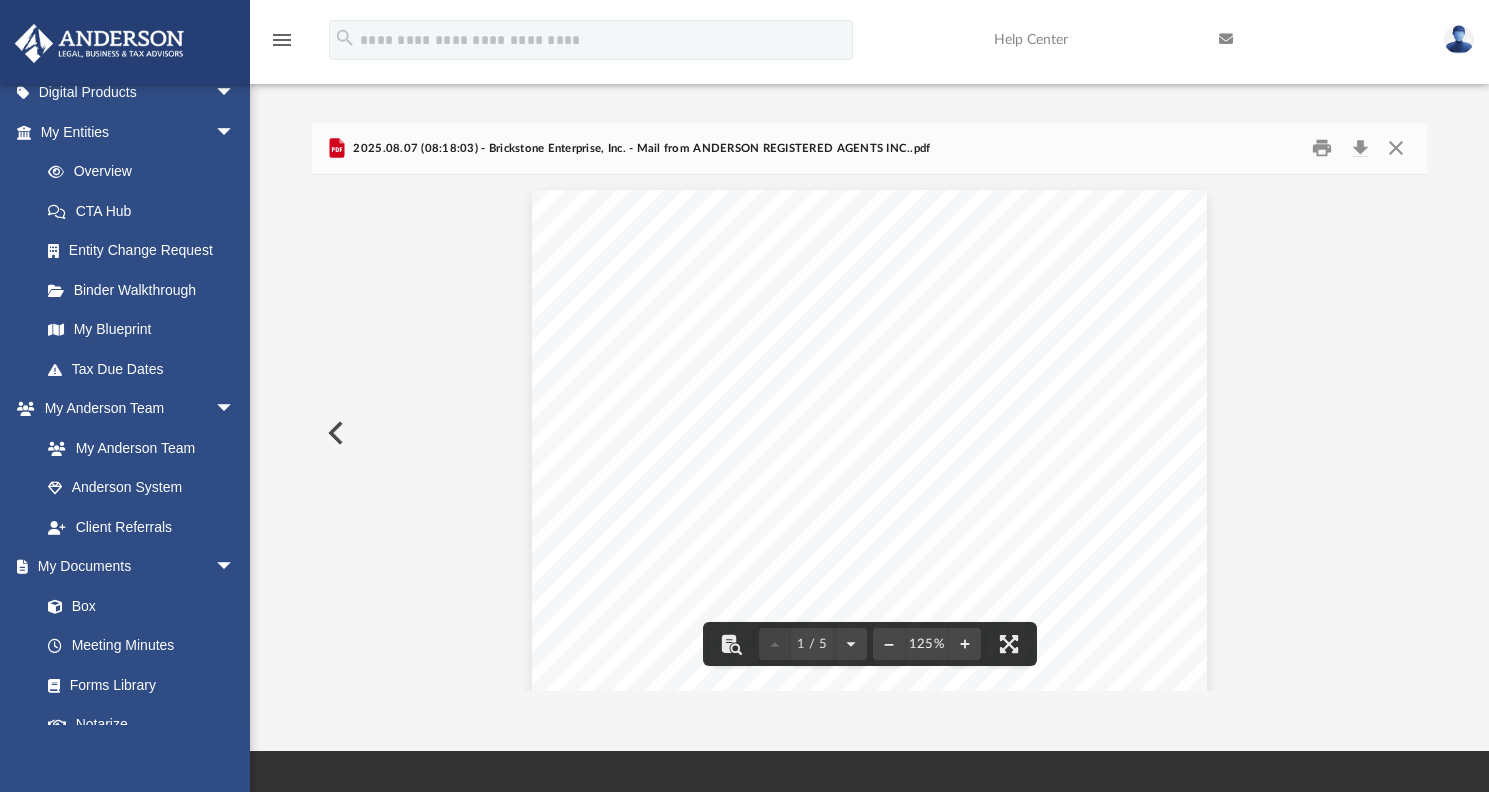 click on "2025.08.07 (08:18:03) - Brickstone Enterprise, Inc. - Mail from ANDERSON REGISTERED AGENTS INC..pdf" at bounding box center [639, 149] 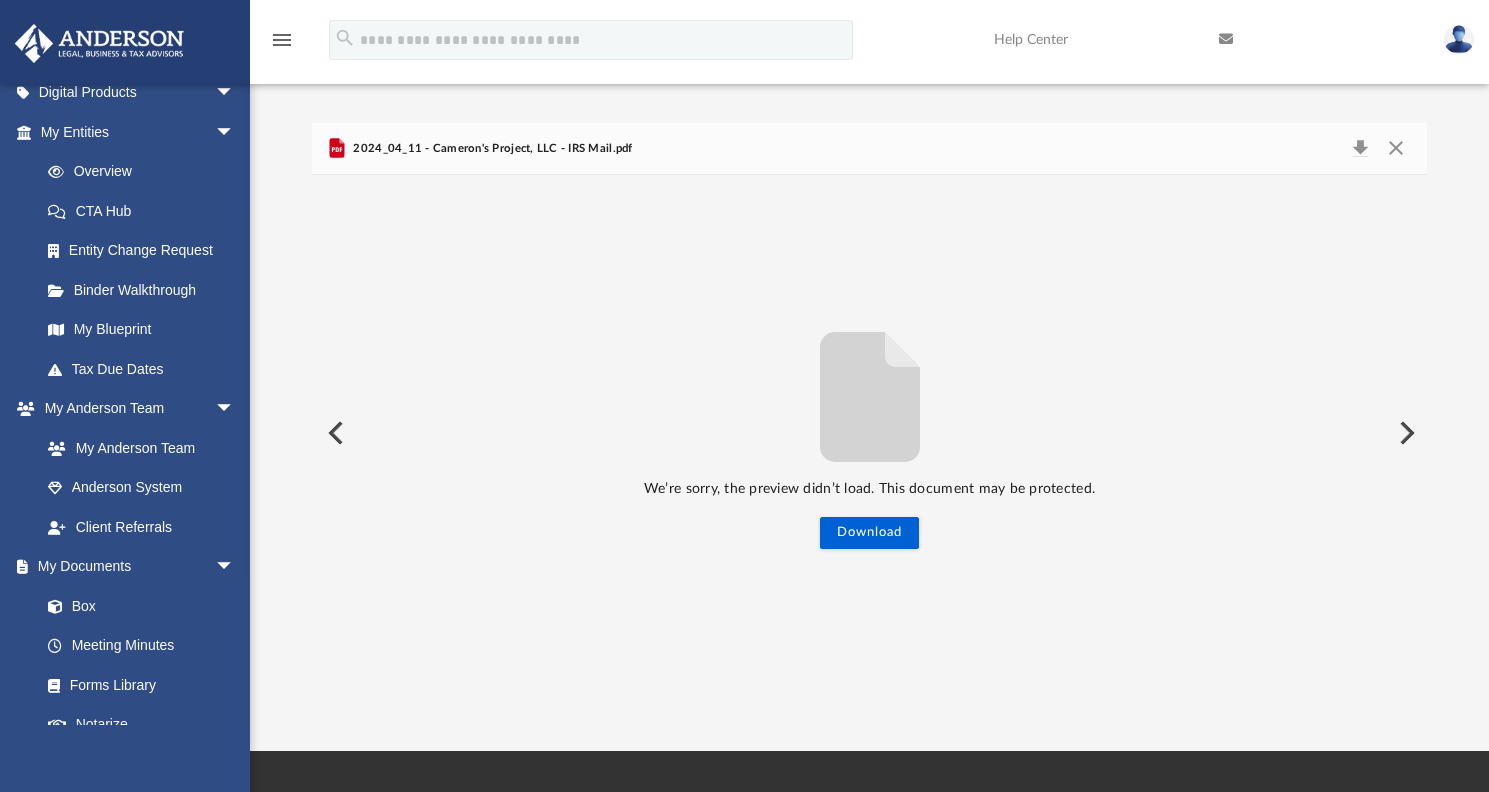 click at bounding box center (1405, 433) 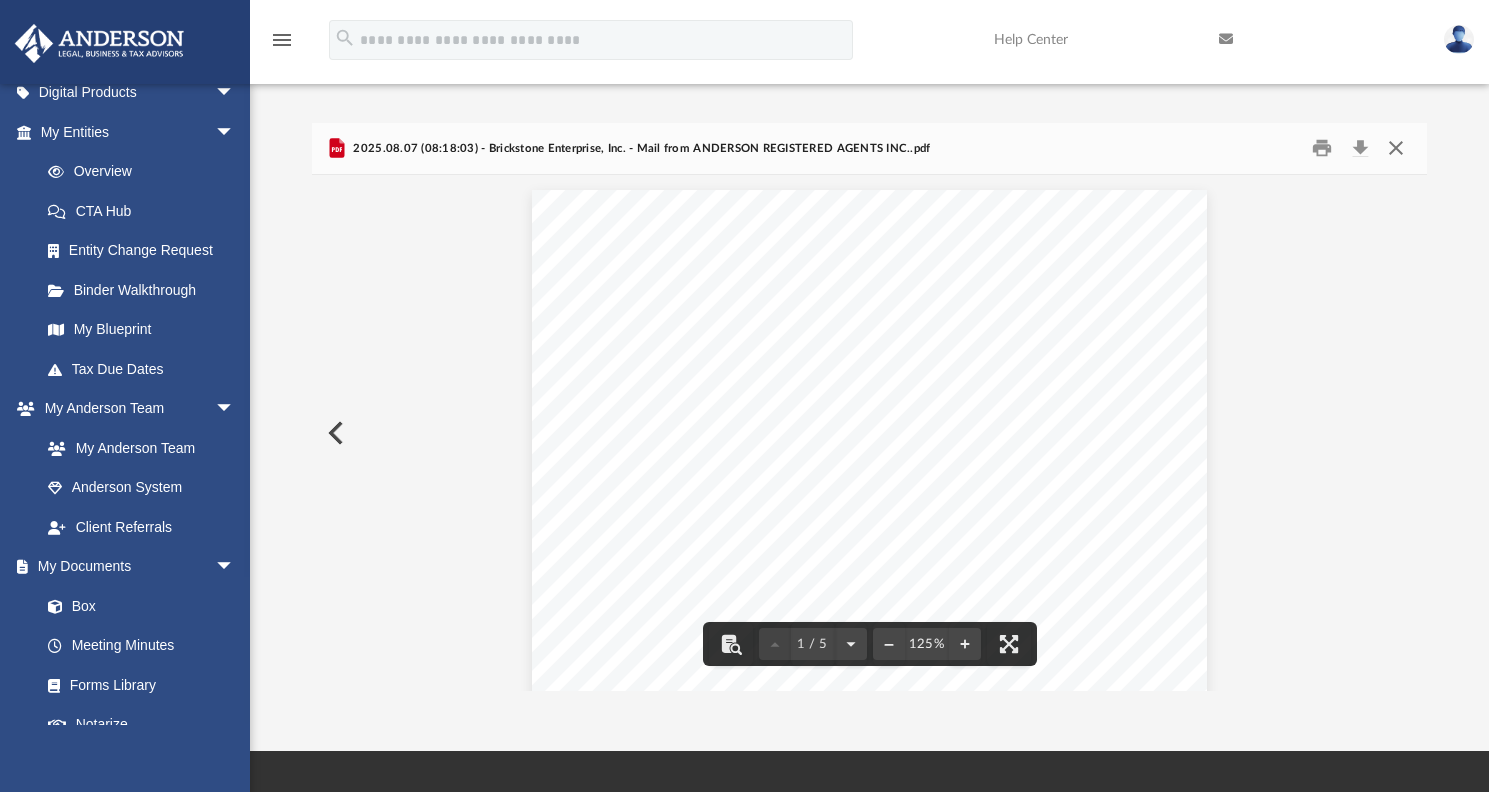 click at bounding box center [1396, 148] 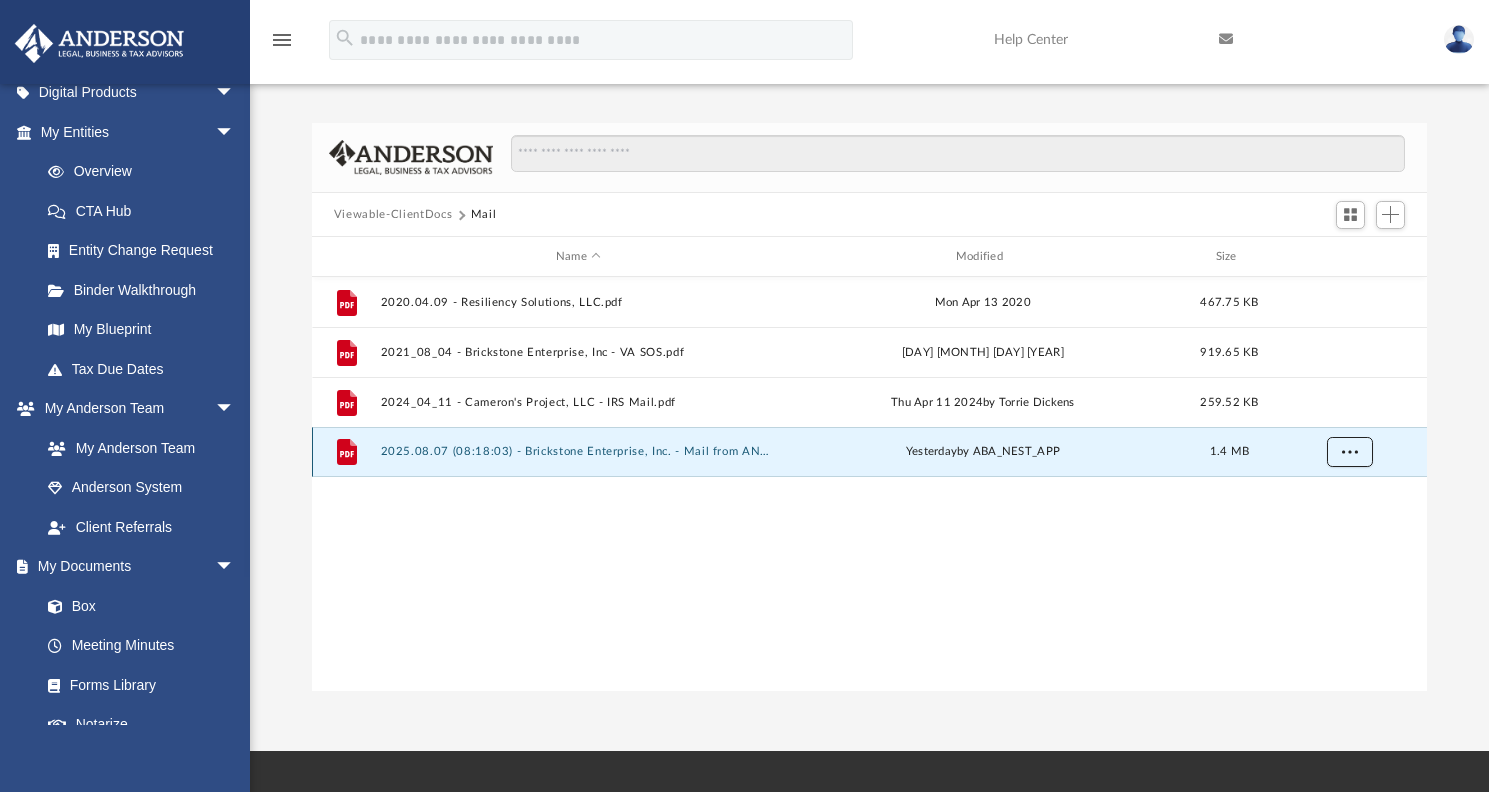click at bounding box center (1350, 451) 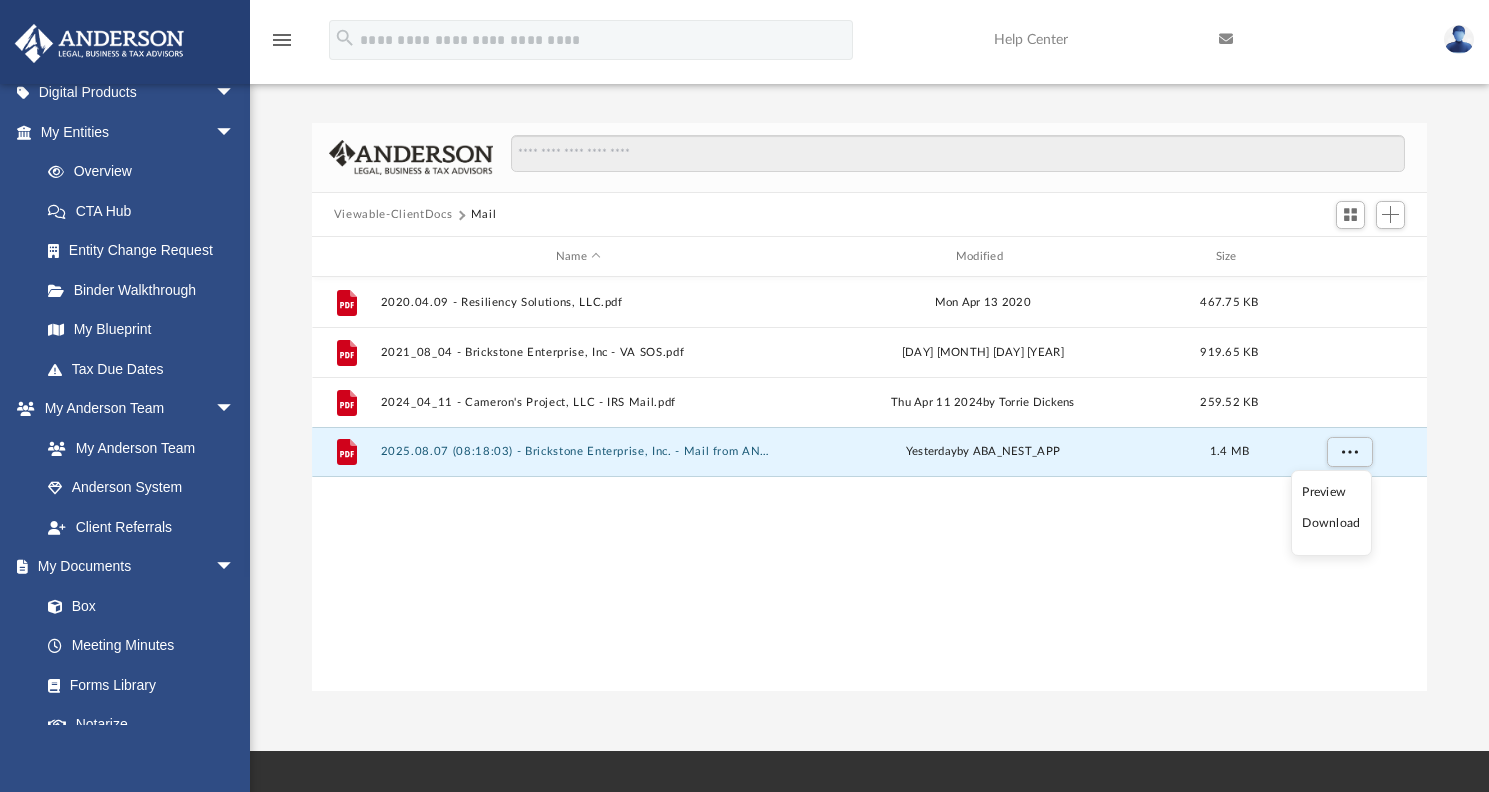 click on "Download" at bounding box center [1331, 523] 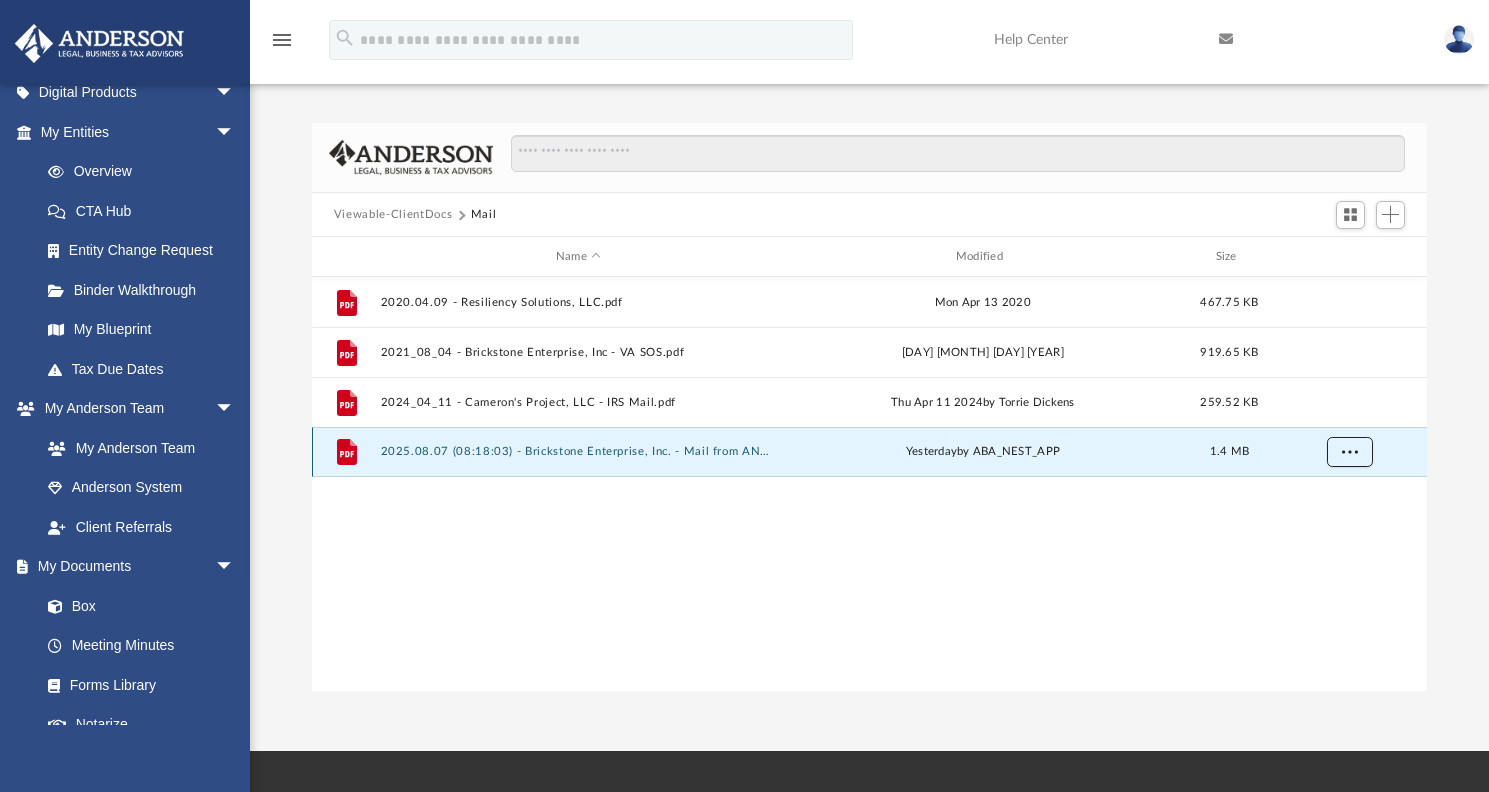 click at bounding box center (1350, 451) 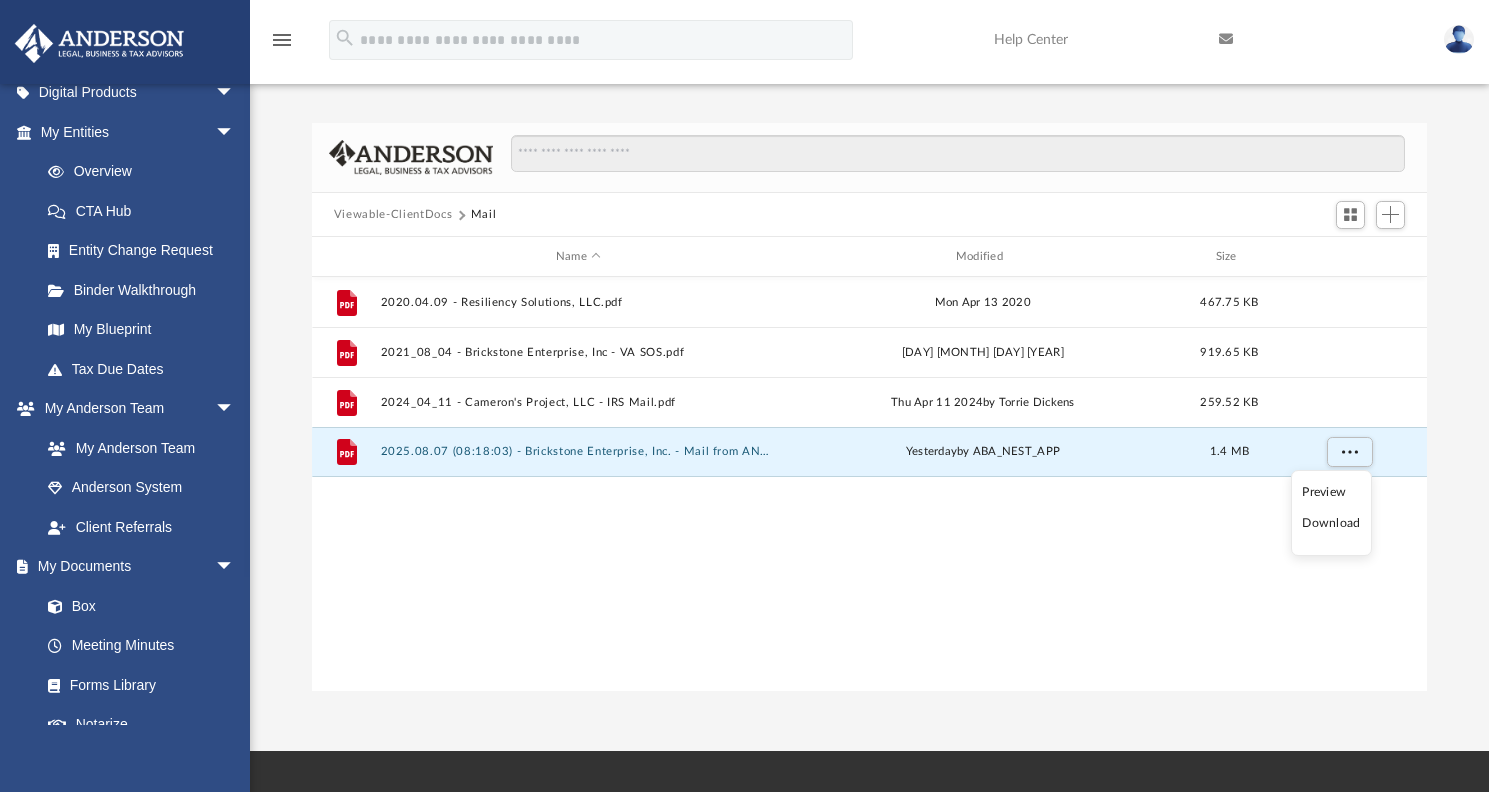click on "Preview" at bounding box center [1331, 492] 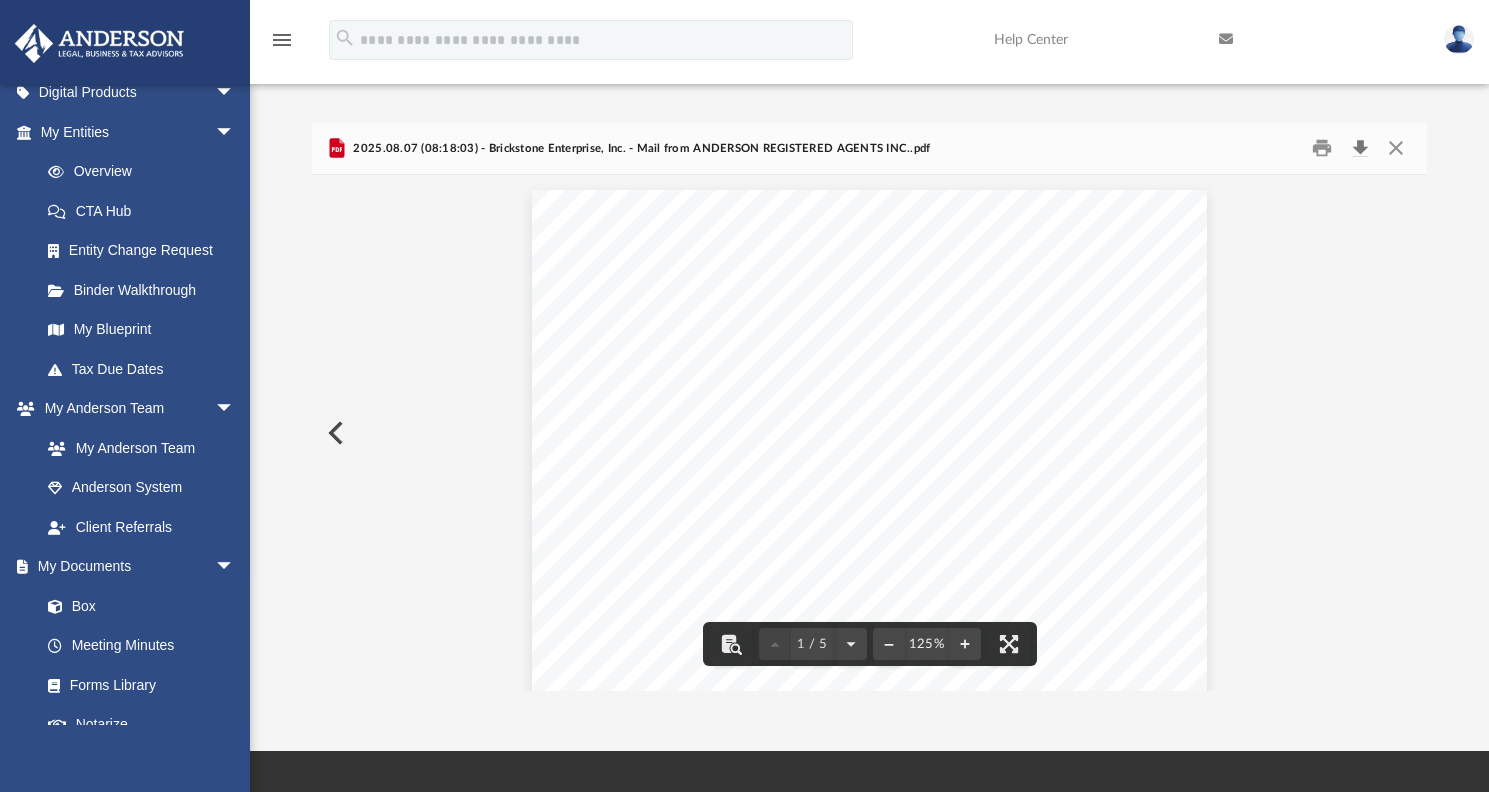 click at bounding box center [1360, 148] 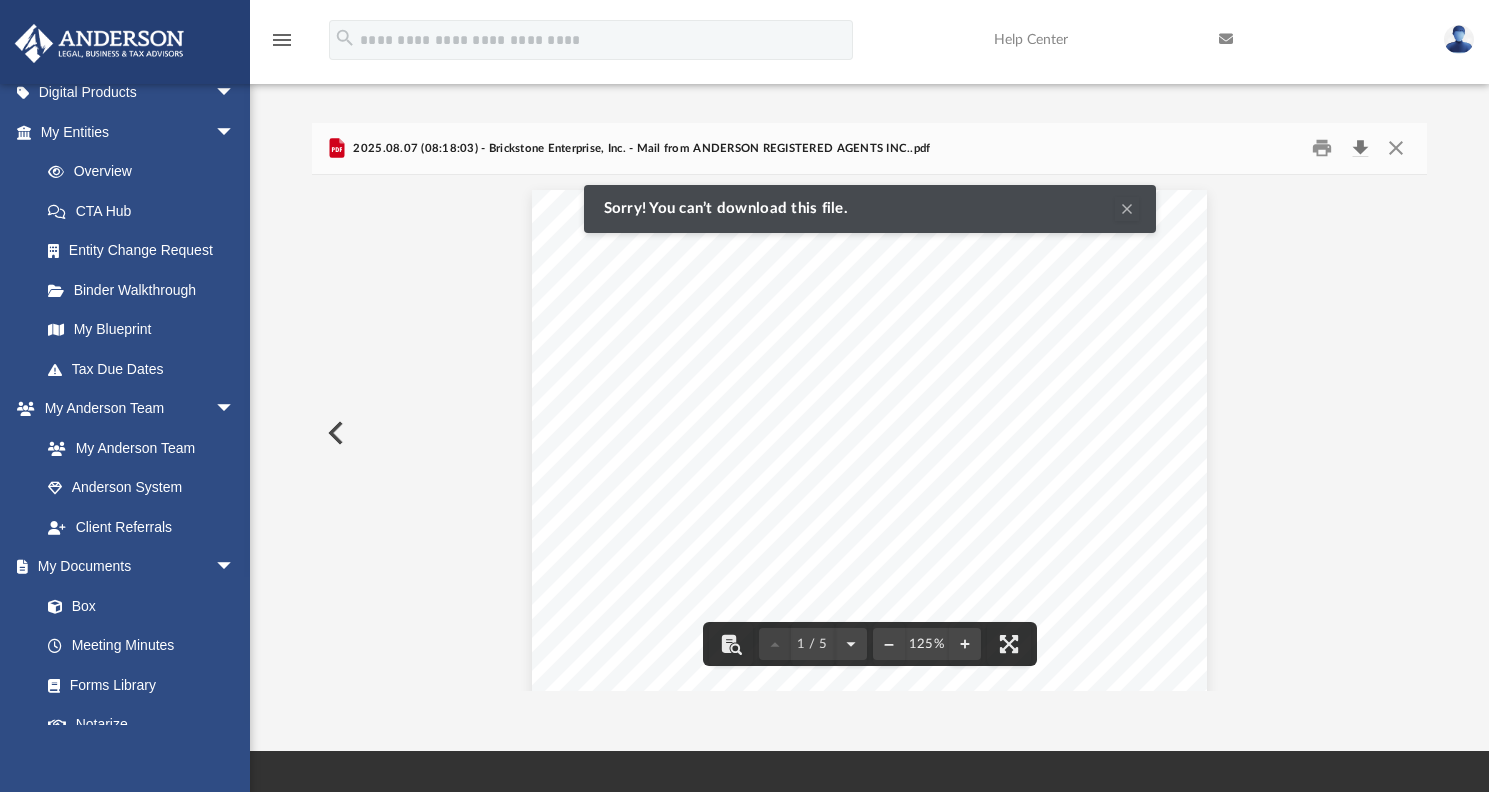 click at bounding box center [1360, 148] 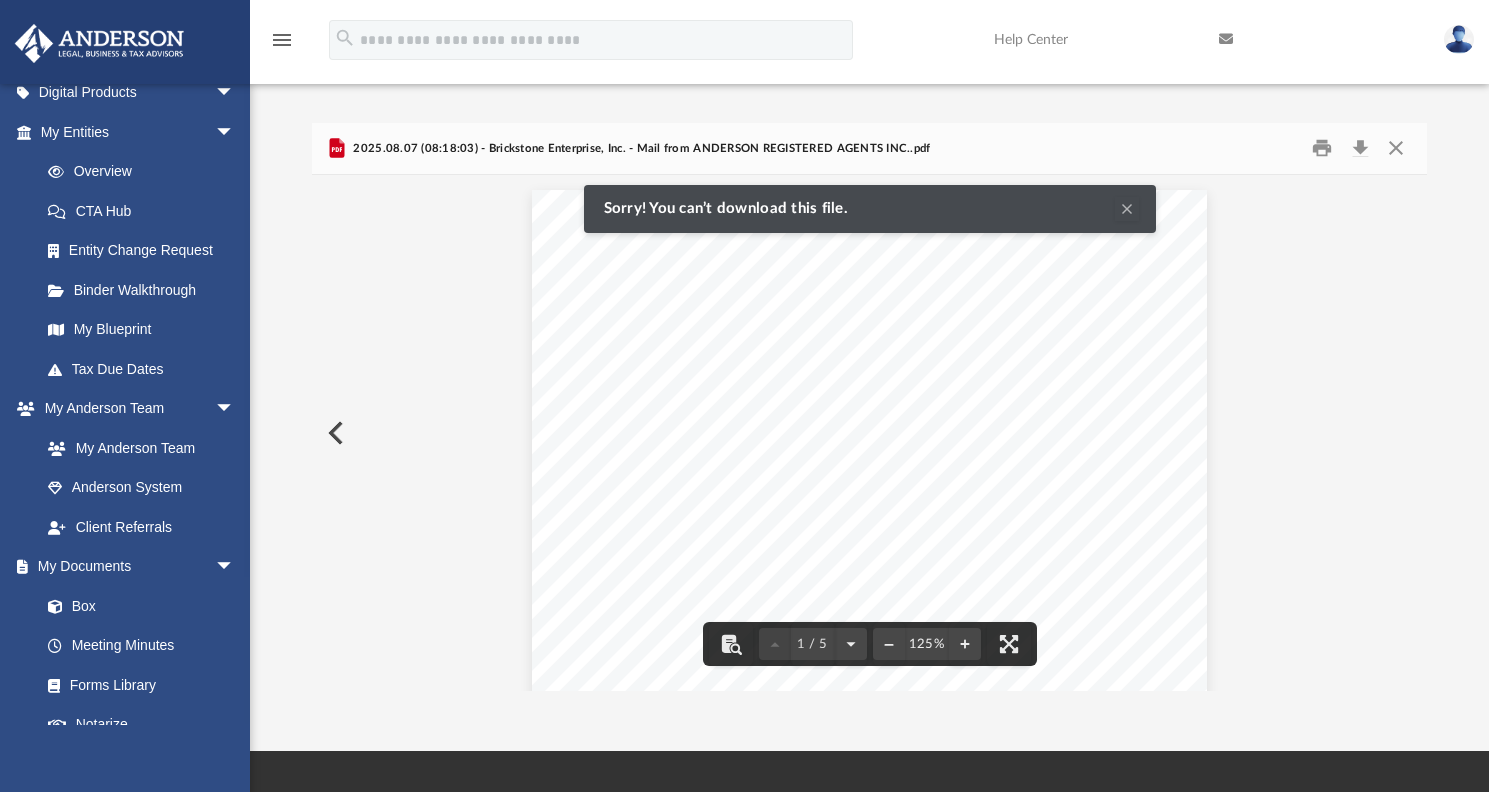 click on "Sorry! You can’t download this file." at bounding box center (870, 209) 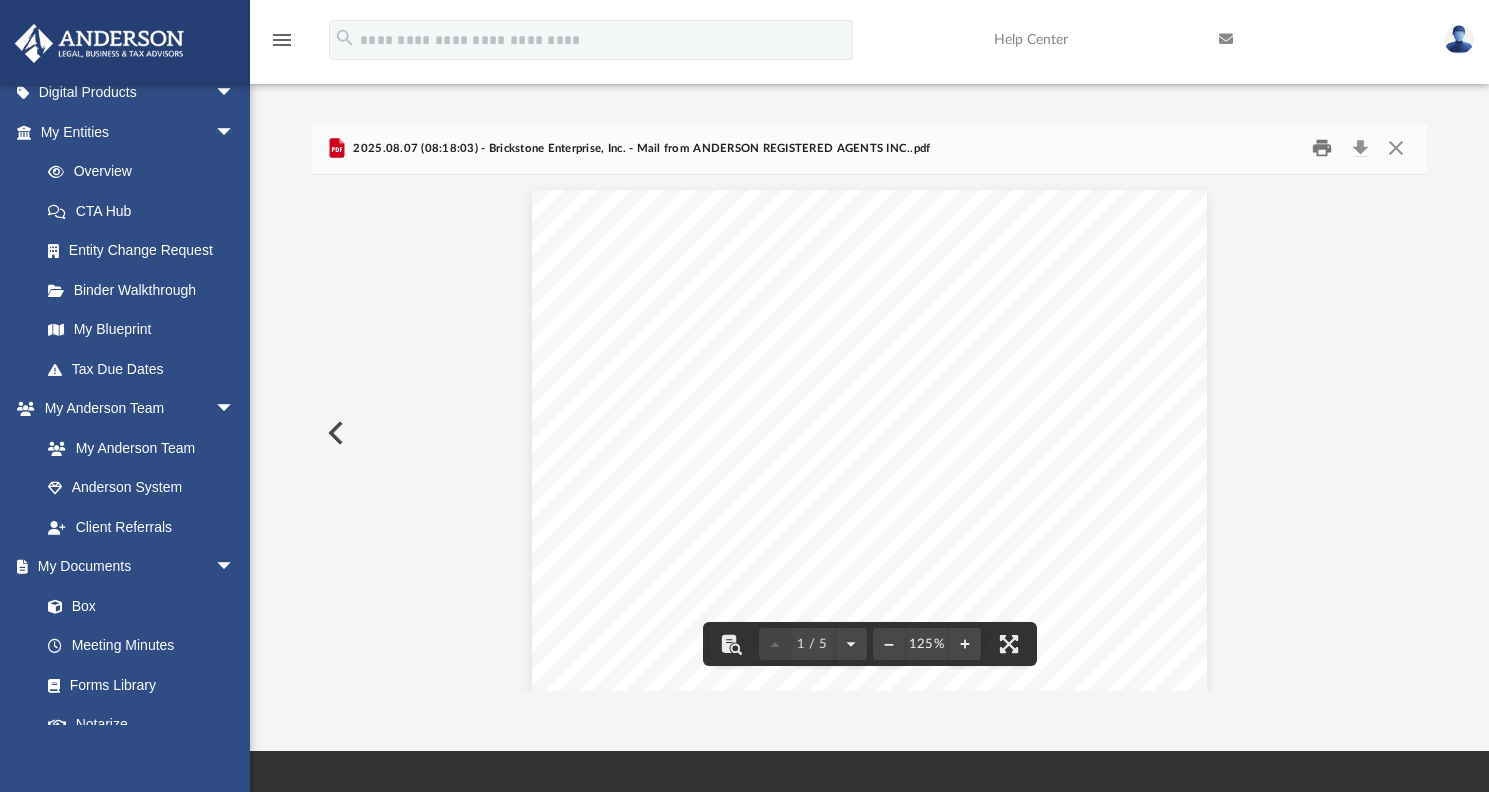 click at bounding box center [1323, 148] 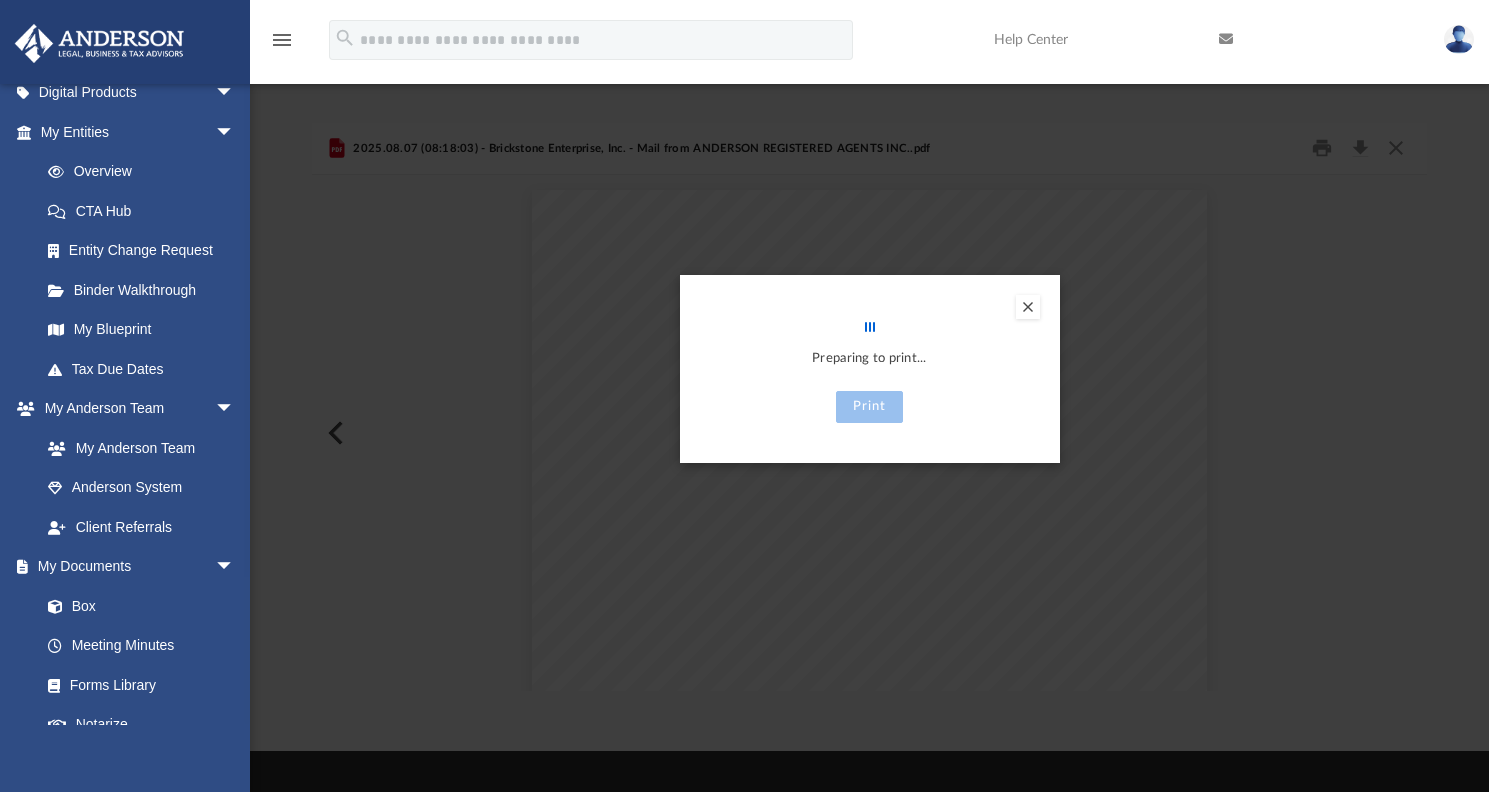 click at bounding box center [1028, 307] 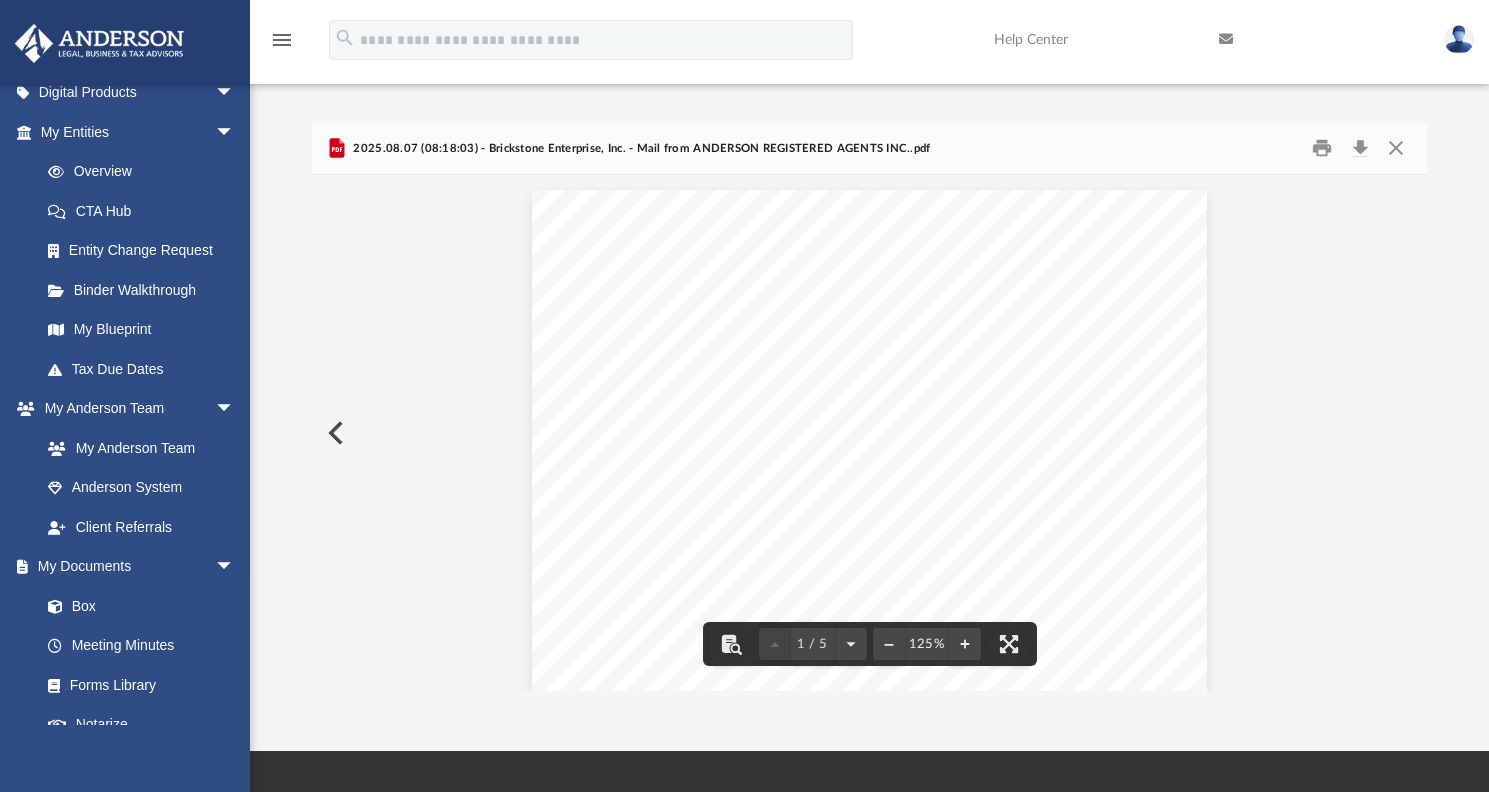 click at bounding box center [334, 433] 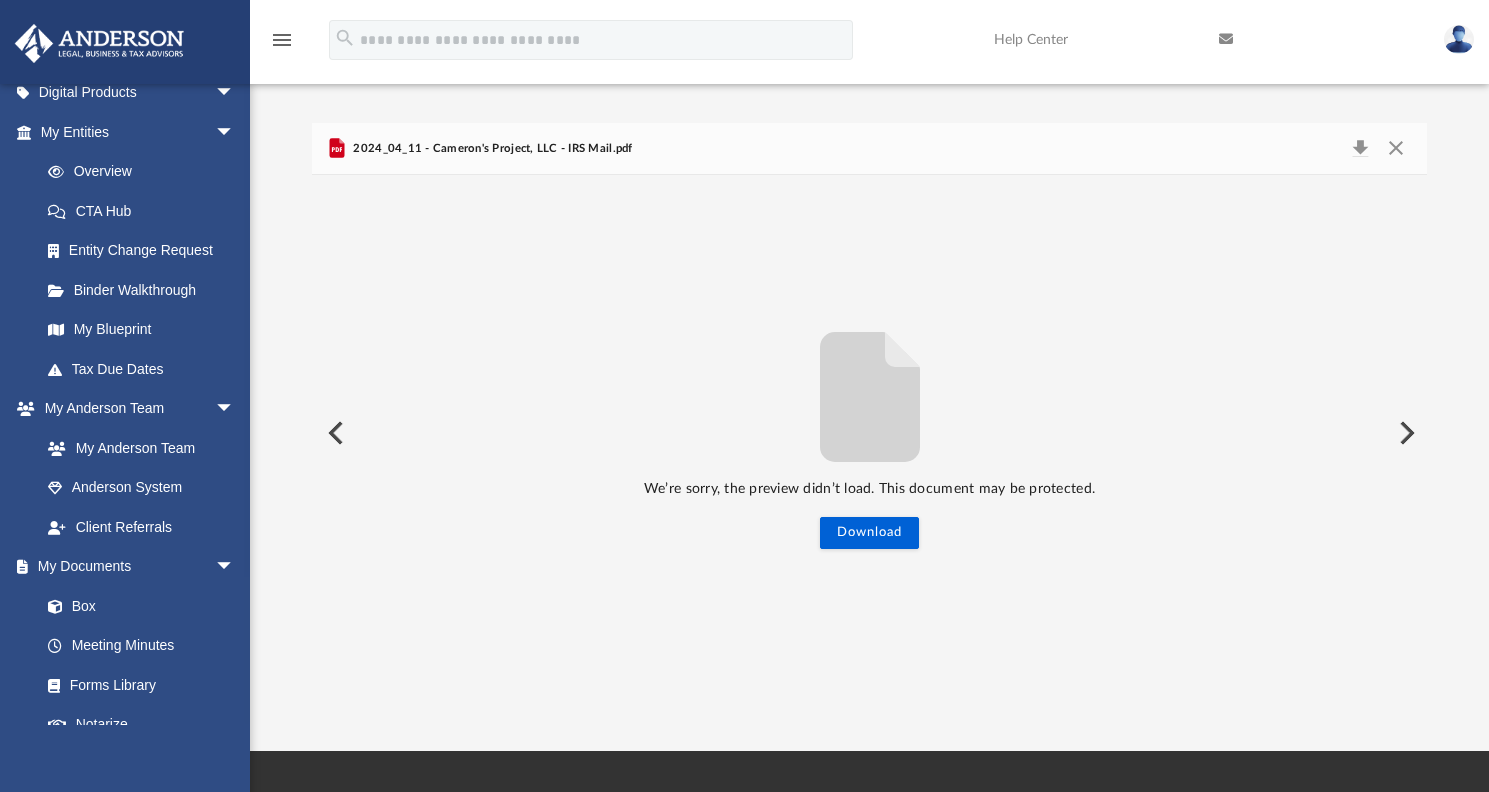 click at bounding box center (334, 433) 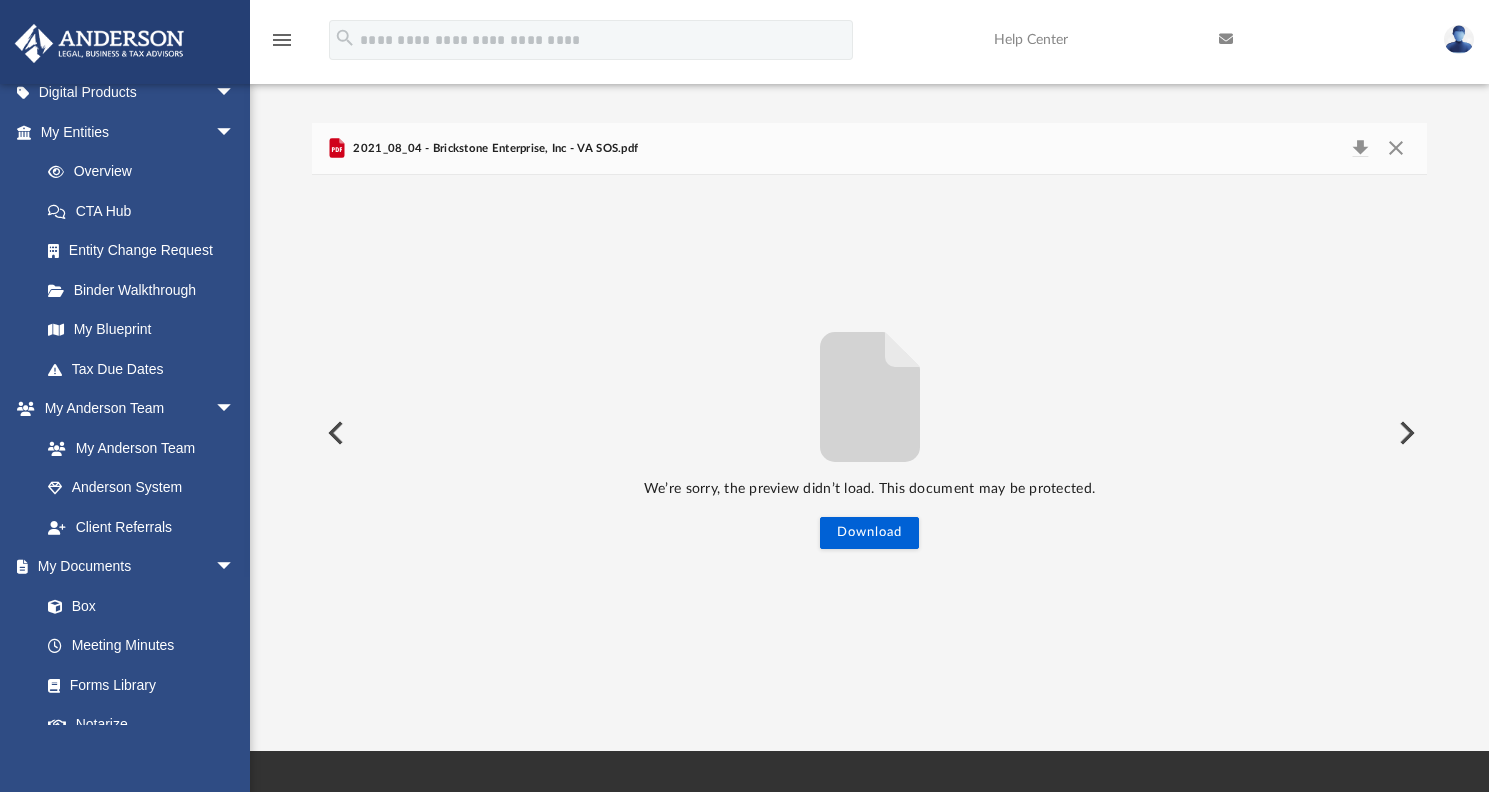 click at bounding box center (334, 433) 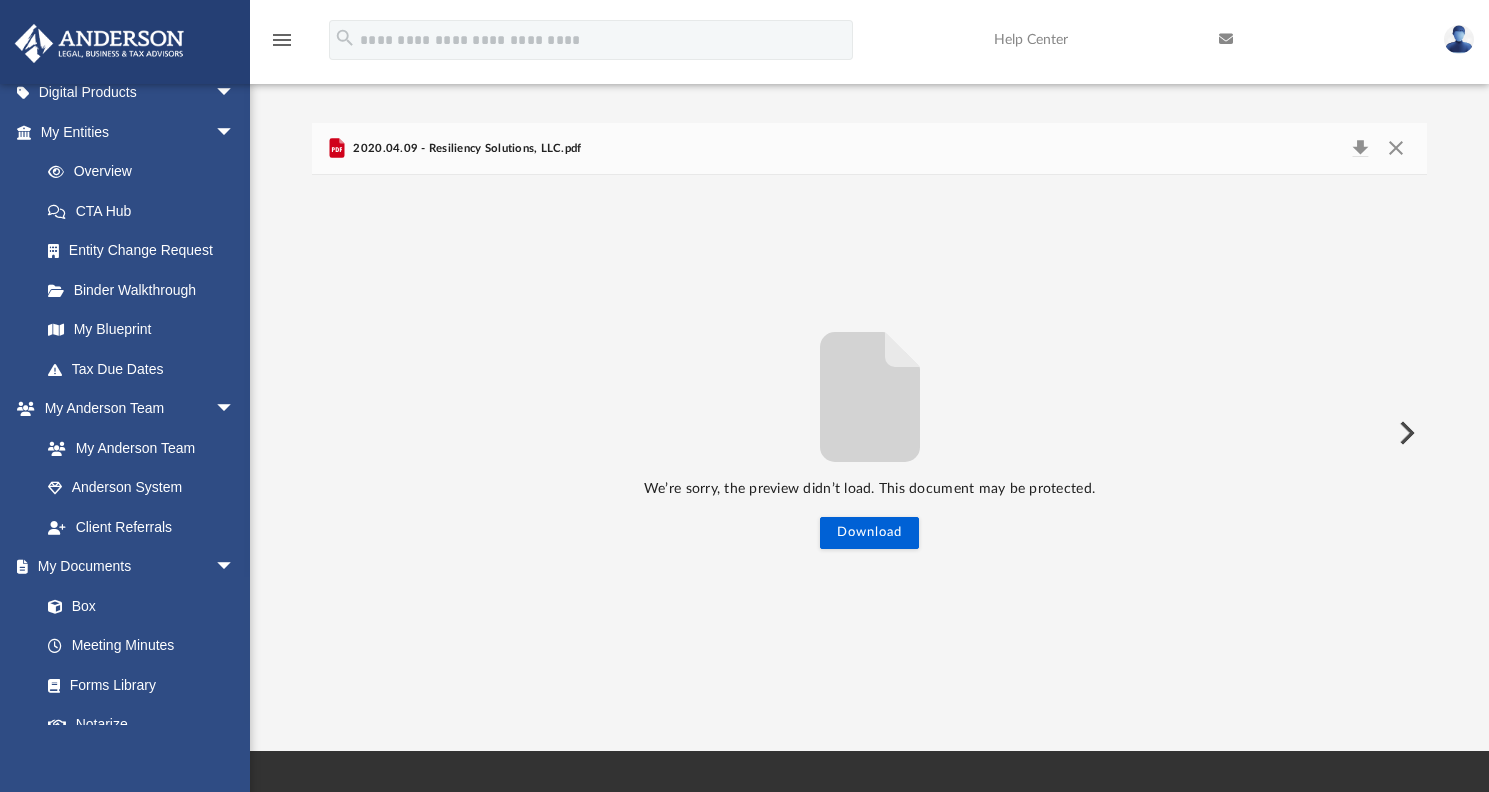click on "We’re sorry, the preview didn’t load. This document may be protected. Download" at bounding box center (869, 433) 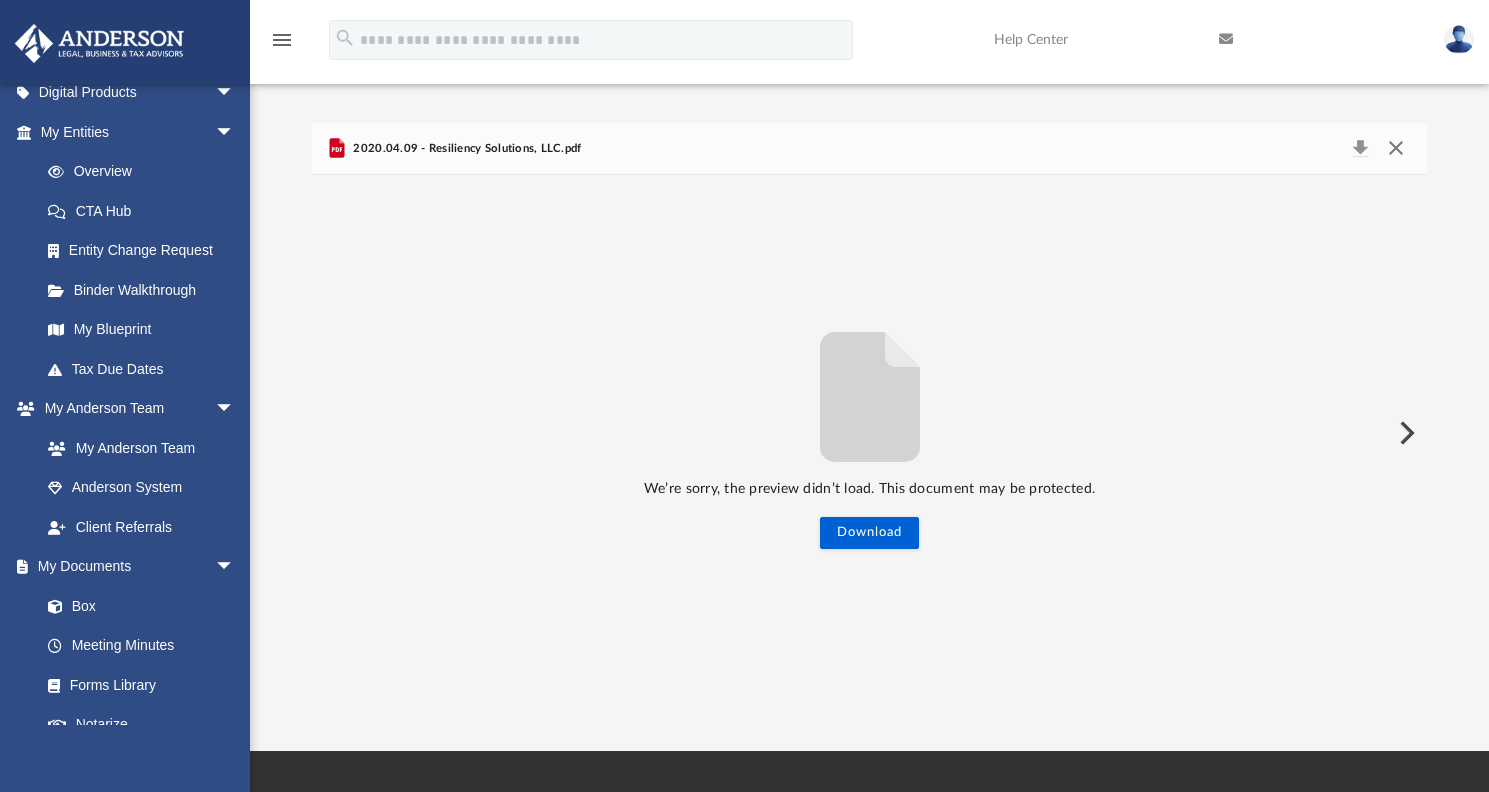 click at bounding box center [1396, 149] 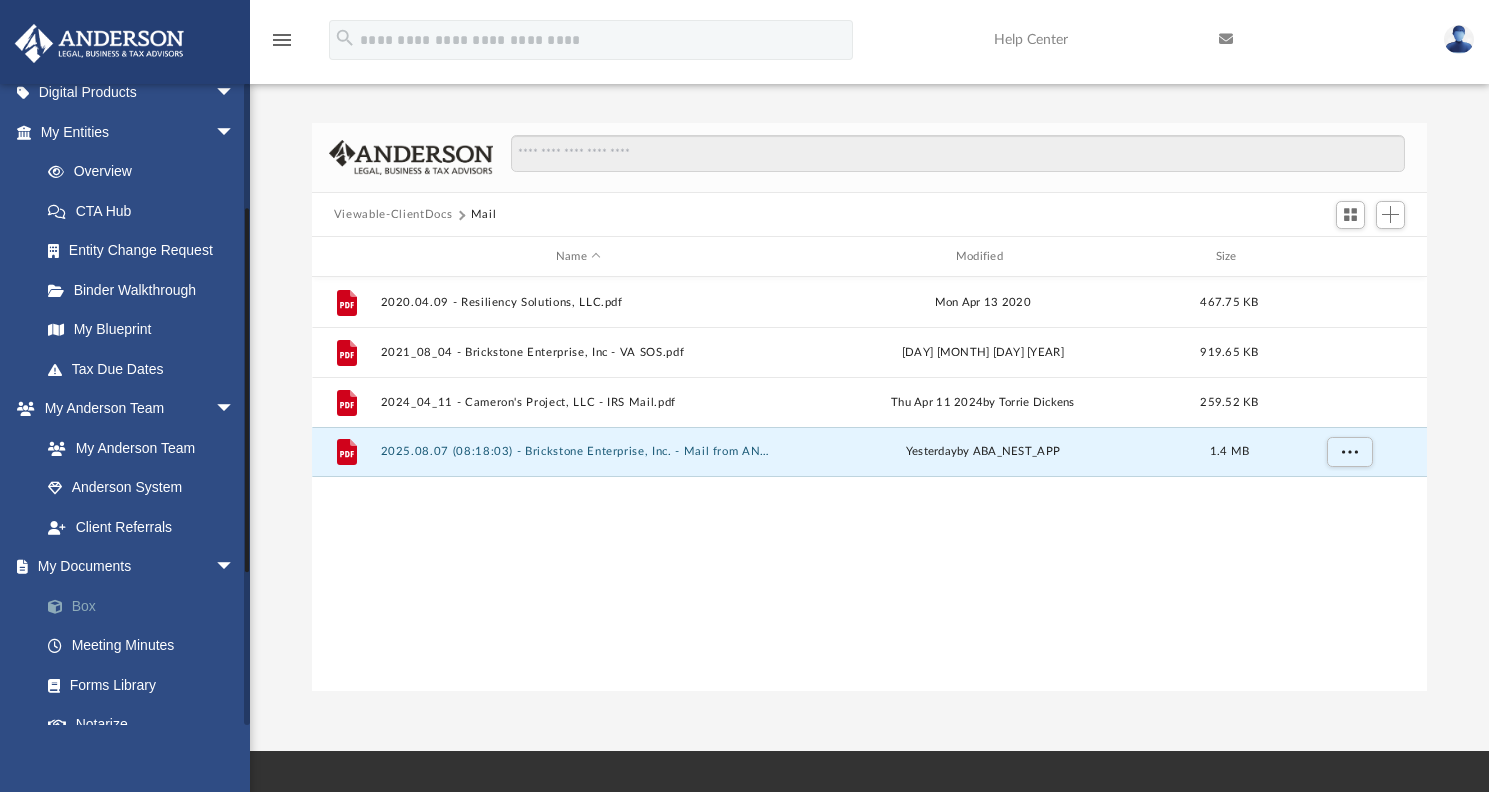 click on "Box" at bounding box center [146, 606] 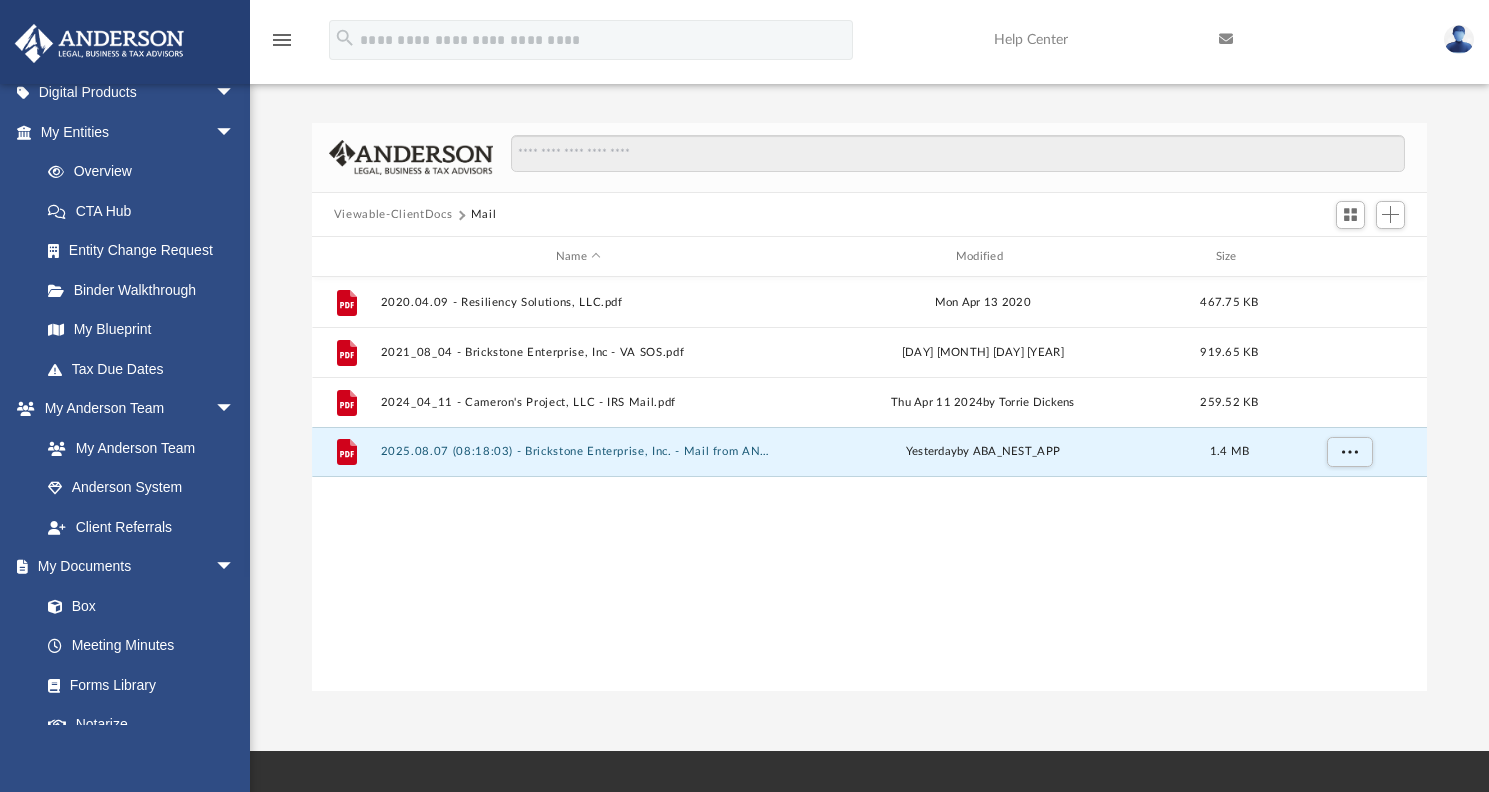 click on "Viewable-ClientDocs" at bounding box center (393, 215) 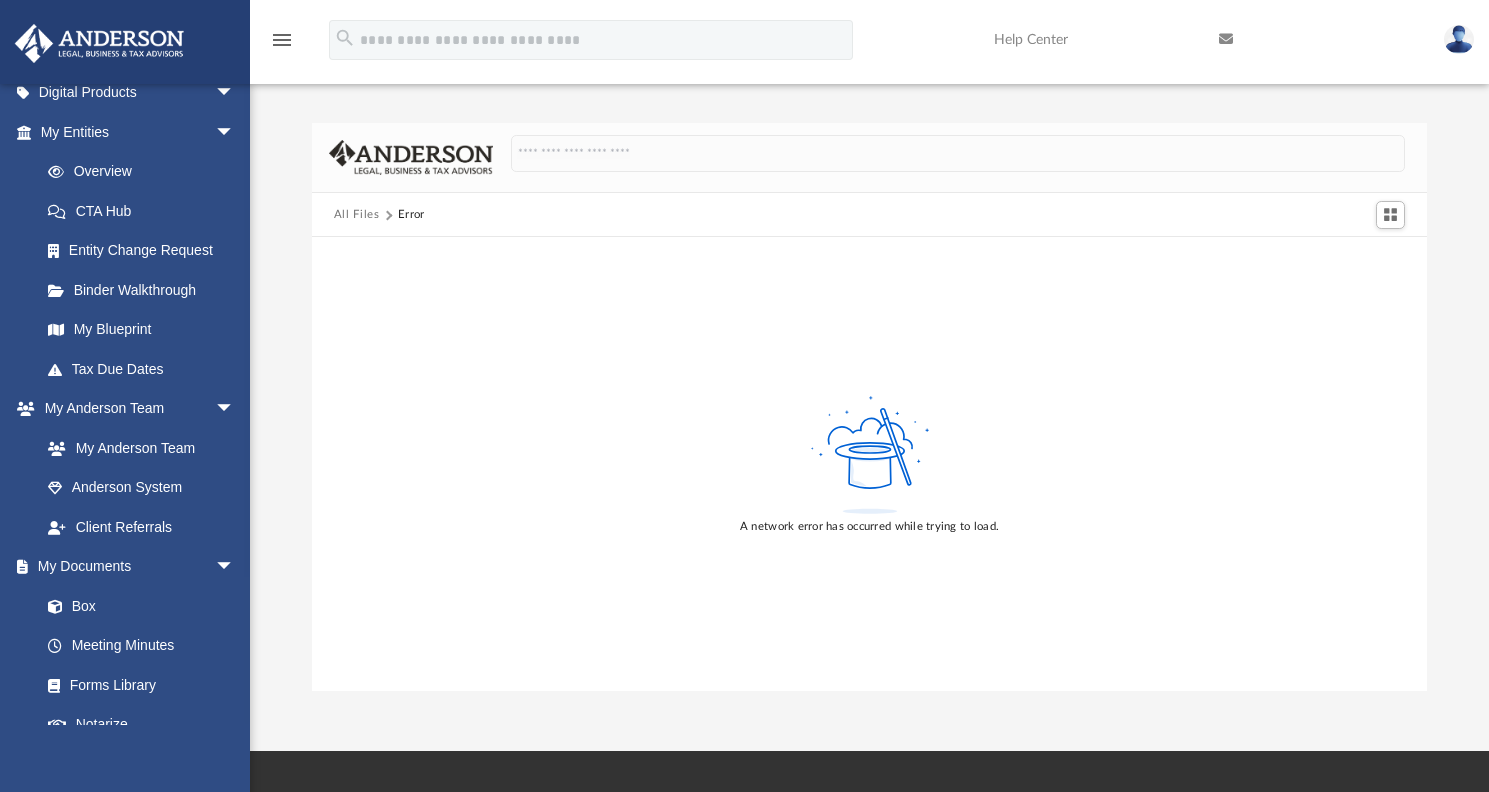 click on "All Files" at bounding box center [357, 215] 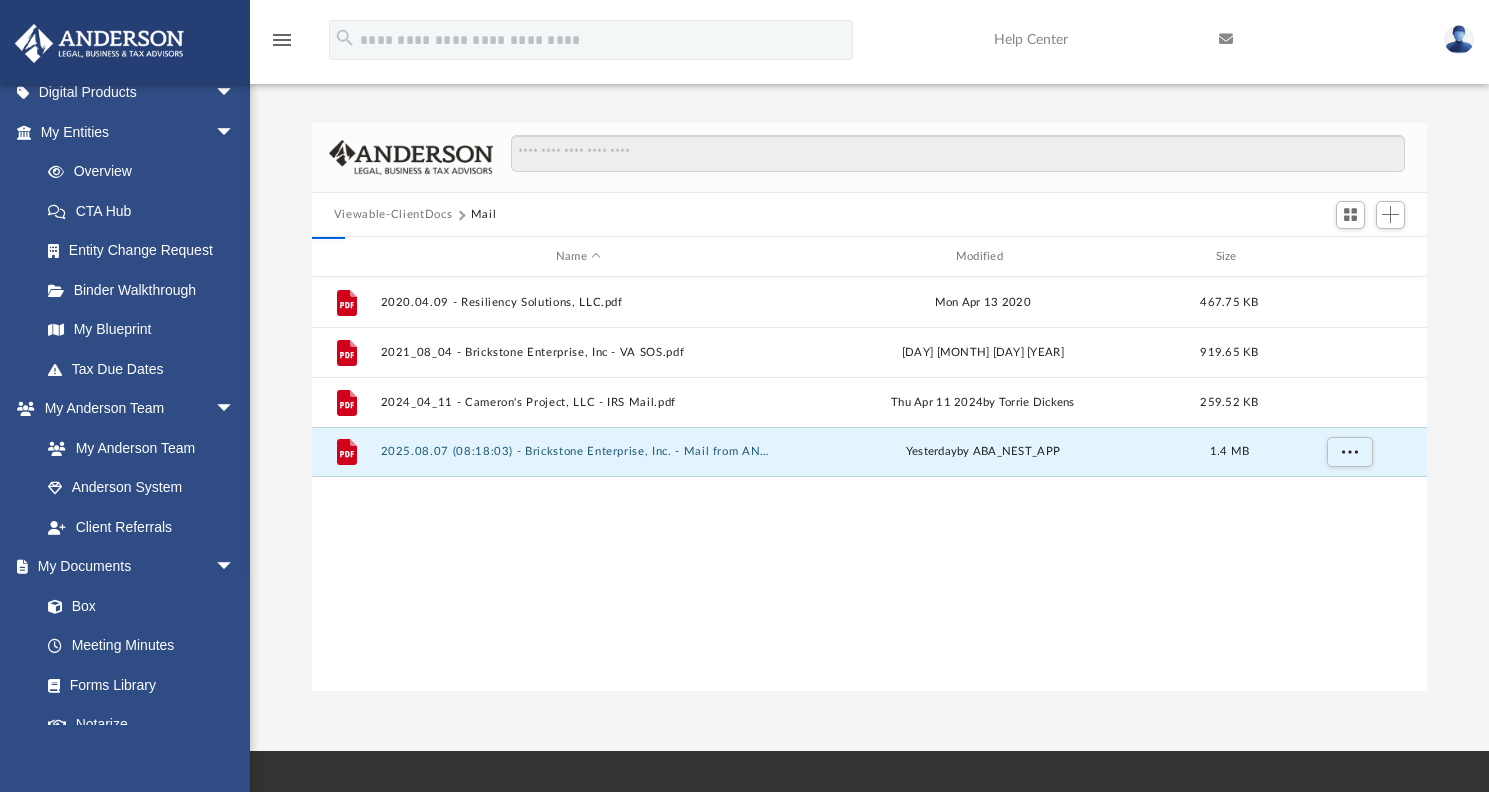 scroll, scrollTop: 16, scrollLeft: 16, axis: both 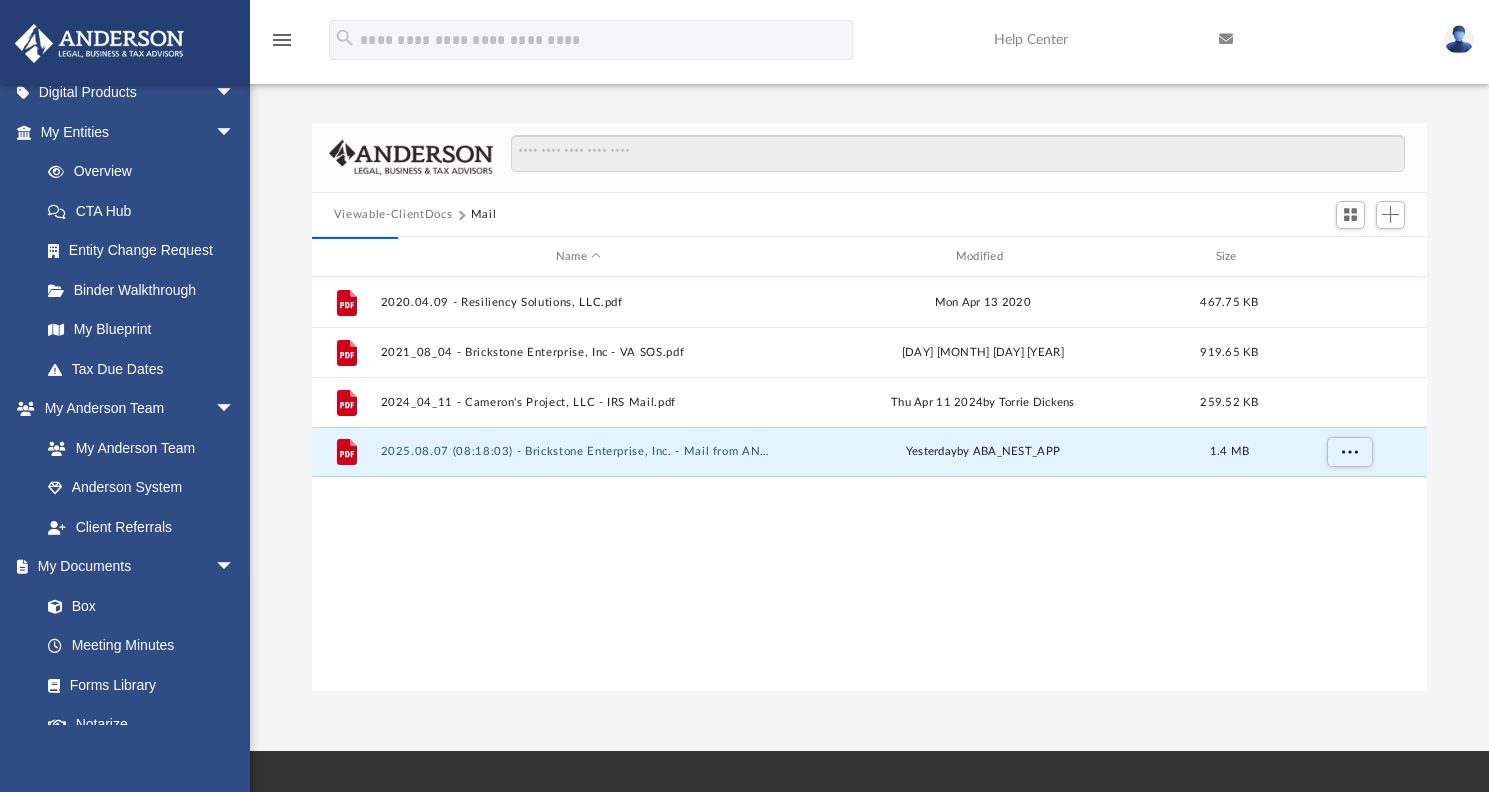 click on "Viewable-ClientDocs Mail" at bounding box center (869, 215) 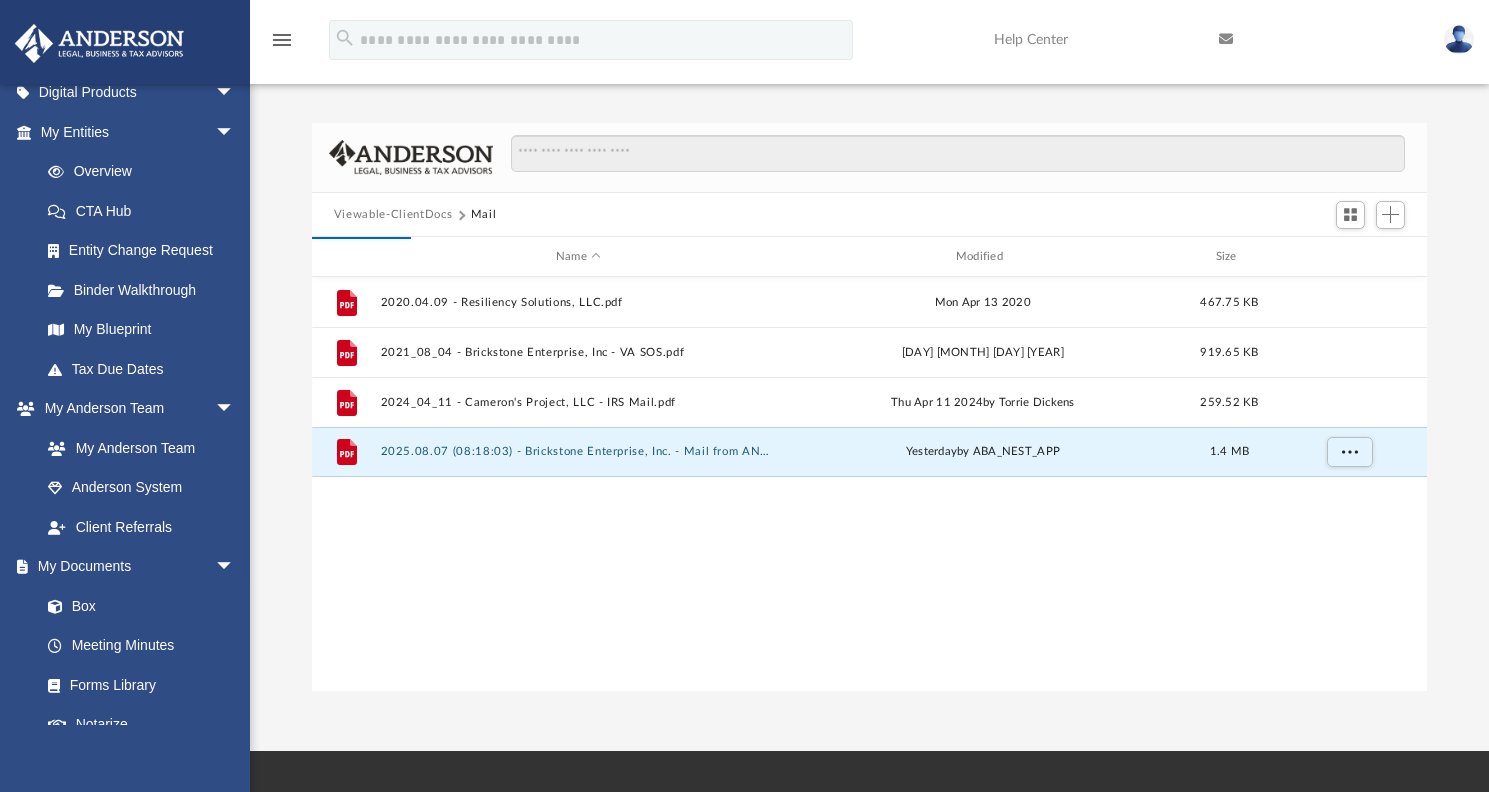 click on "Viewable-ClientDocs" at bounding box center (393, 215) 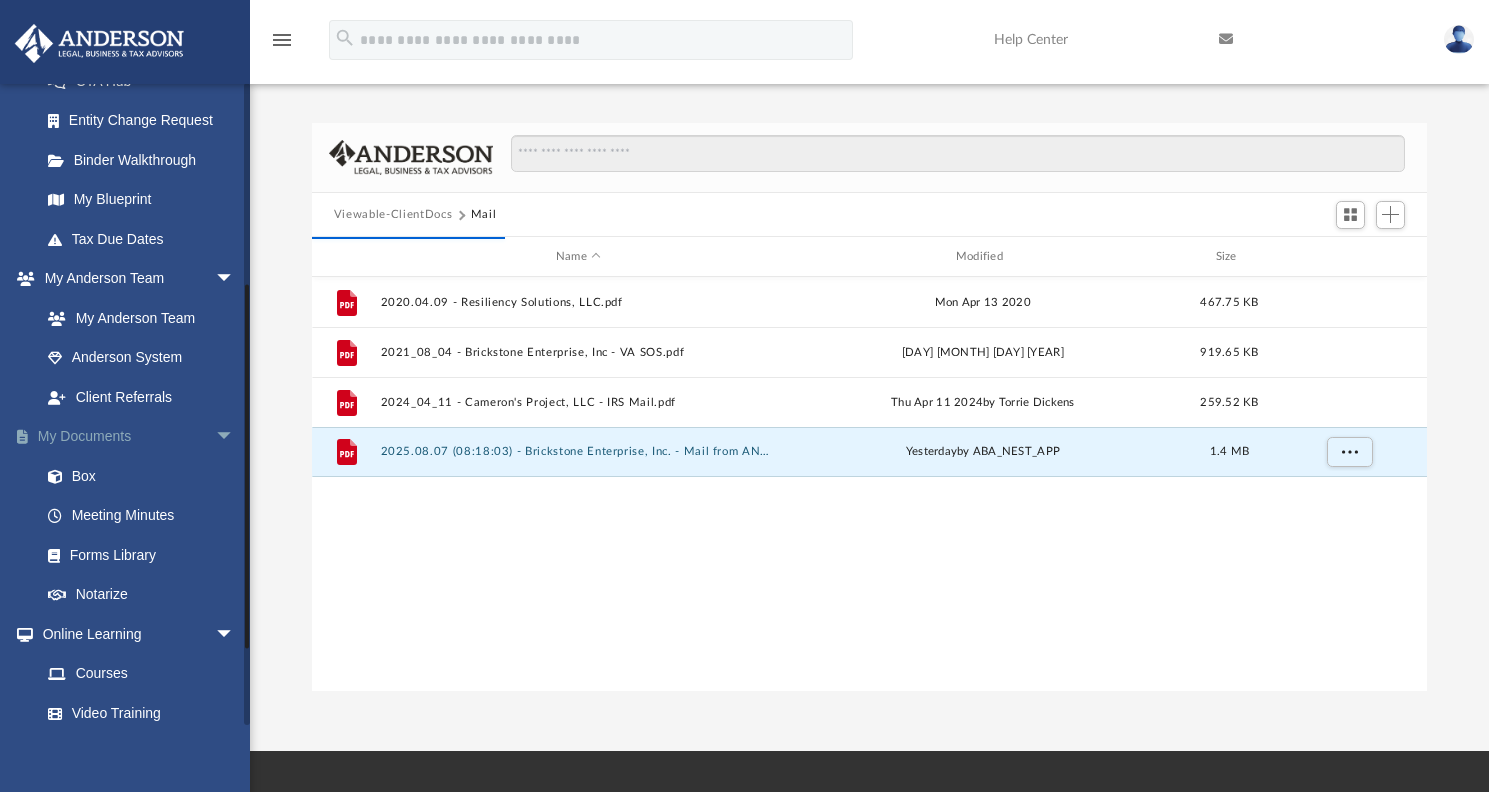 scroll, scrollTop: 344, scrollLeft: 0, axis: vertical 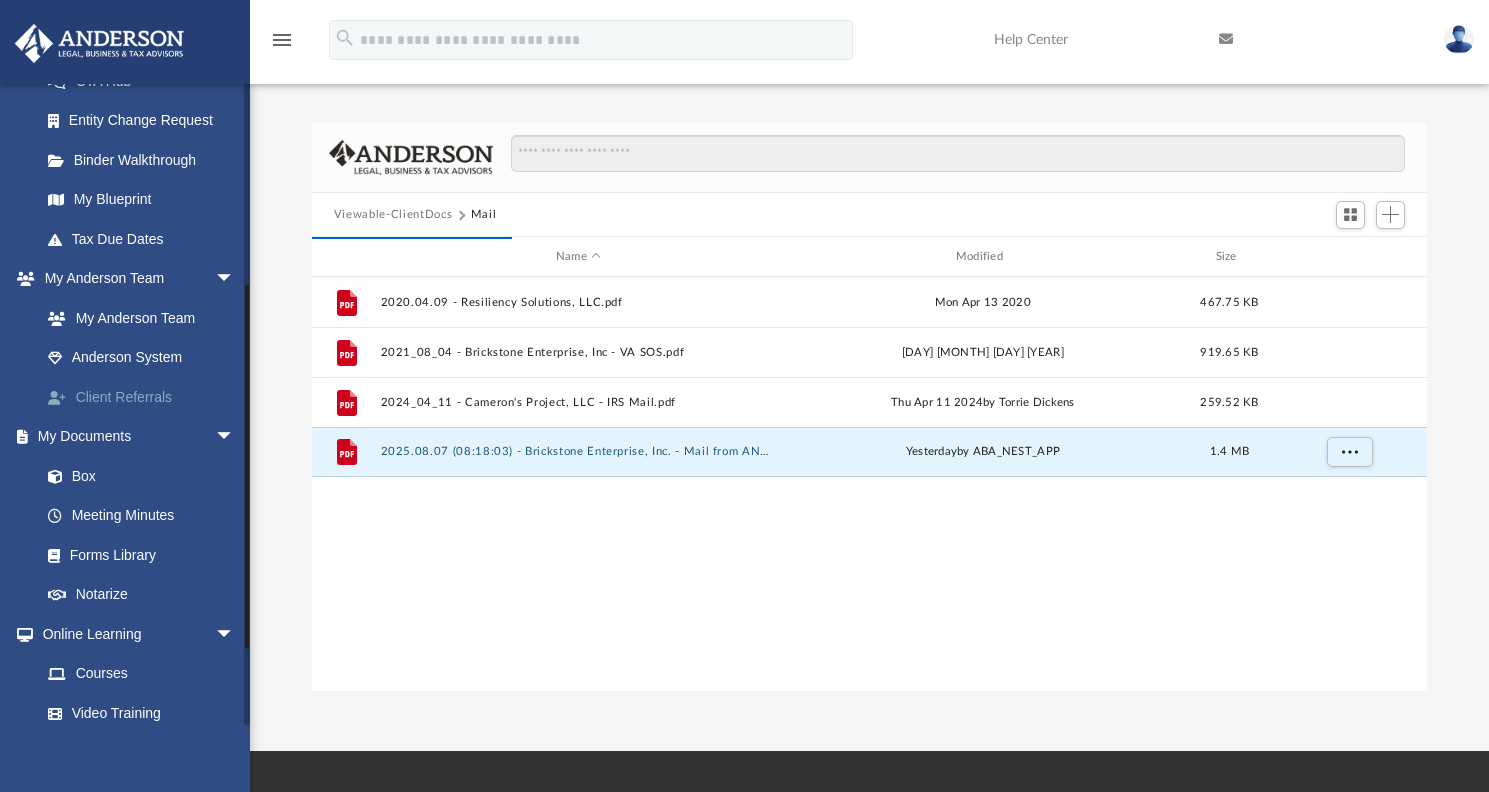 click on "Client Referrals" at bounding box center [146, 397] 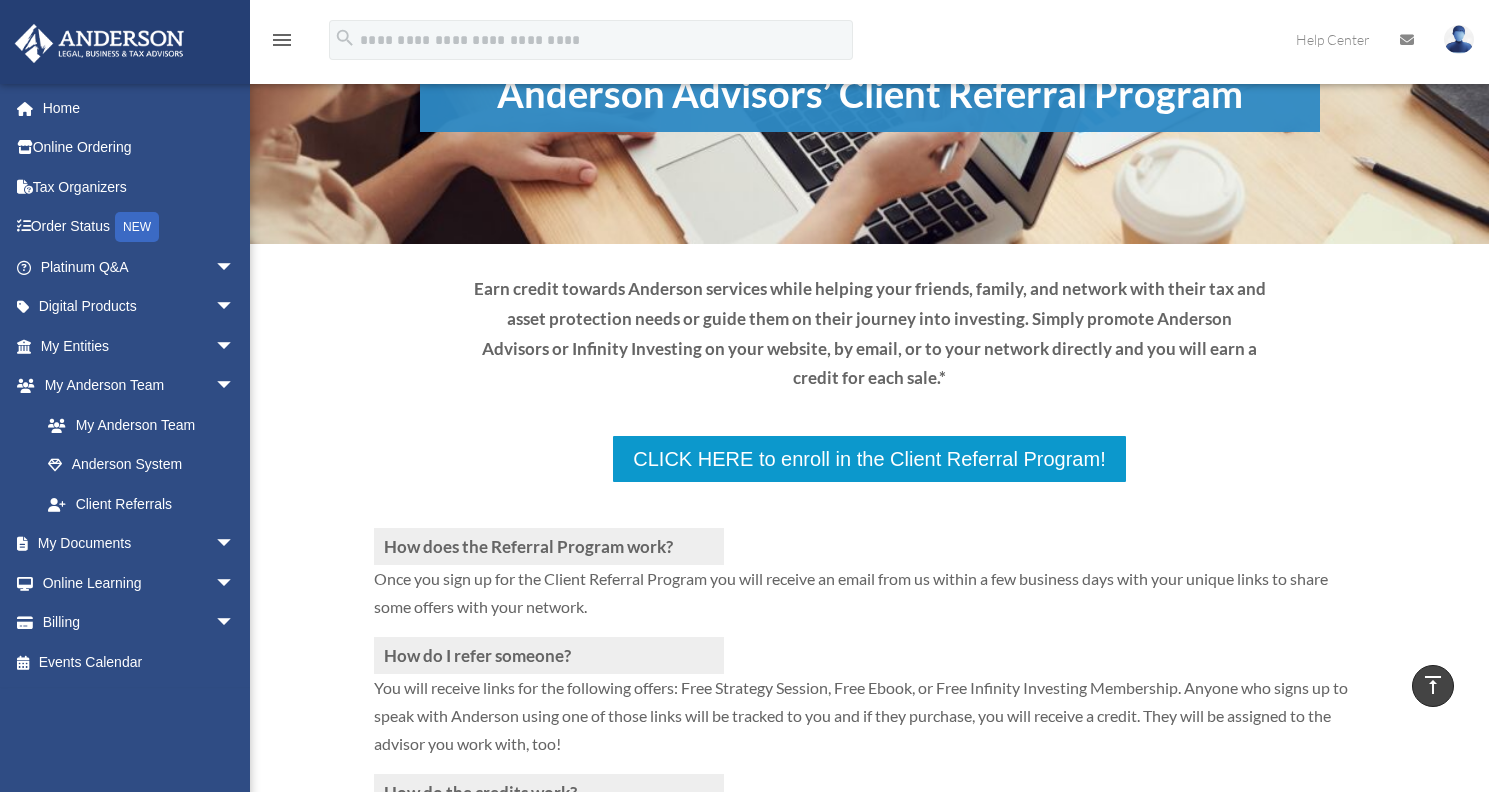 scroll, scrollTop: 0, scrollLeft: 0, axis: both 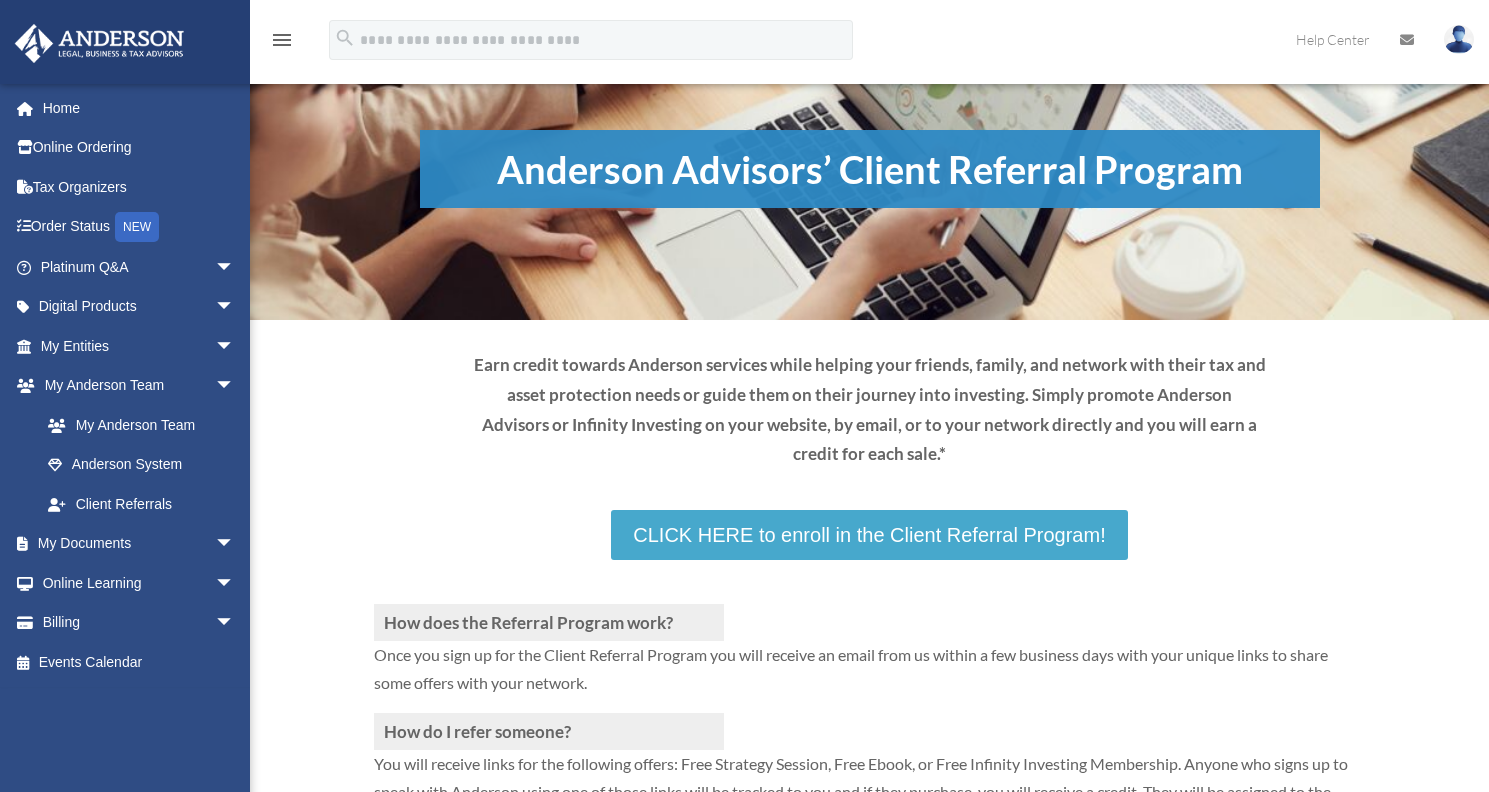 click on "CLICK HERE to enroll in the Client Referral Program!" at bounding box center [869, 535] 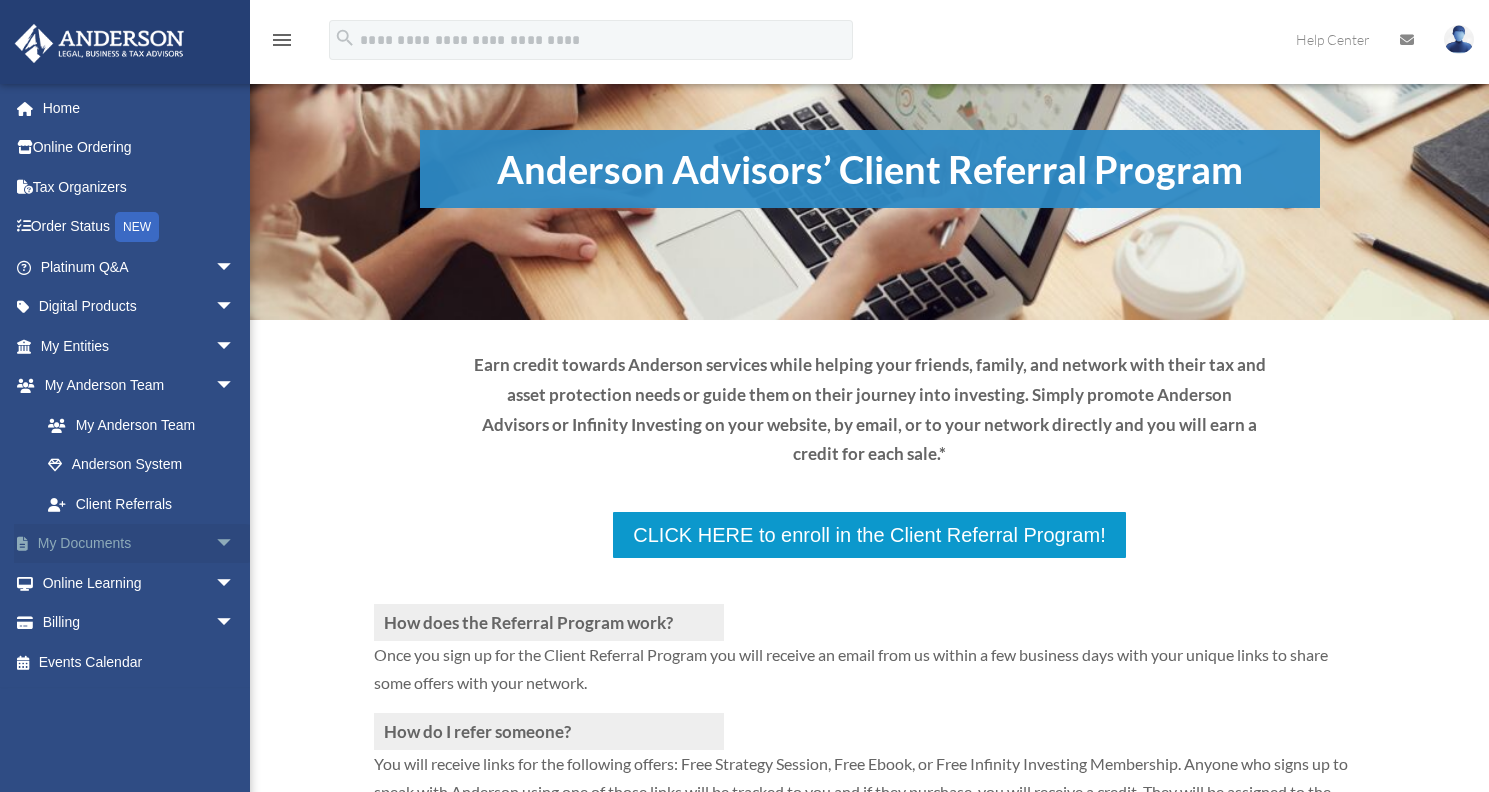 click on "My Documents arrow_drop_down" at bounding box center [139, 544] 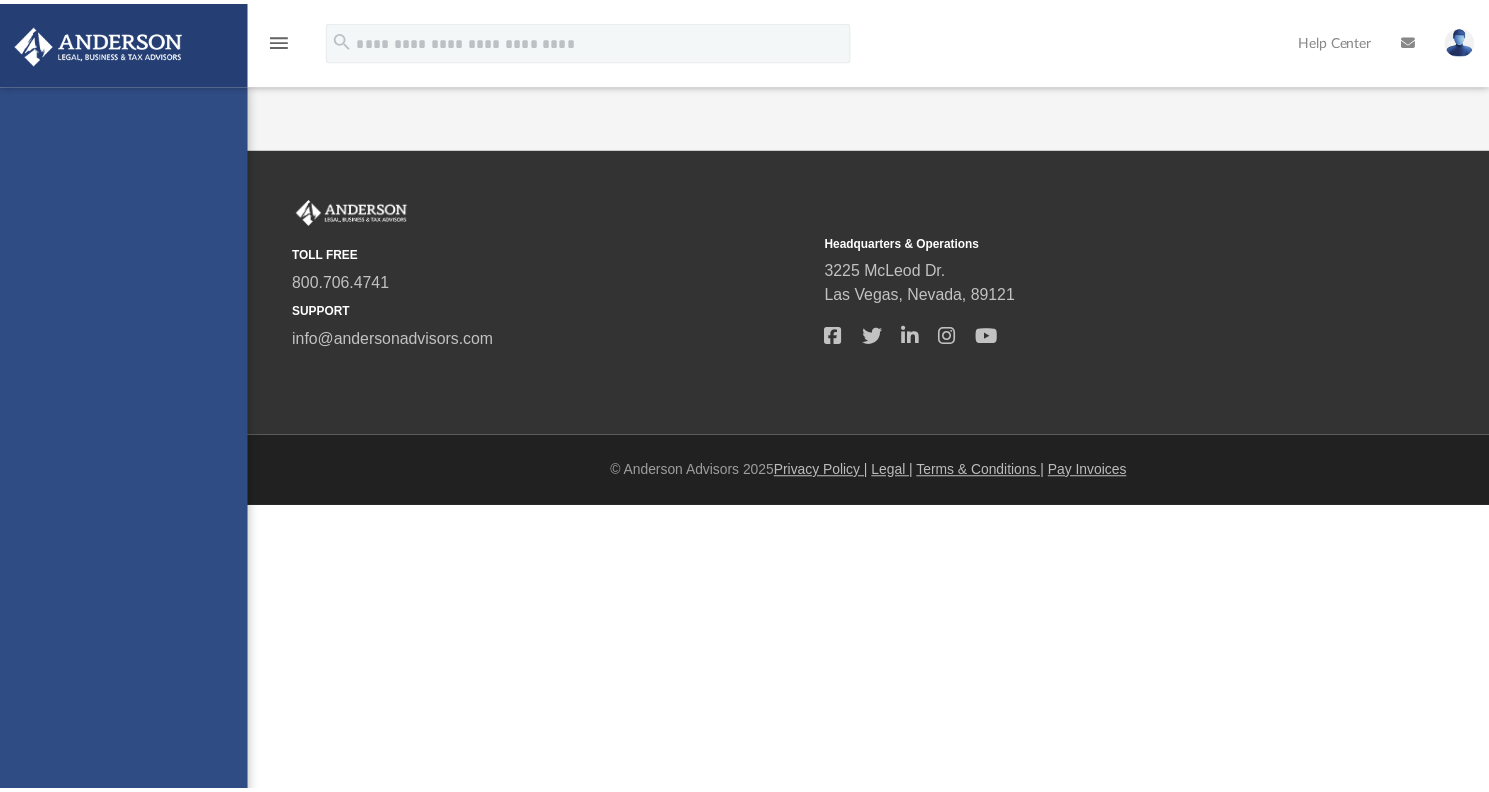 scroll, scrollTop: 0, scrollLeft: 0, axis: both 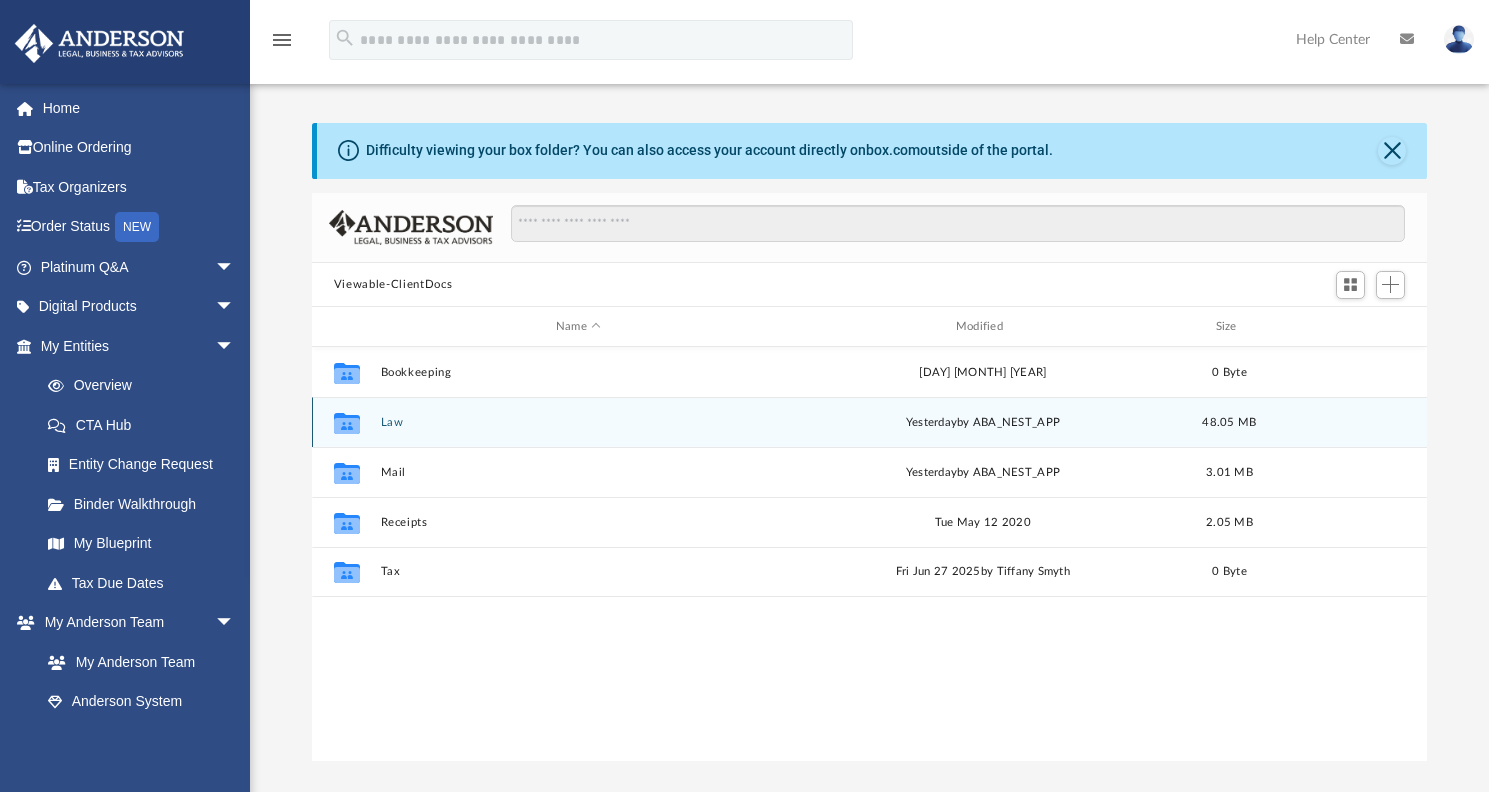 click on "Law" at bounding box center [578, 422] 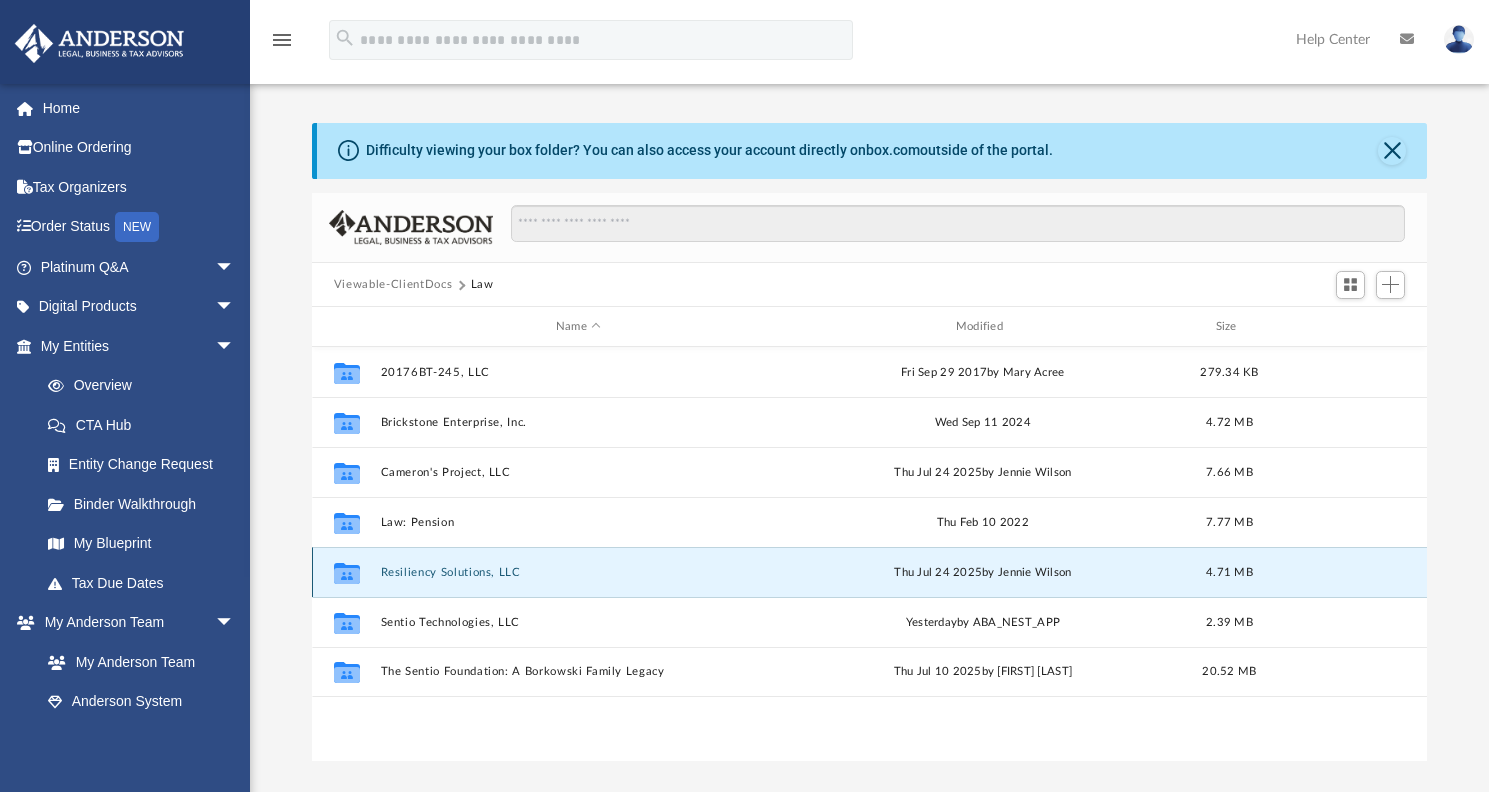 click on "Resiliency Solutions, LLC" at bounding box center (578, 572) 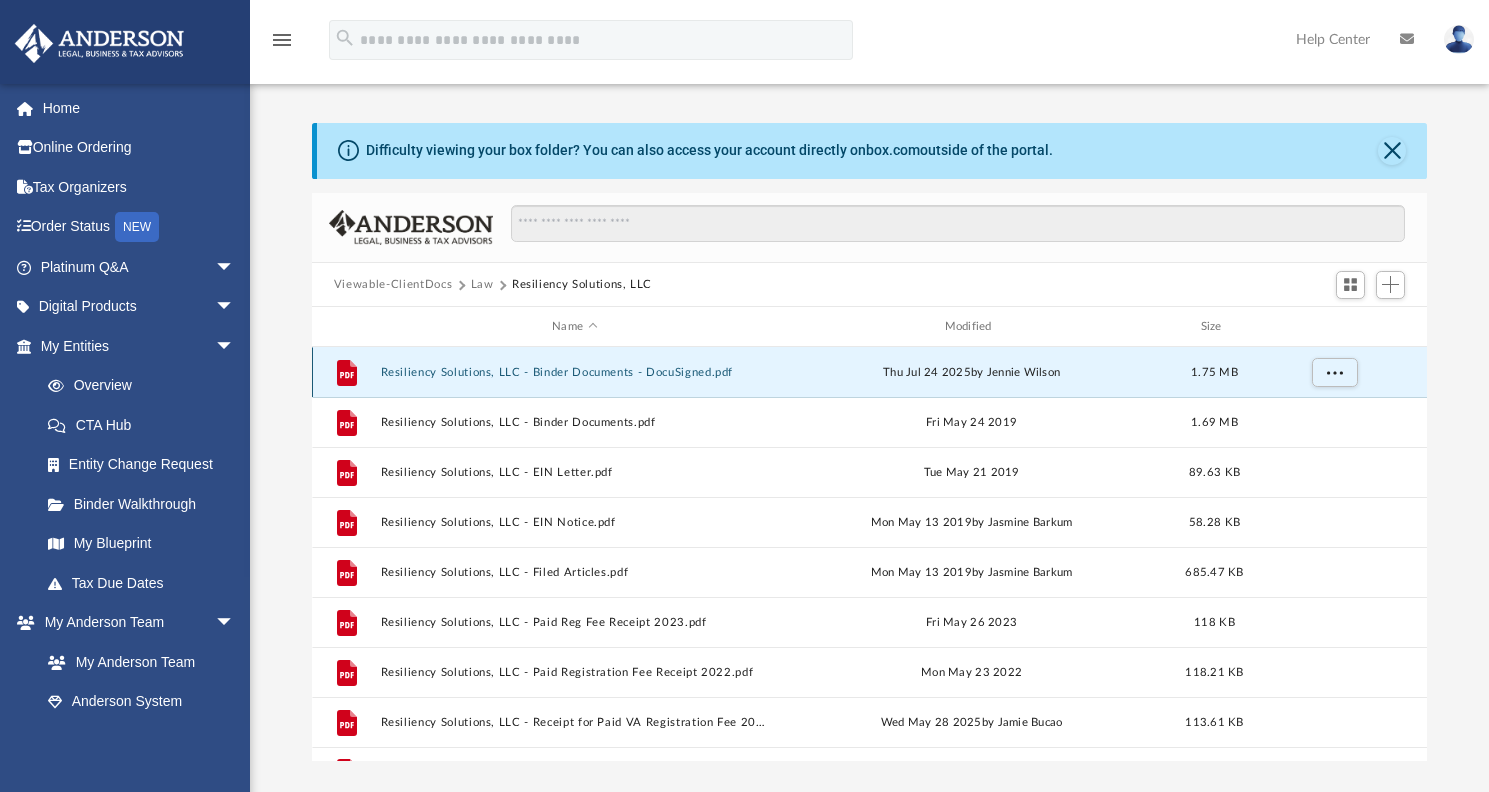 click on "Resiliency Solutions, LLC - Binder Documents - DocuSigned.pdf" at bounding box center (574, 372) 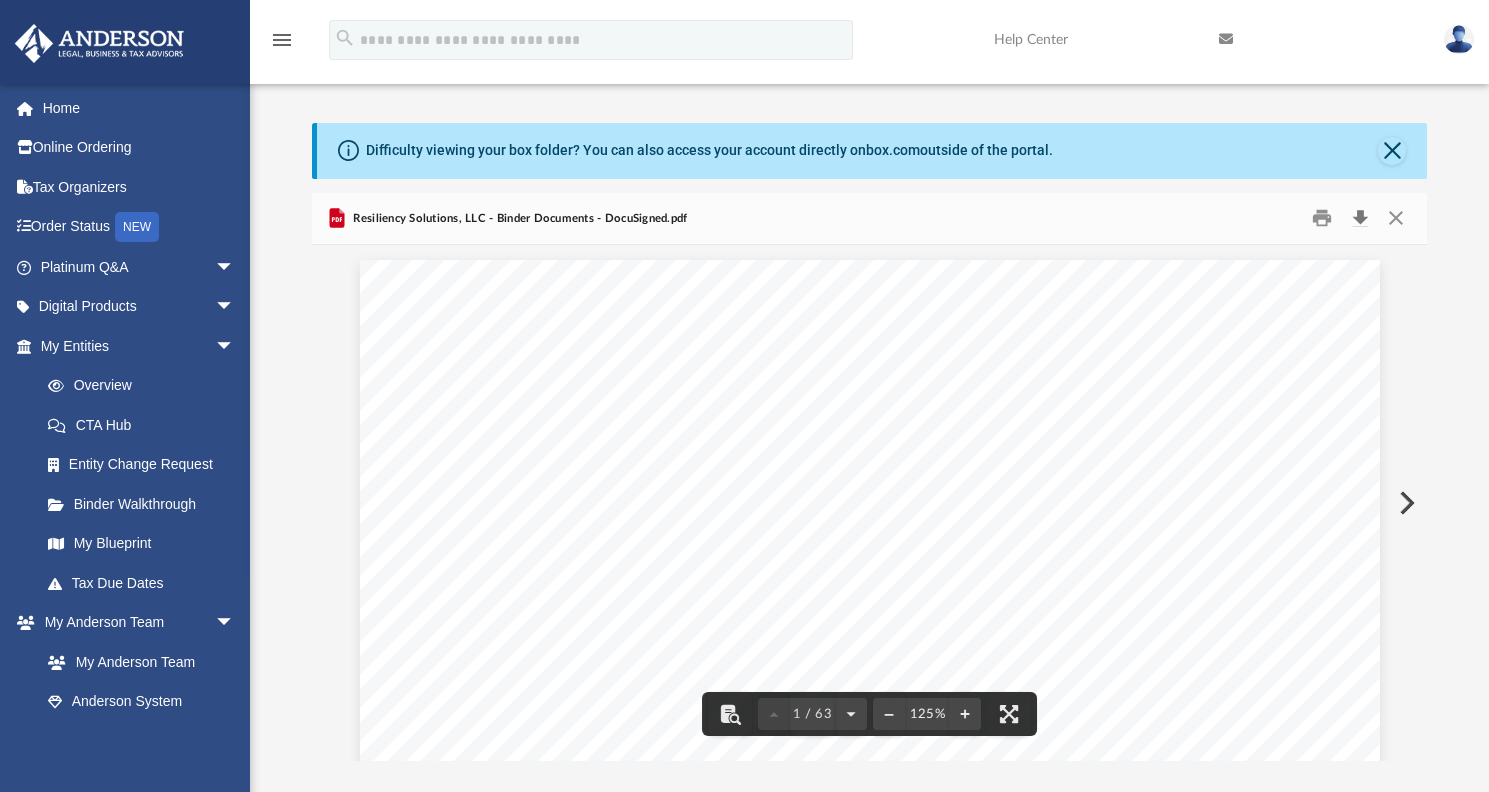 click at bounding box center [1360, 218] 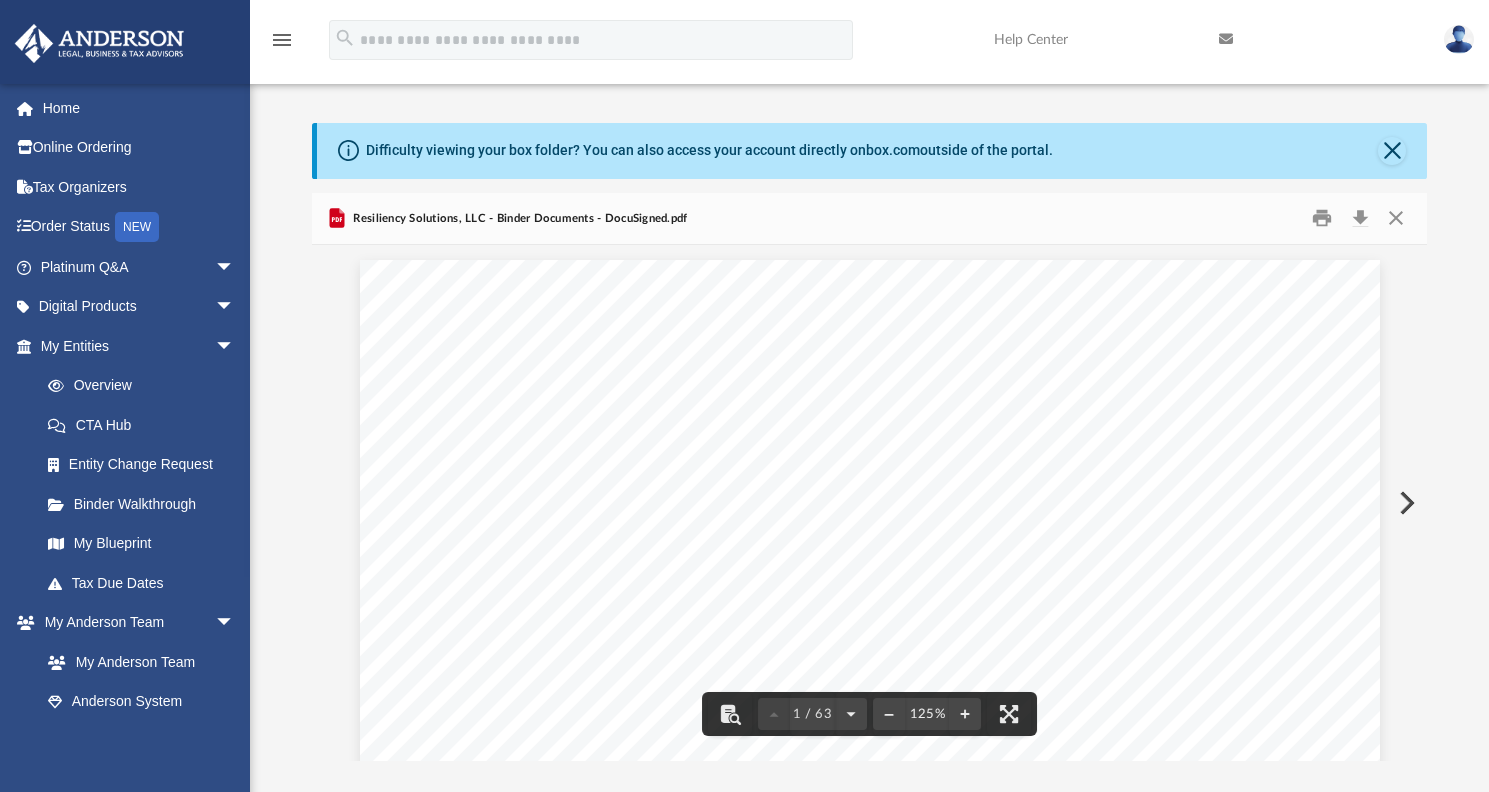 click at bounding box center [1405, 503] 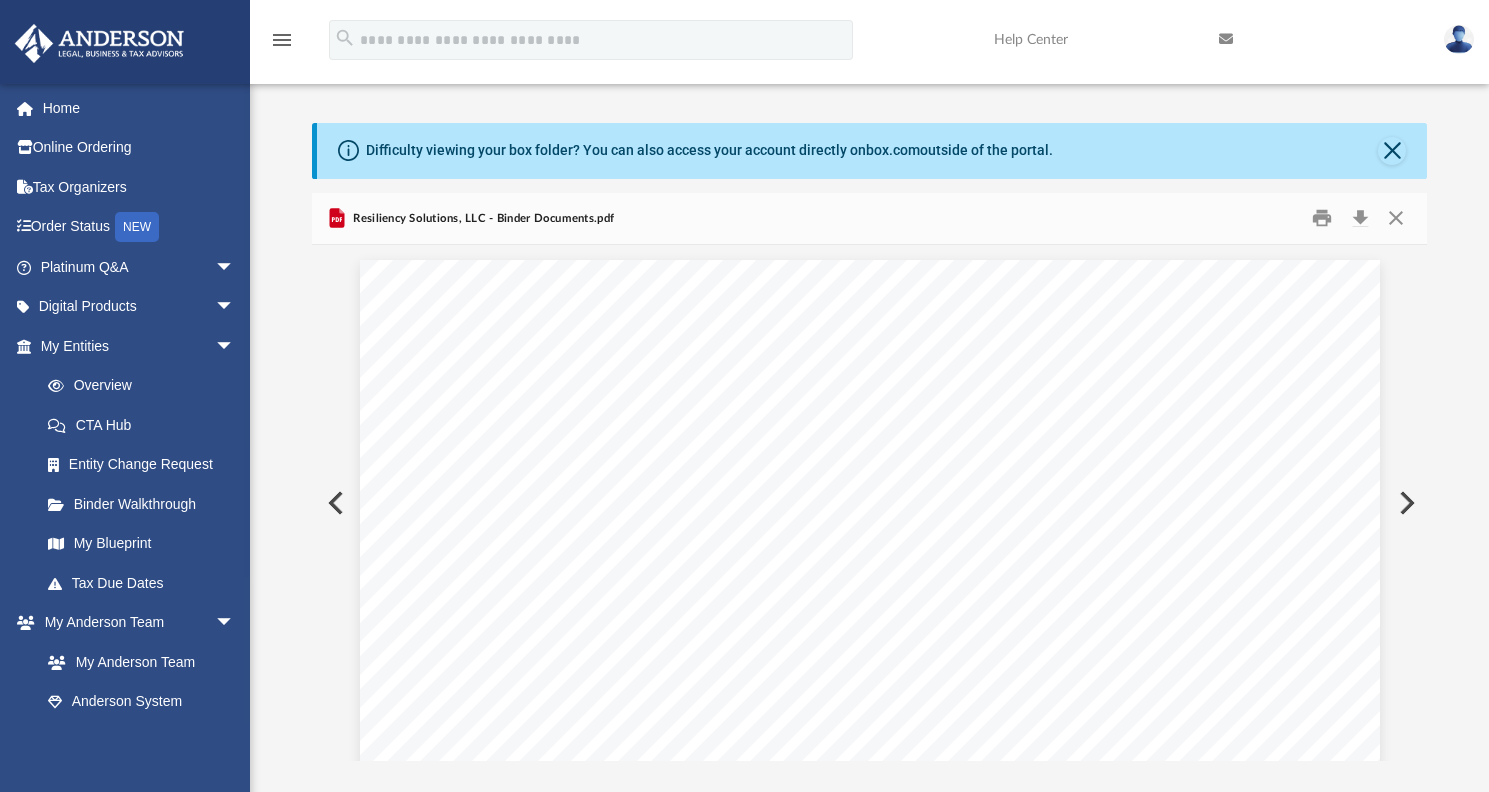 click at bounding box center [1405, 503] 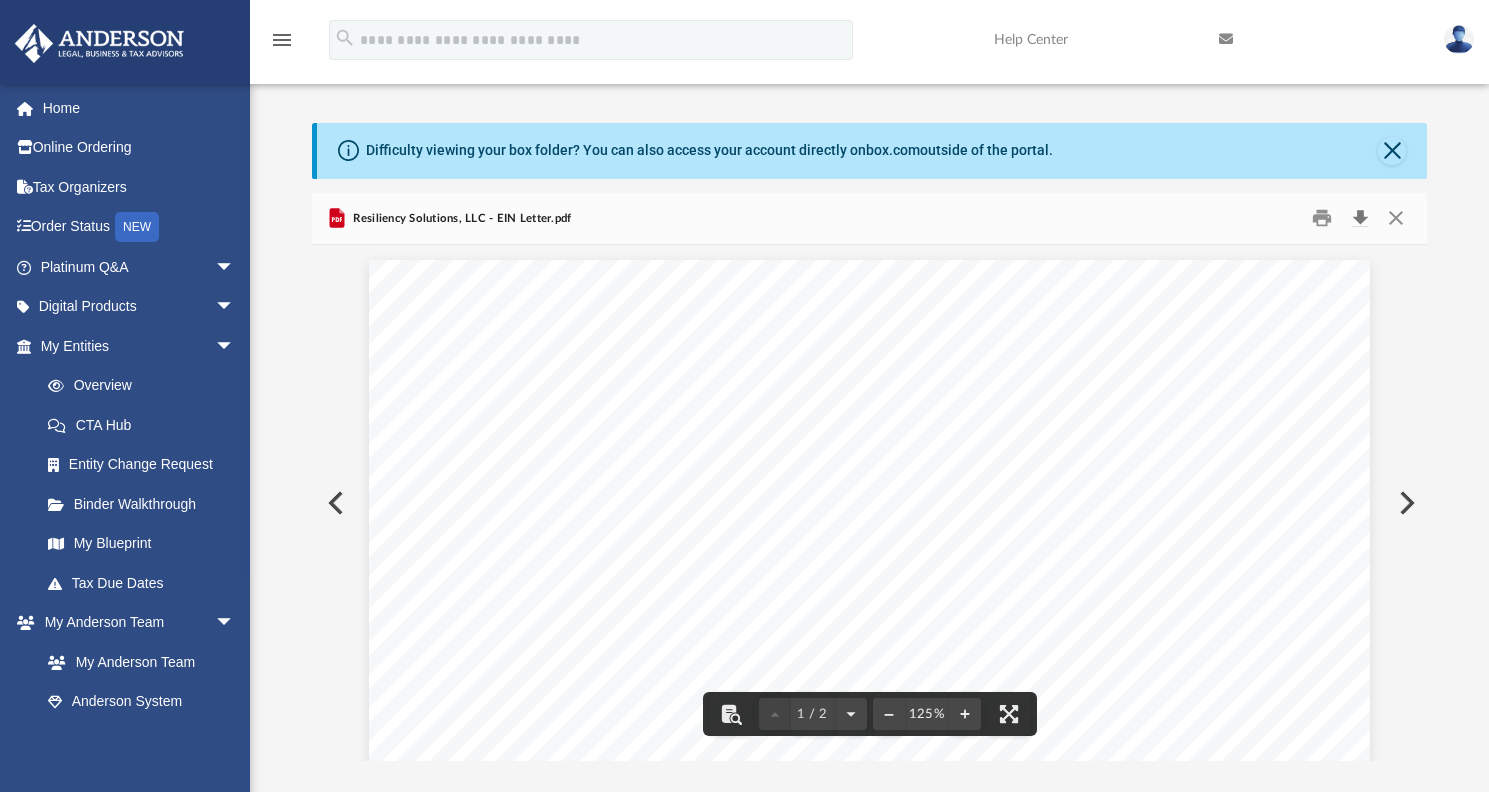 click at bounding box center (1360, 218) 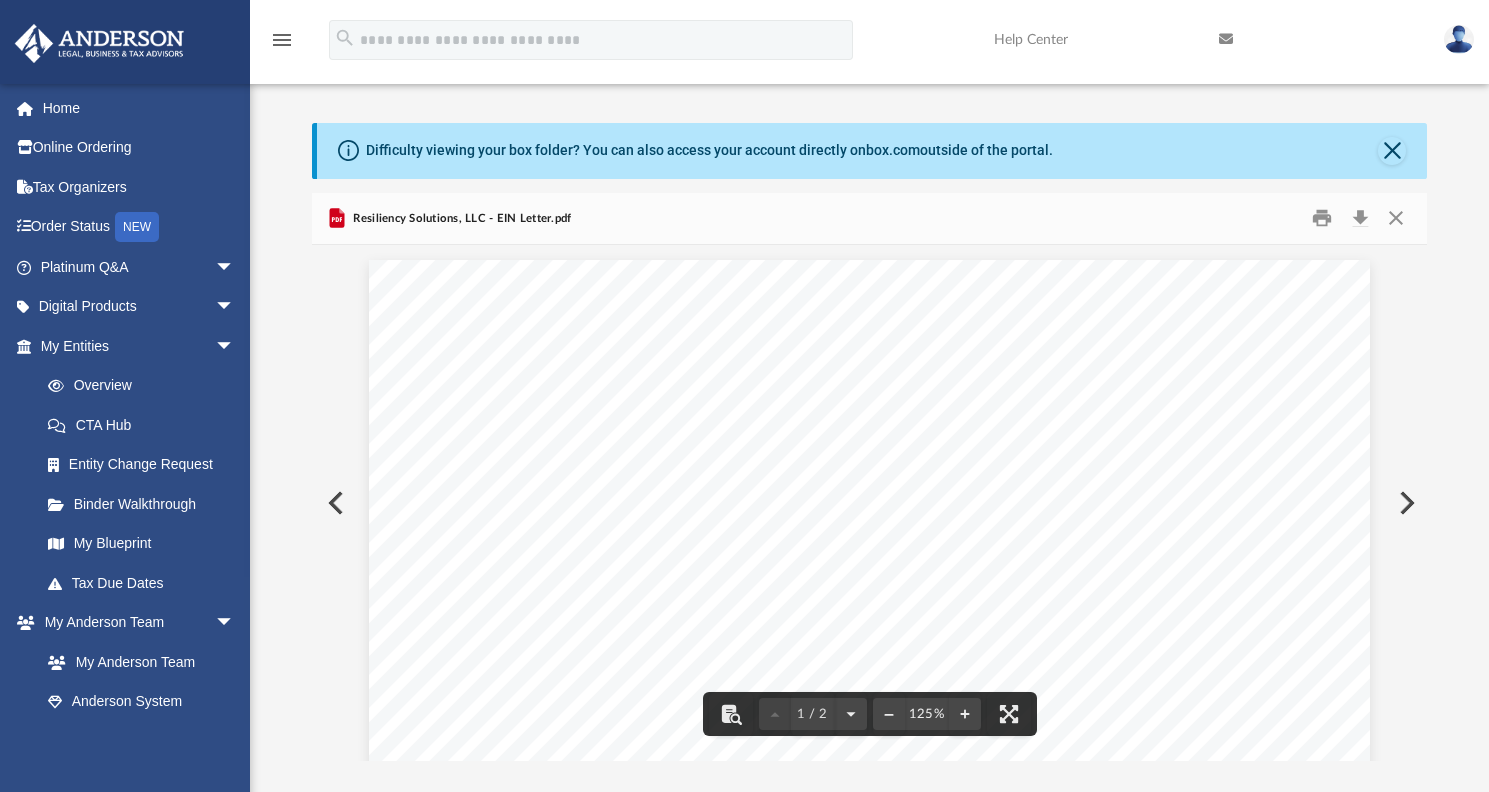 click at bounding box center (1405, 503) 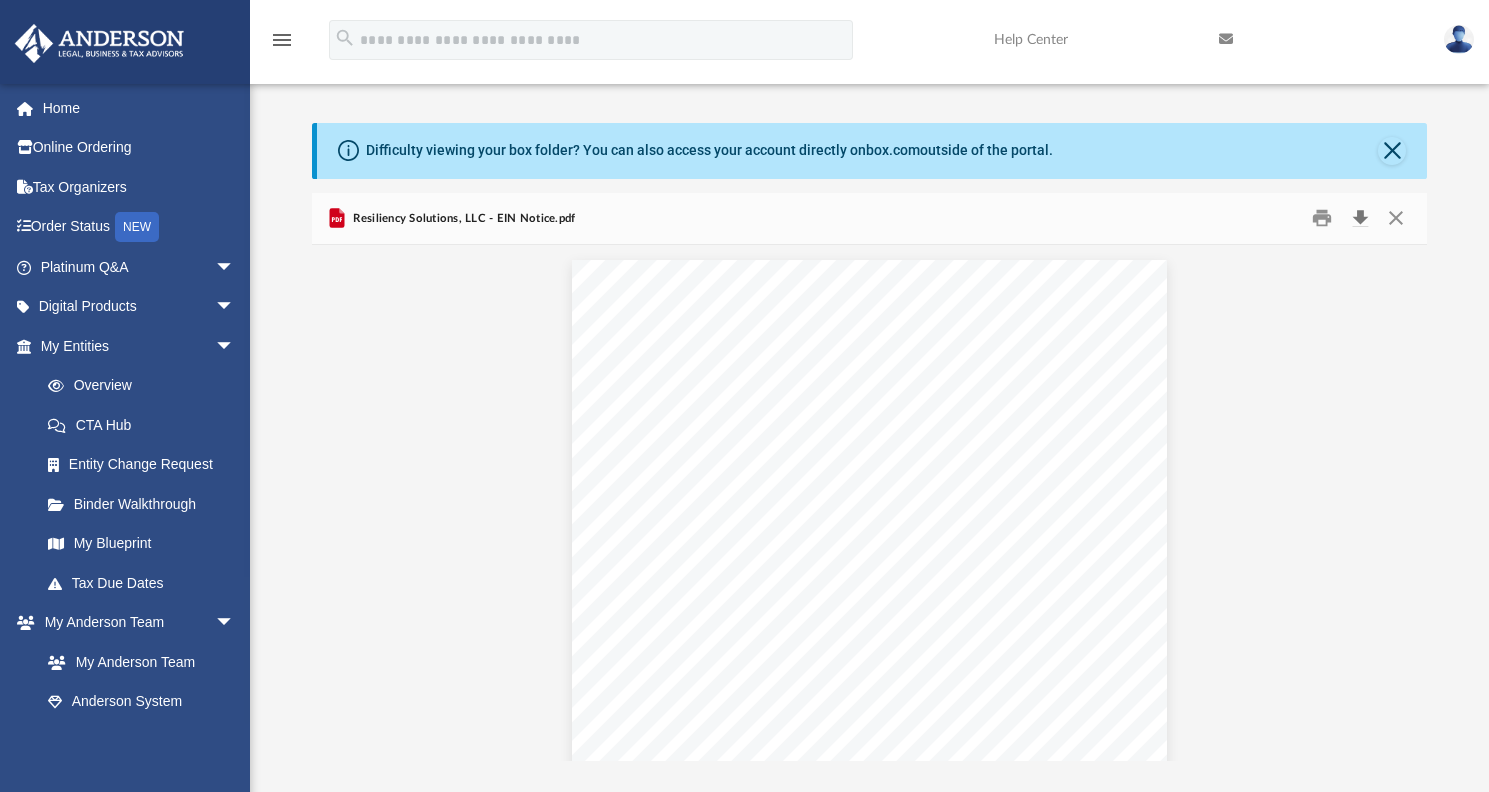 click at bounding box center (1360, 218) 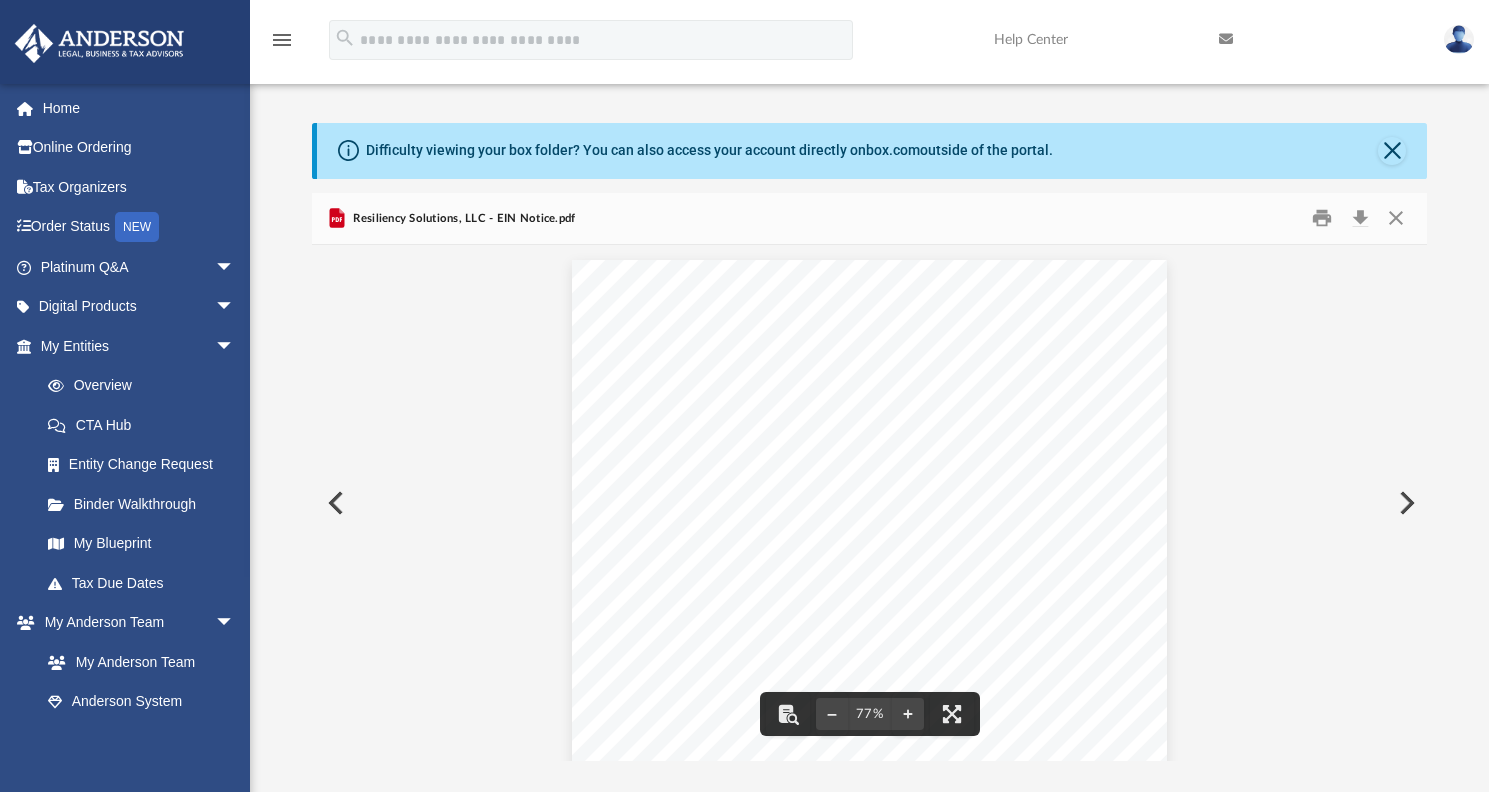 click at bounding box center (1405, 503) 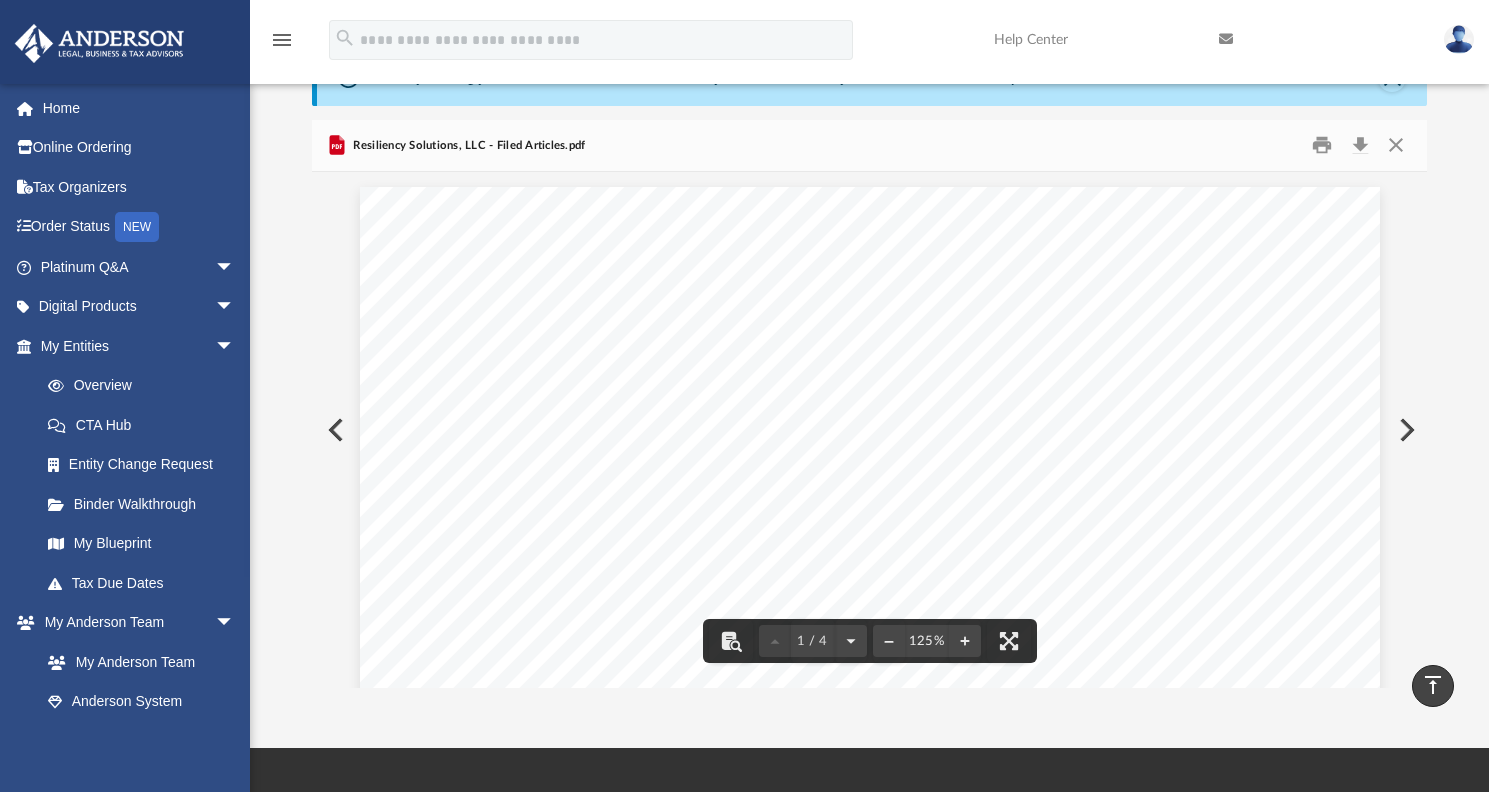 scroll, scrollTop: 0, scrollLeft: 0, axis: both 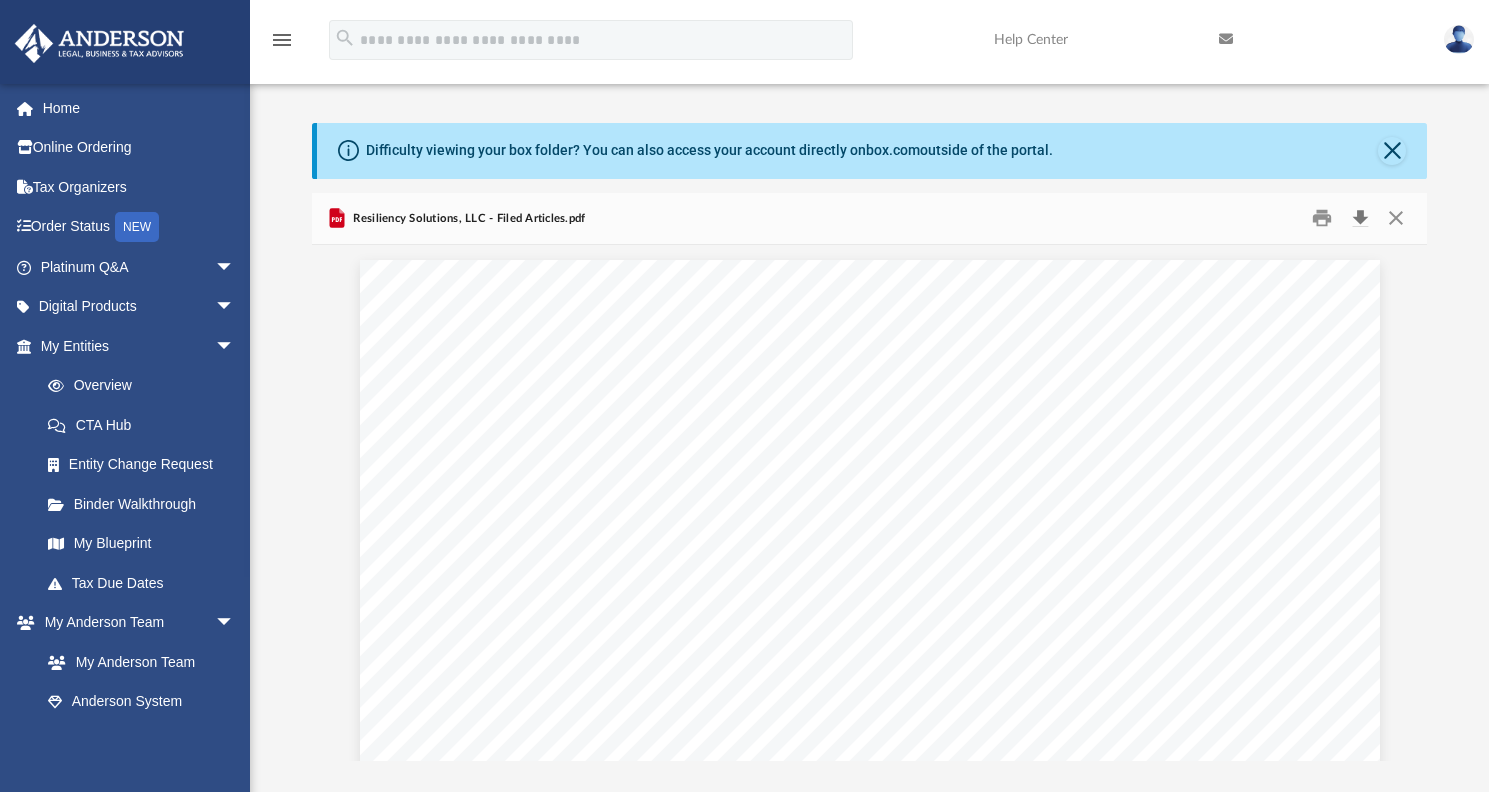 click at bounding box center [1360, 218] 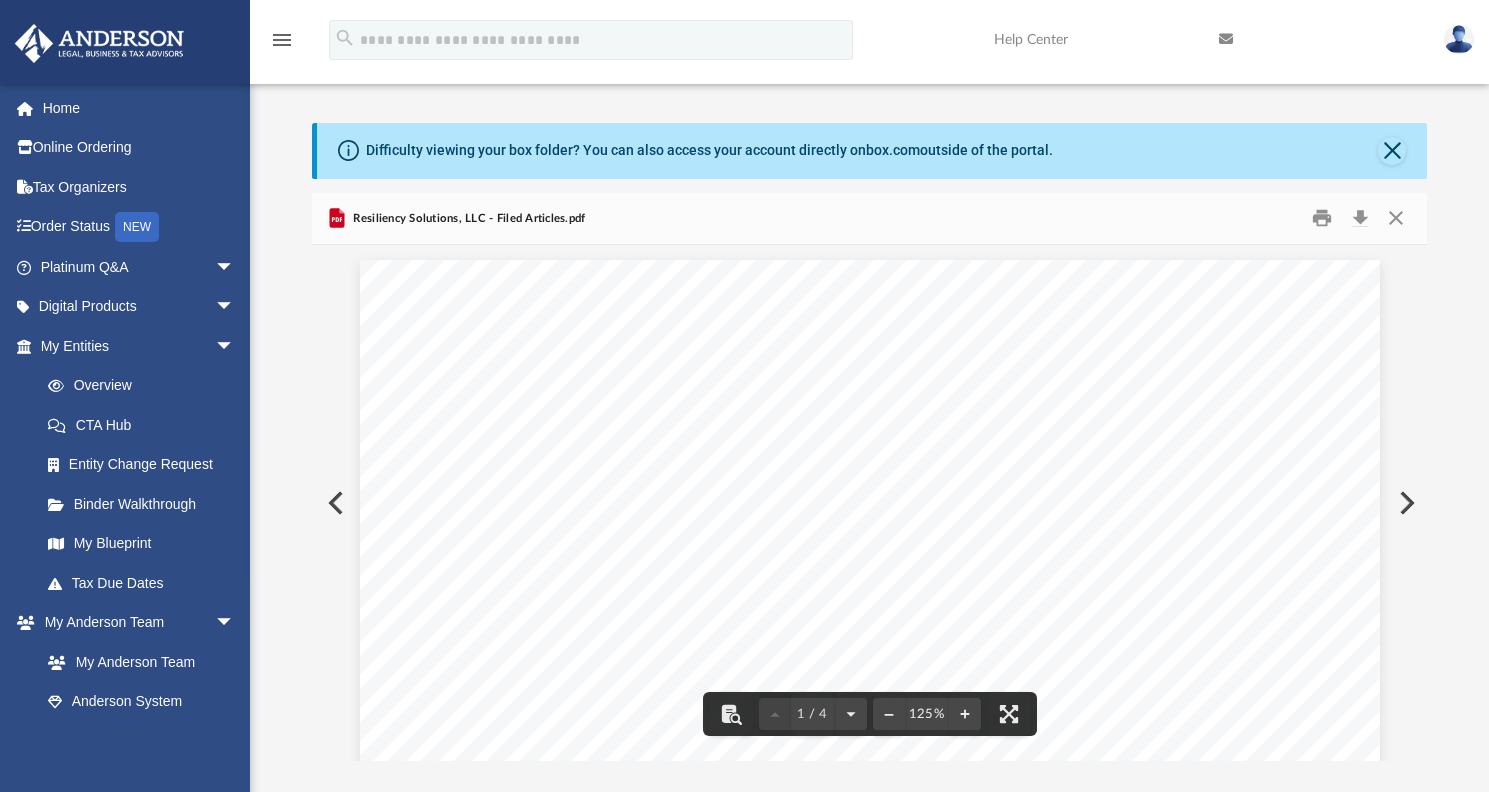 click at bounding box center (1405, 503) 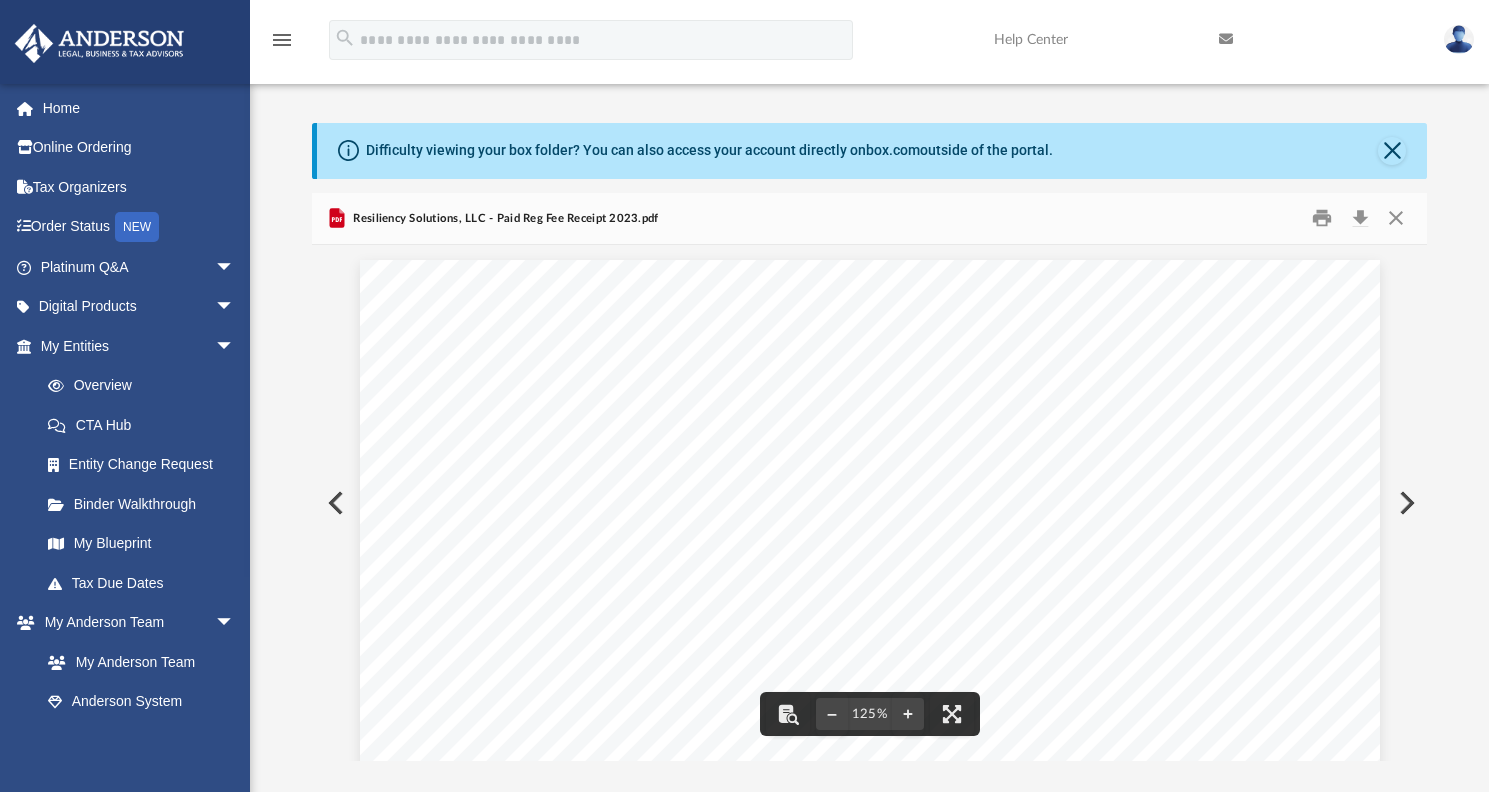 click at bounding box center (1405, 503) 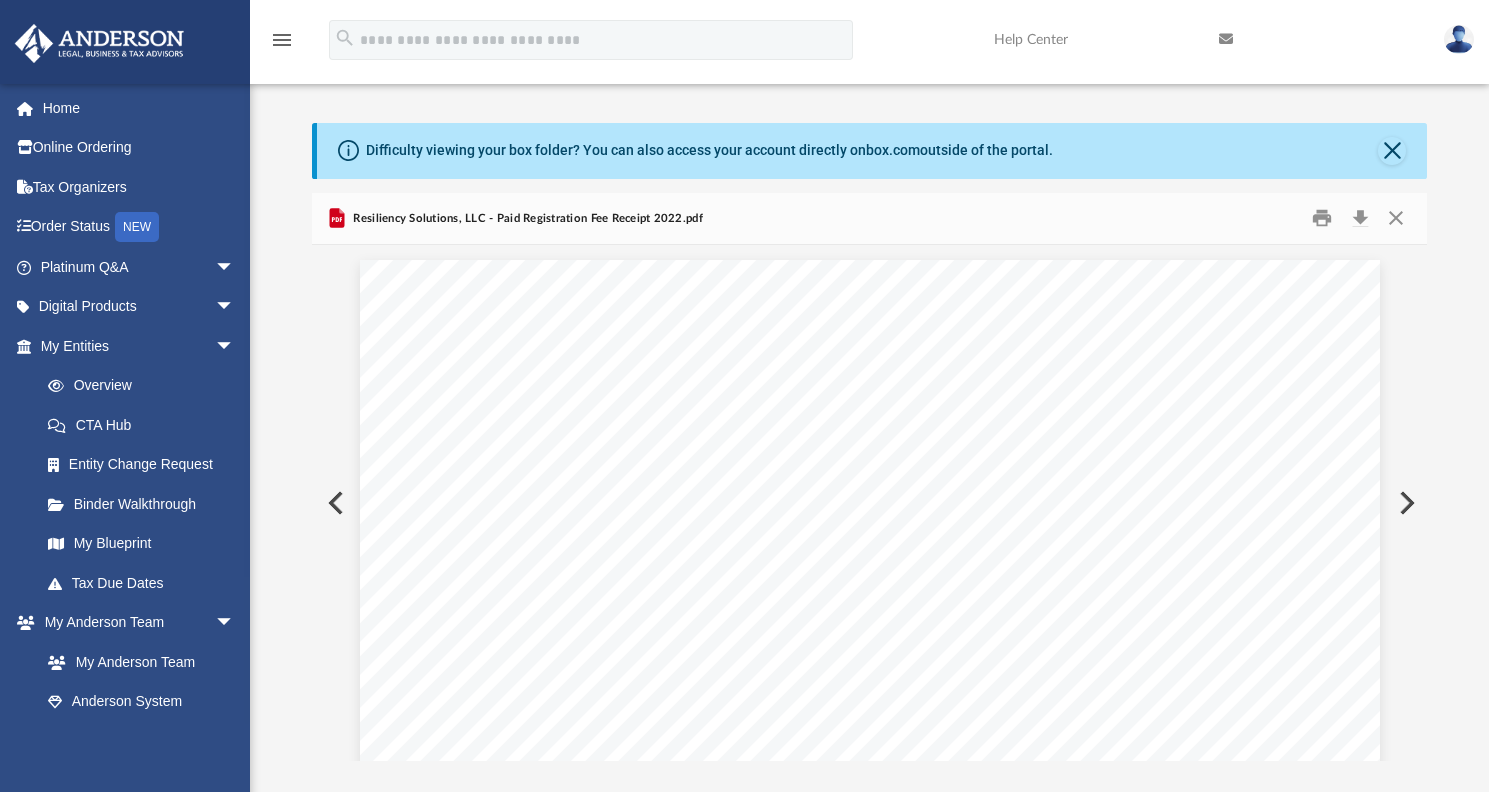 click at bounding box center [1405, 503] 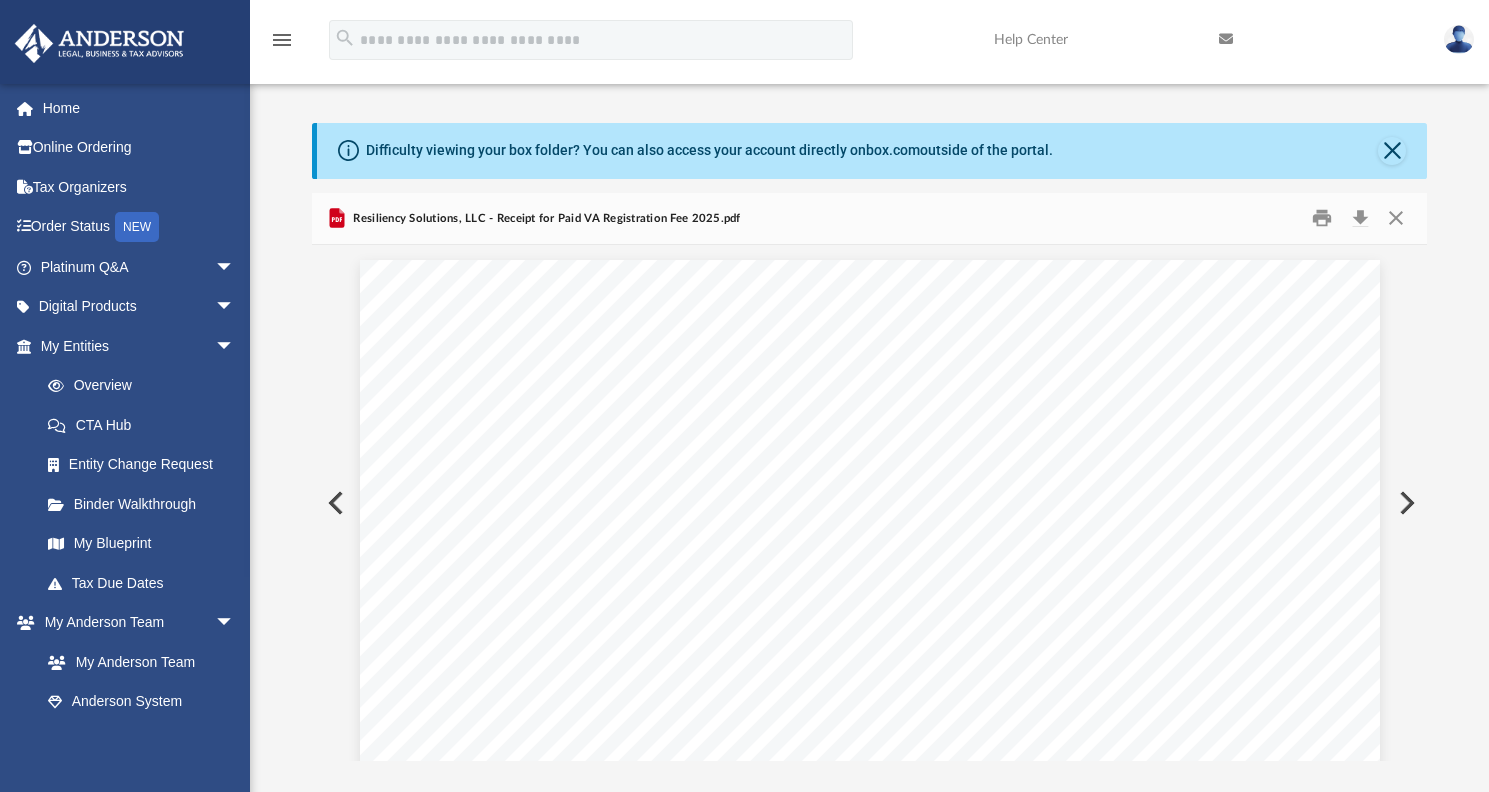 click at bounding box center [1405, 503] 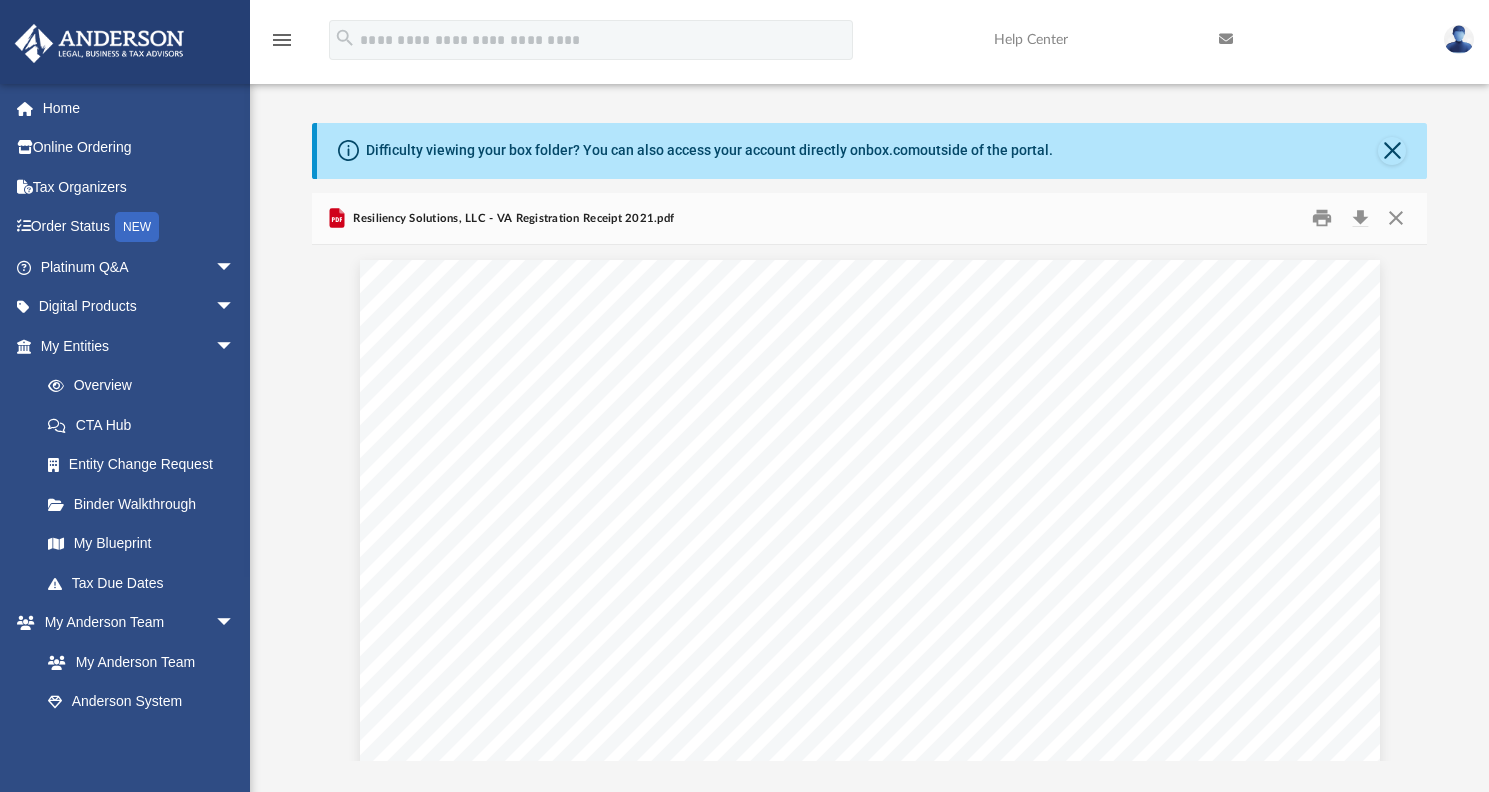 click on "[DATE]   VIRGINIA - SCC https://cis.scc.virginia.gov/Confirmation/Index   1/1 CONFIRMATION Submission Successful Payment Confirmation Number: [NUMBER] Document Type   Entity Name Submitted/Filed Date/Time   Fee   Status Registration Fee [COMPANY_NAME] [DATE] [TIME]   $50.00   Approved Total Paid:   $50.00 A PDF copy of your evidence can be accessed from Correspondence or UCC Filing/Business Entity Submissions section of your dashboard. View/Print Receipt   Back to Dashboard Privacy Policy   (https://www.scc.virginia.gov/privacy.aspx)   Contact Us (https://www.scc.virginia.gov/clk/clk contact.aspx) State Corporation Commission Clerk's Information System Hi, [FIRST] [LAST] 0" at bounding box center (869, 920) 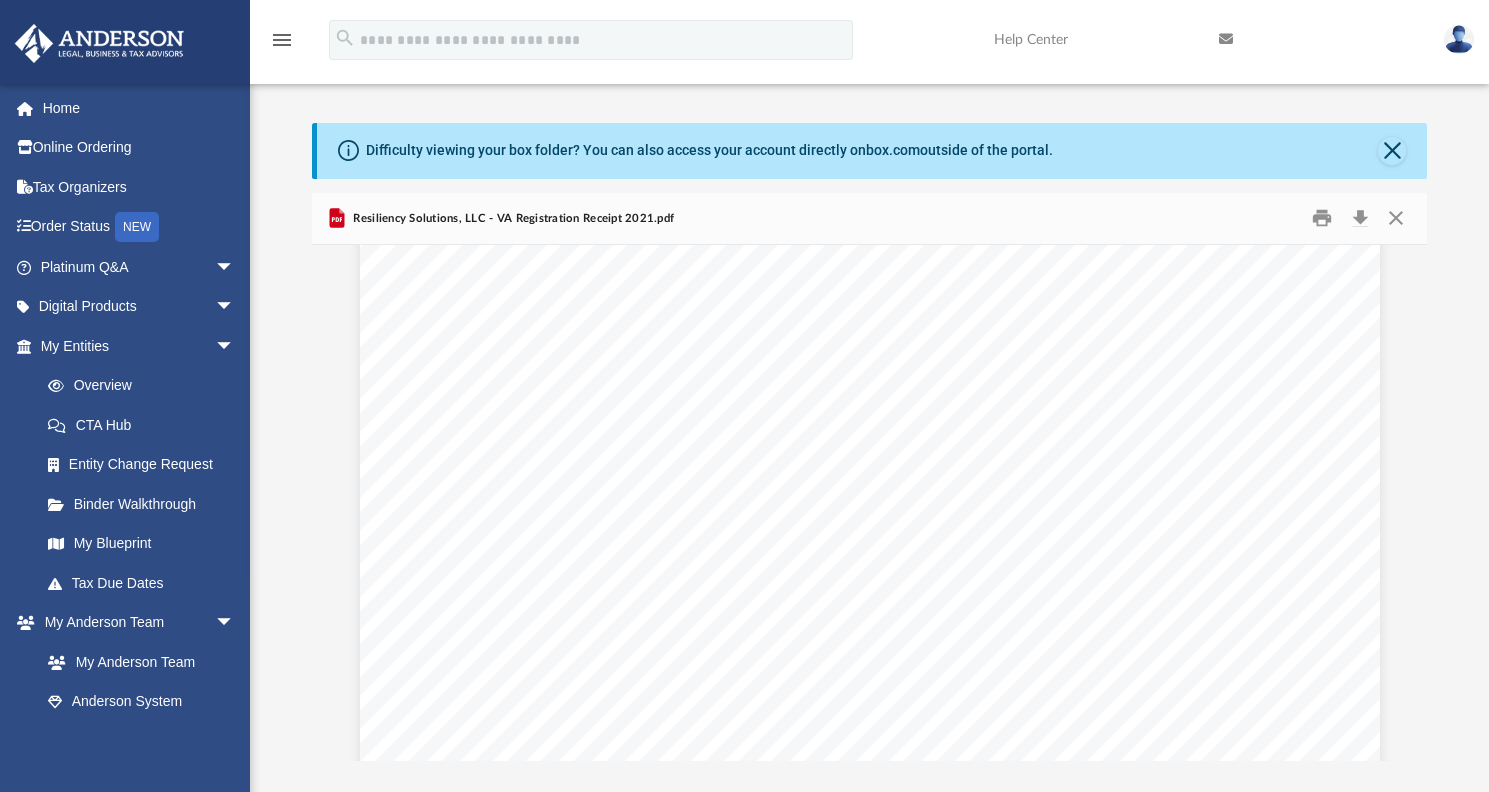 scroll, scrollTop: 0, scrollLeft: 0, axis: both 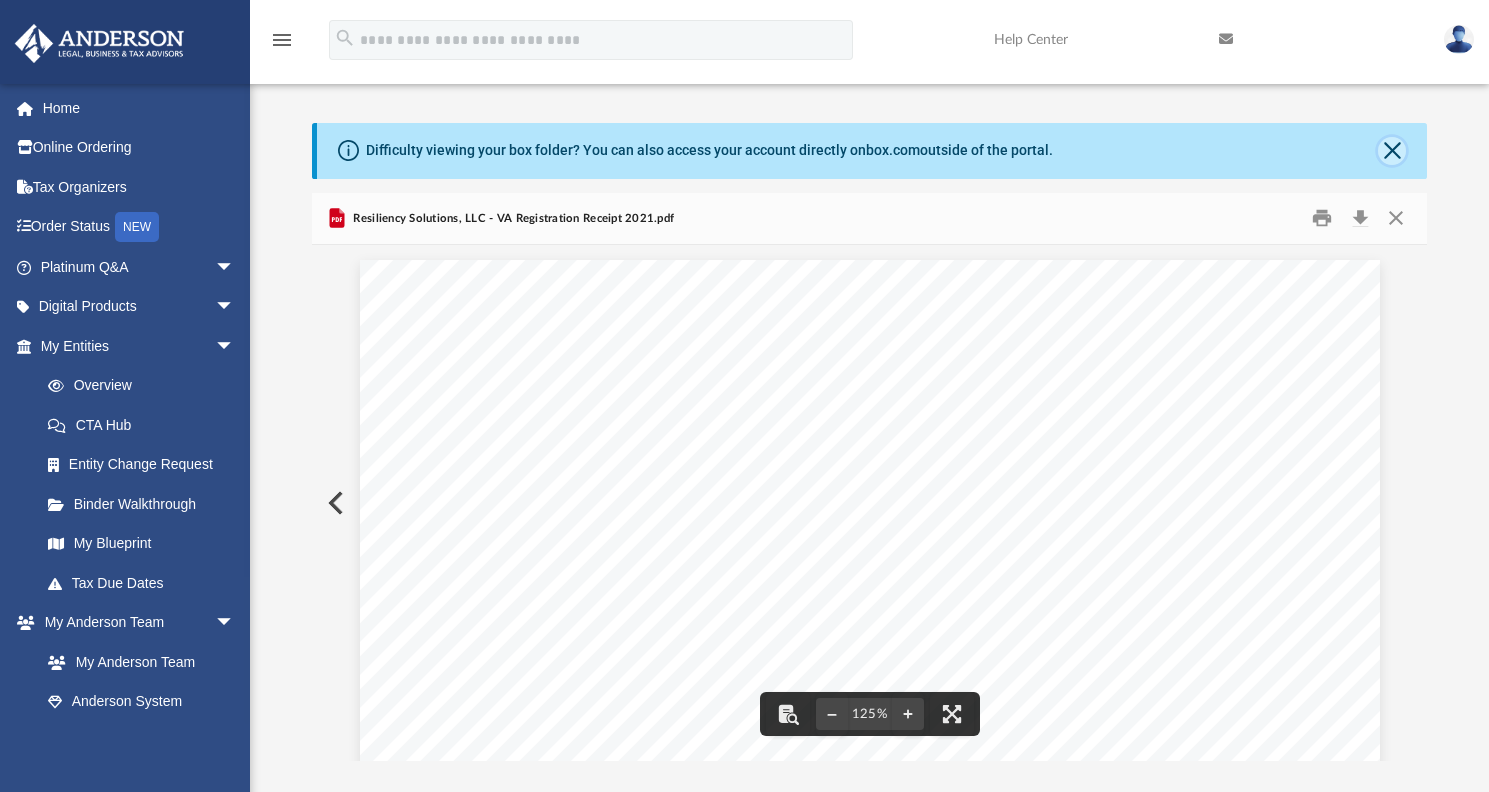 click 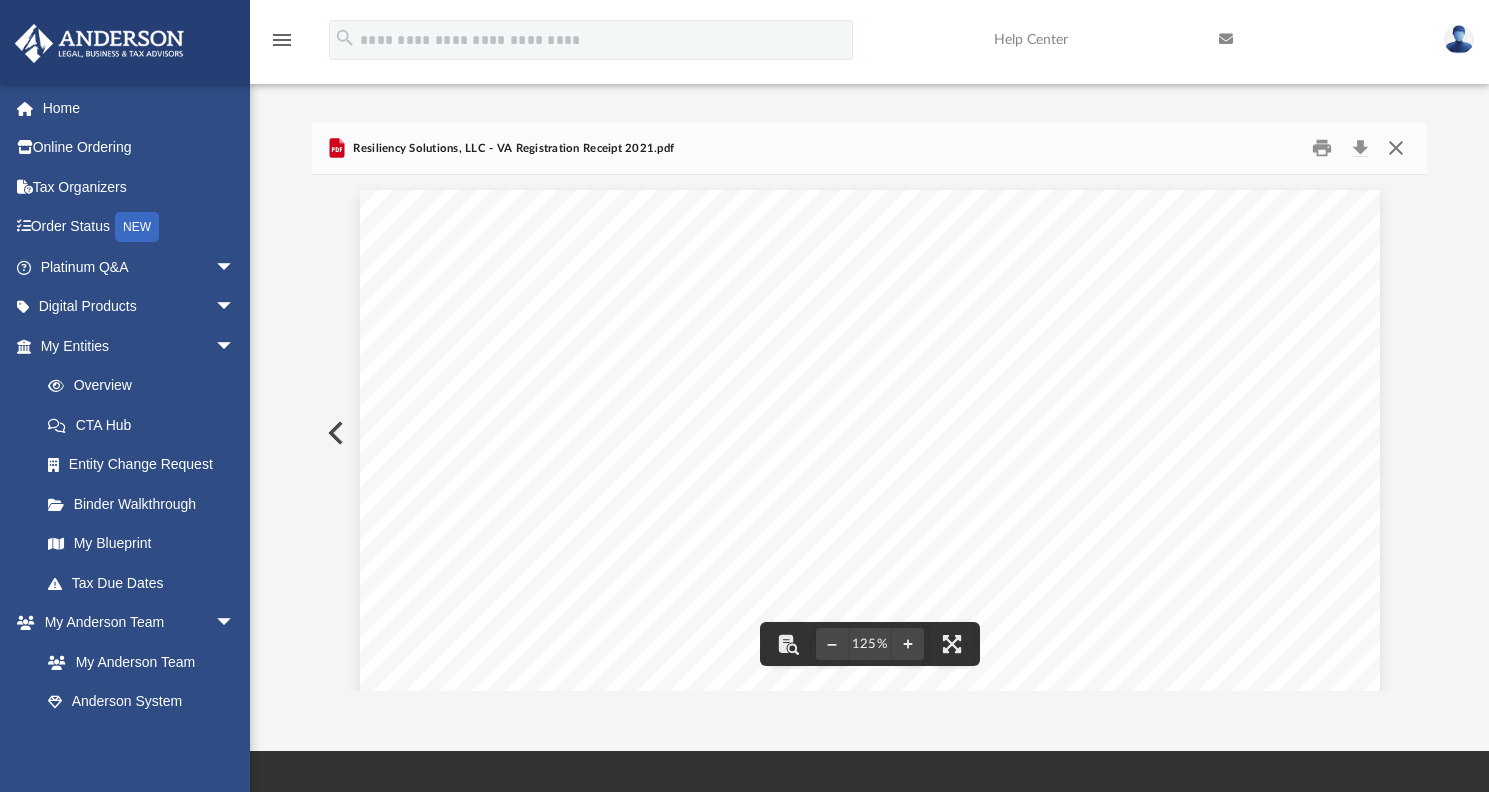 click at bounding box center [1396, 148] 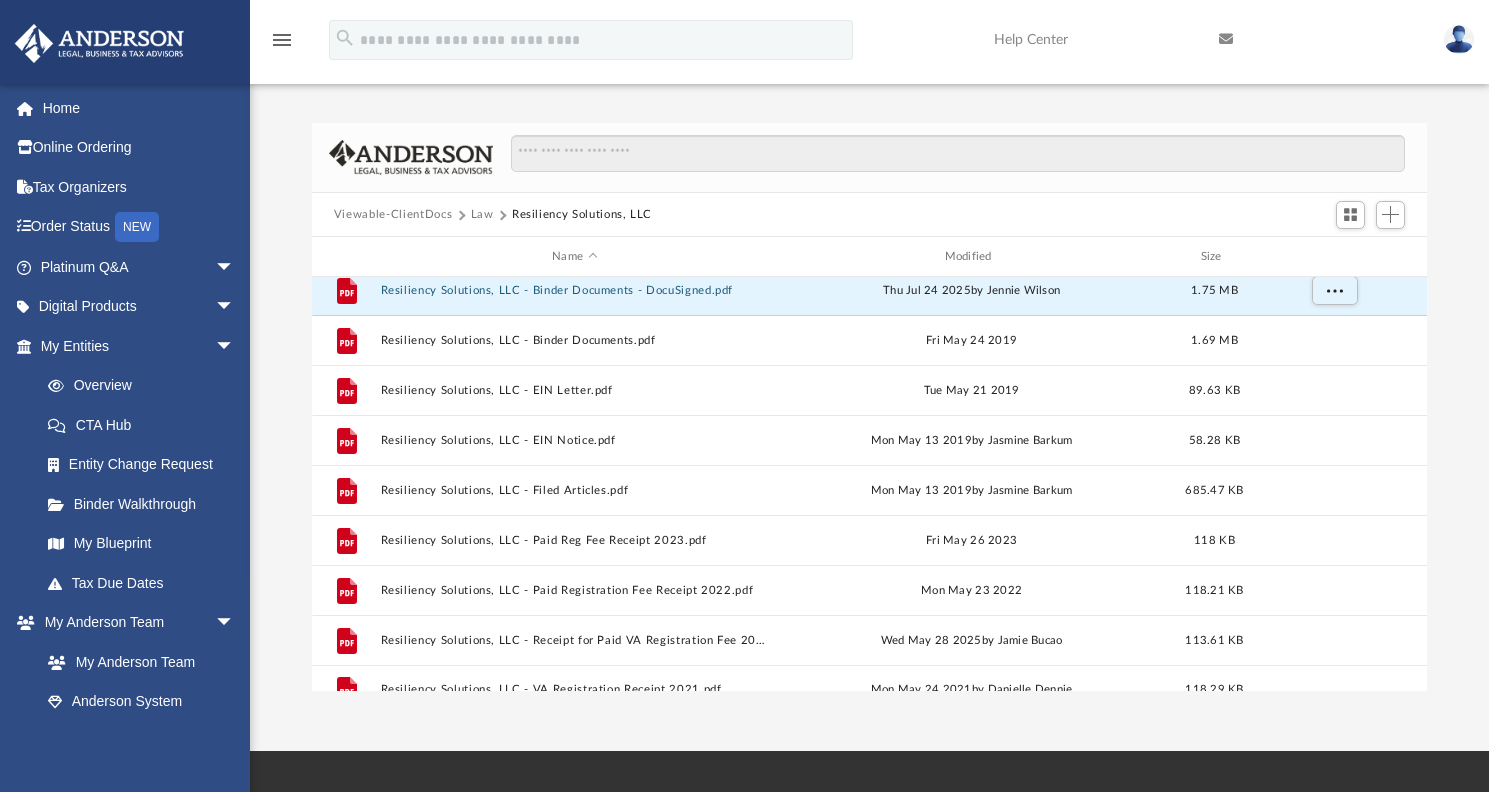 scroll, scrollTop: 0, scrollLeft: 0, axis: both 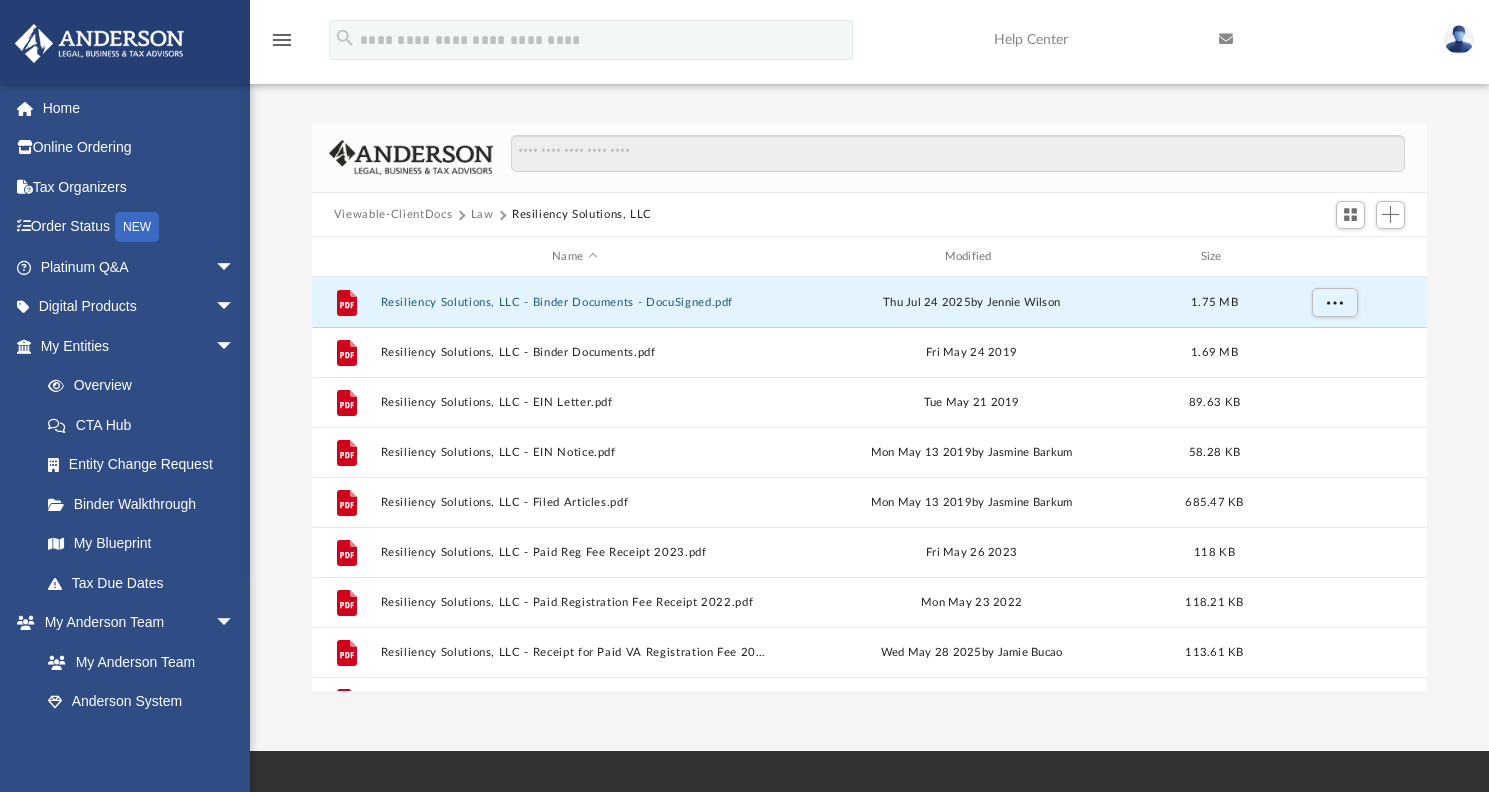 click on "Law" at bounding box center (482, 215) 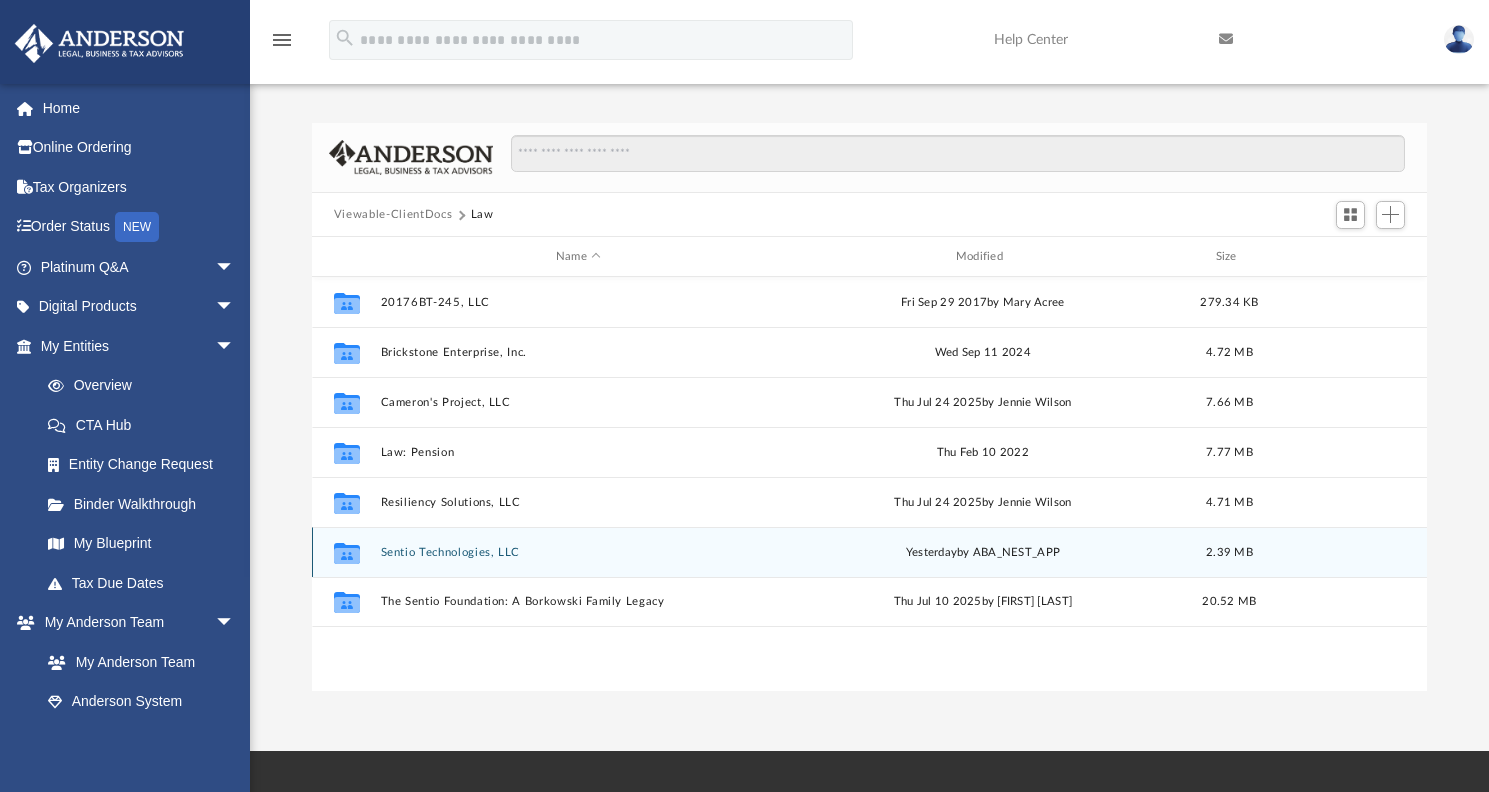 click on "Sentio Technologies, LLC" at bounding box center [578, 552] 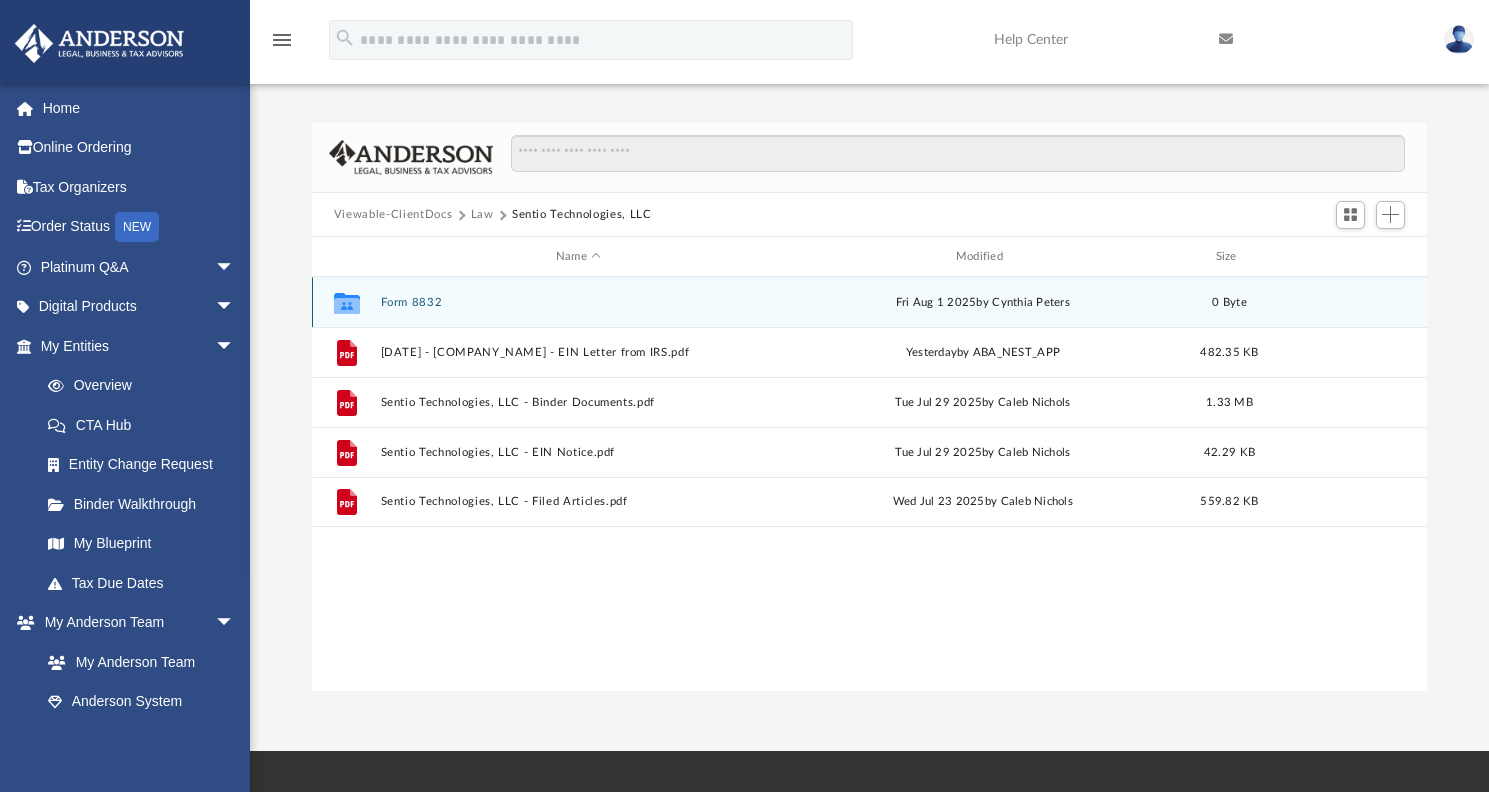 click on "Form 8832" at bounding box center [578, 302] 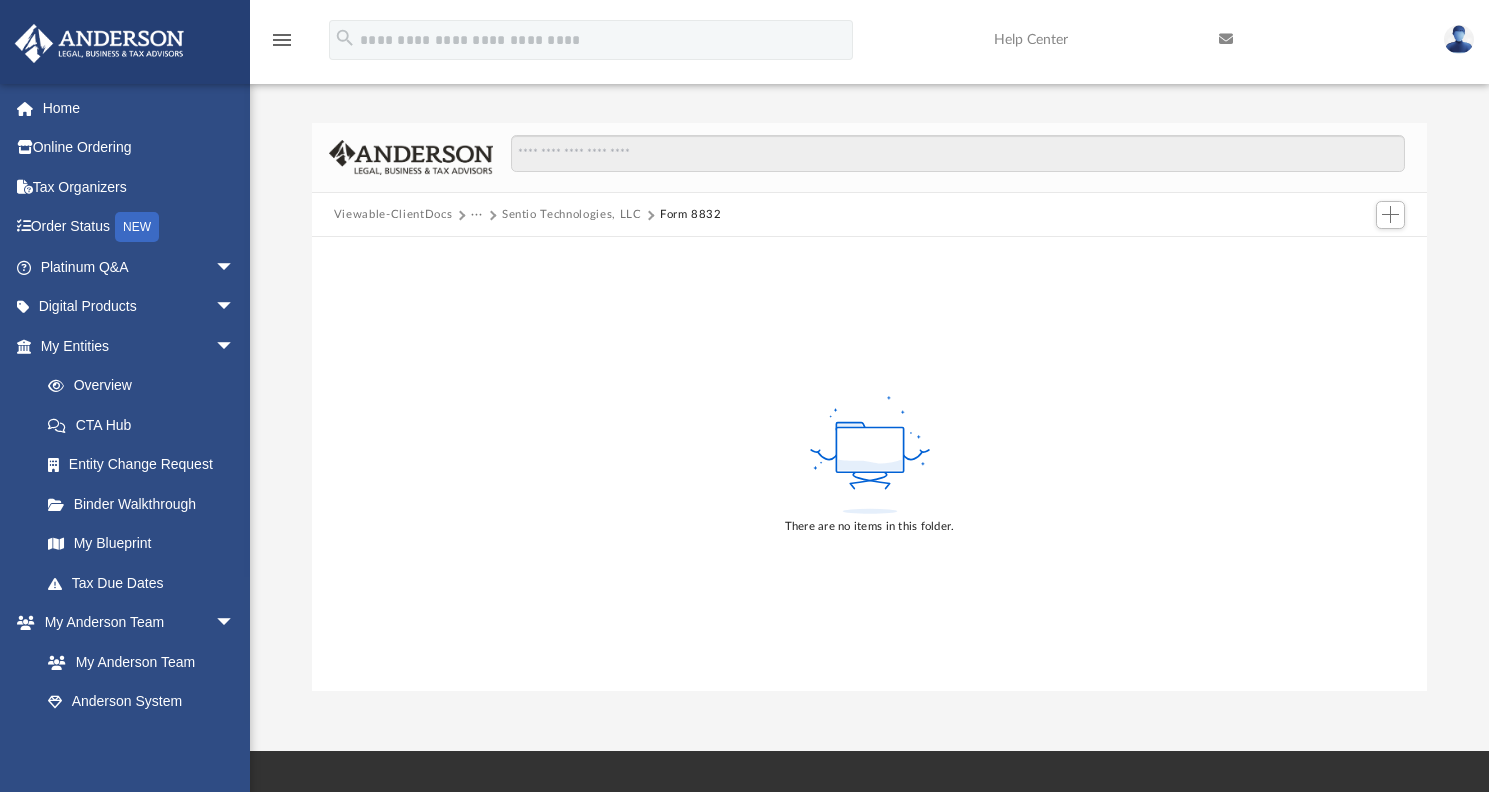 click on "Sentio Technologies, LLC" at bounding box center [572, 215] 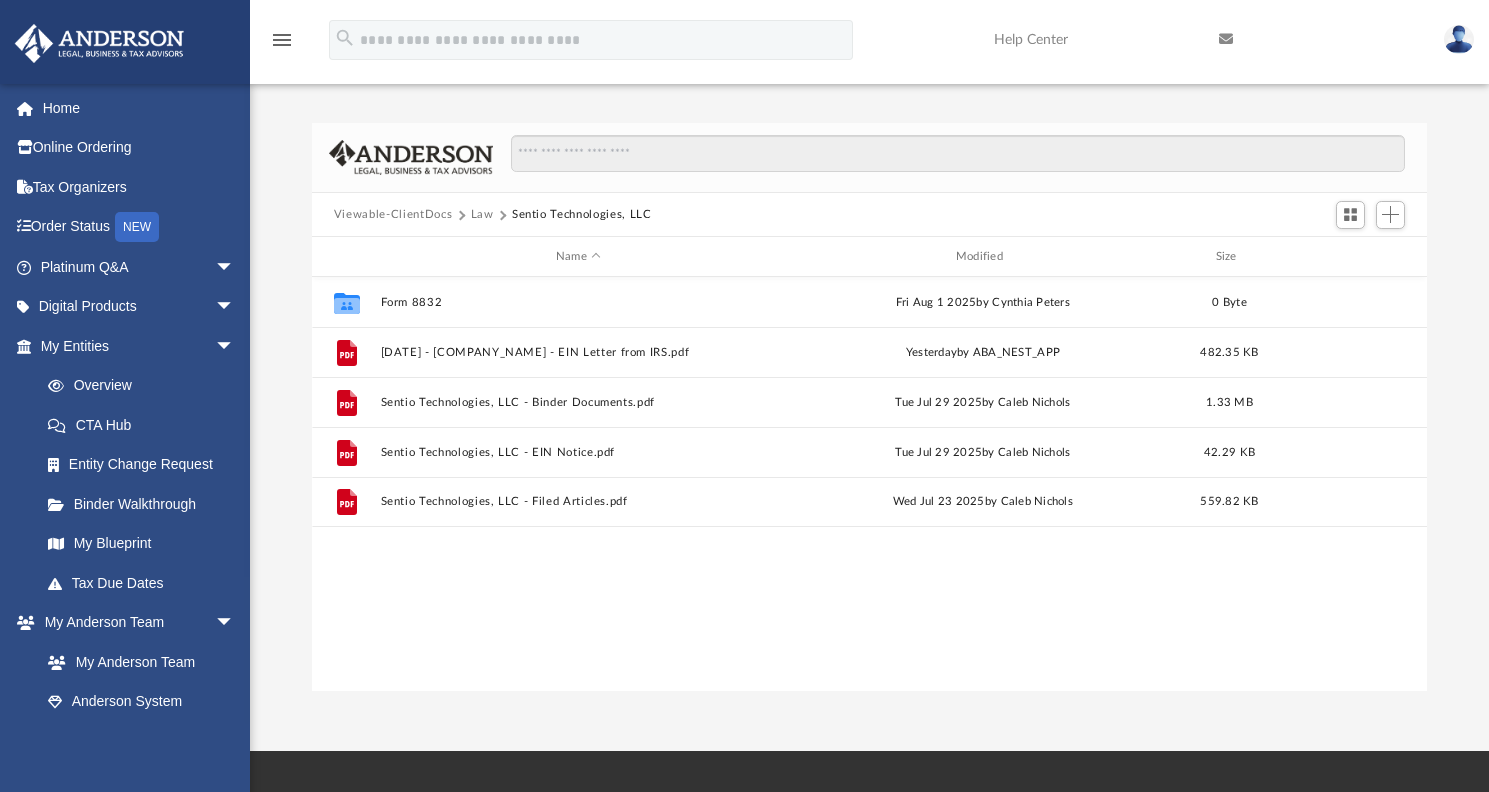 scroll, scrollTop: 16, scrollLeft: 16, axis: both 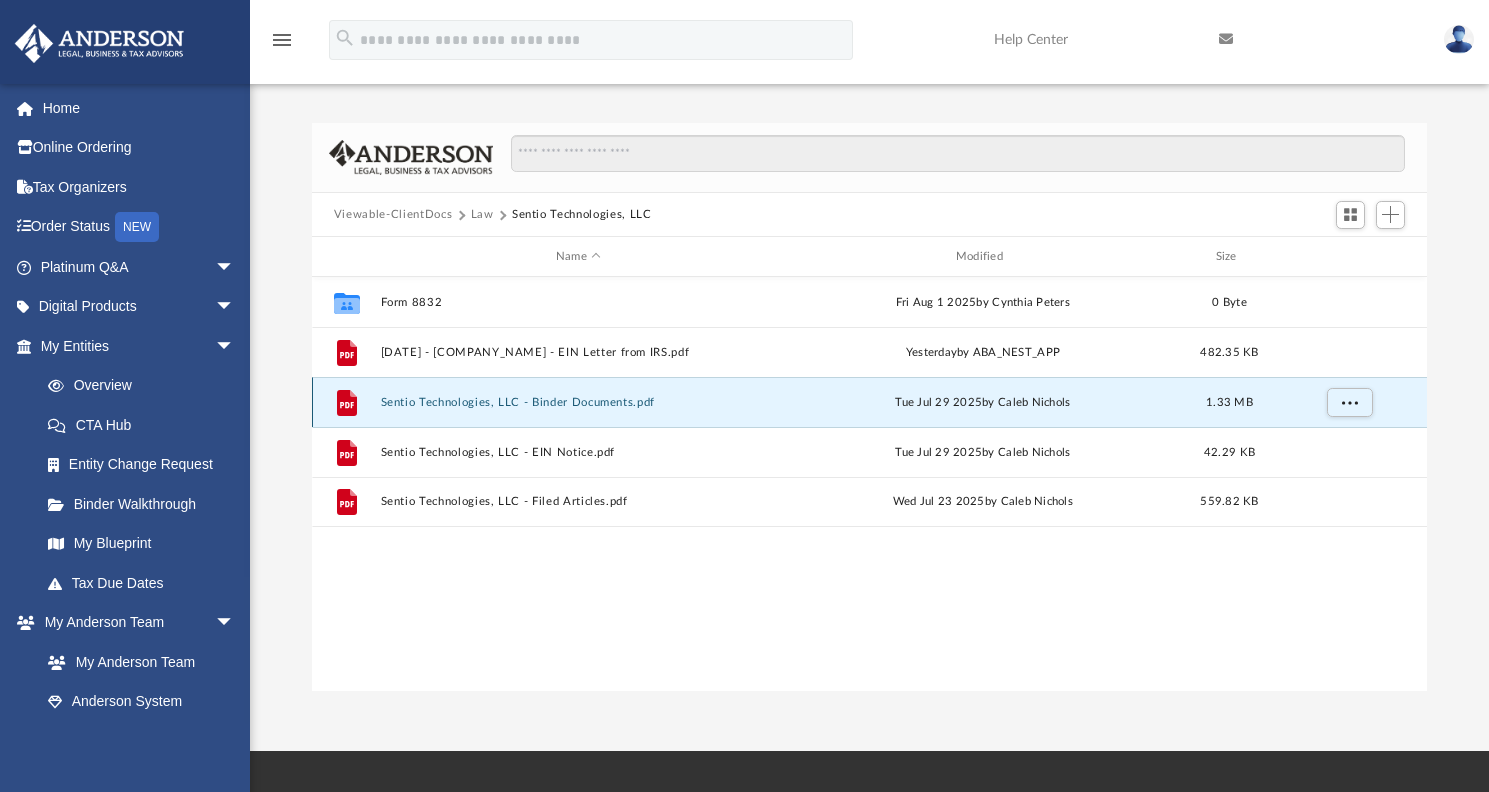 click on "Sentio Technologies, LLC - Binder Documents.pdf" at bounding box center (578, 402) 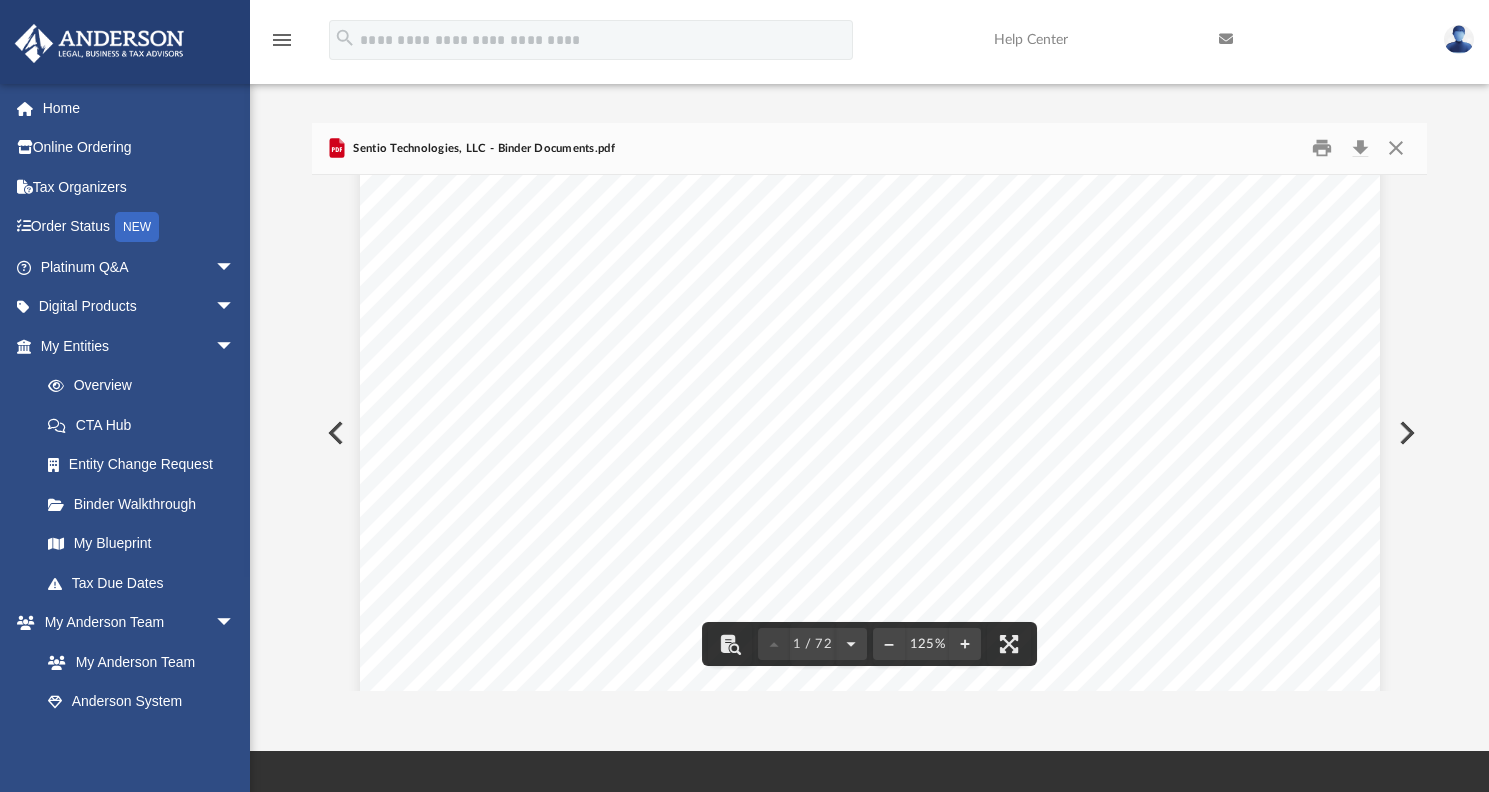 scroll, scrollTop: 0, scrollLeft: 0, axis: both 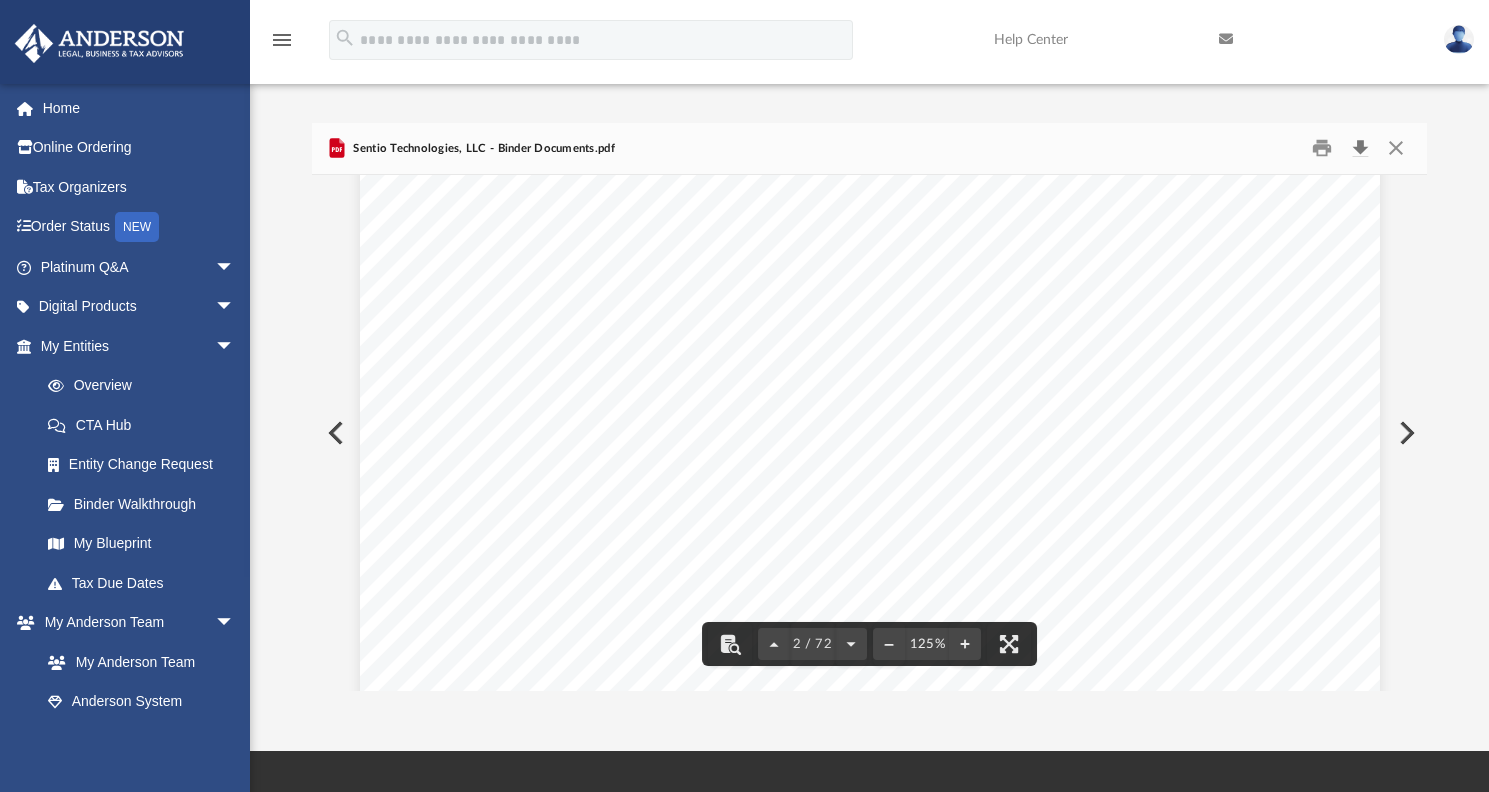 click at bounding box center [1360, 148] 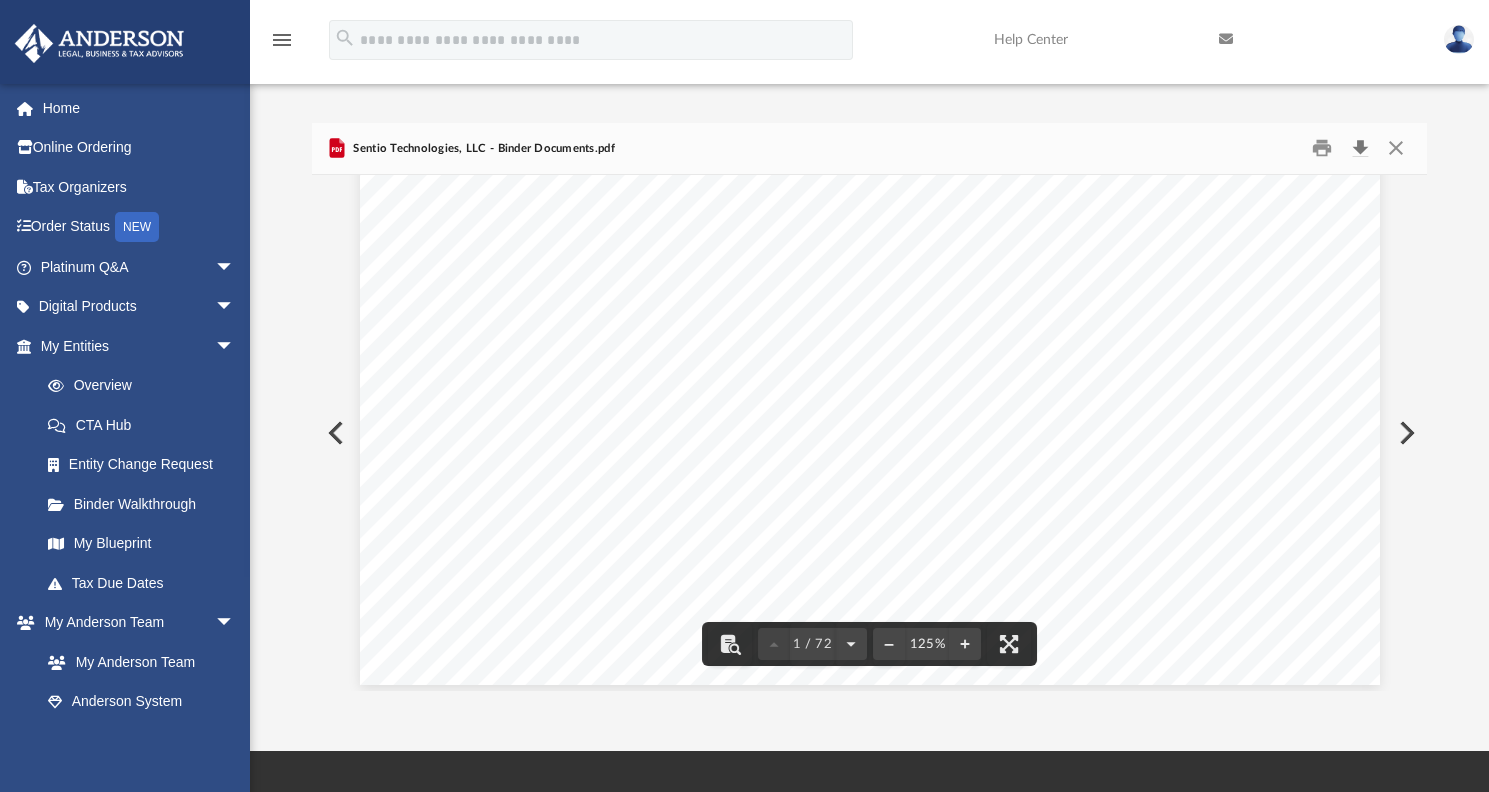 scroll, scrollTop: 702, scrollLeft: 0, axis: vertical 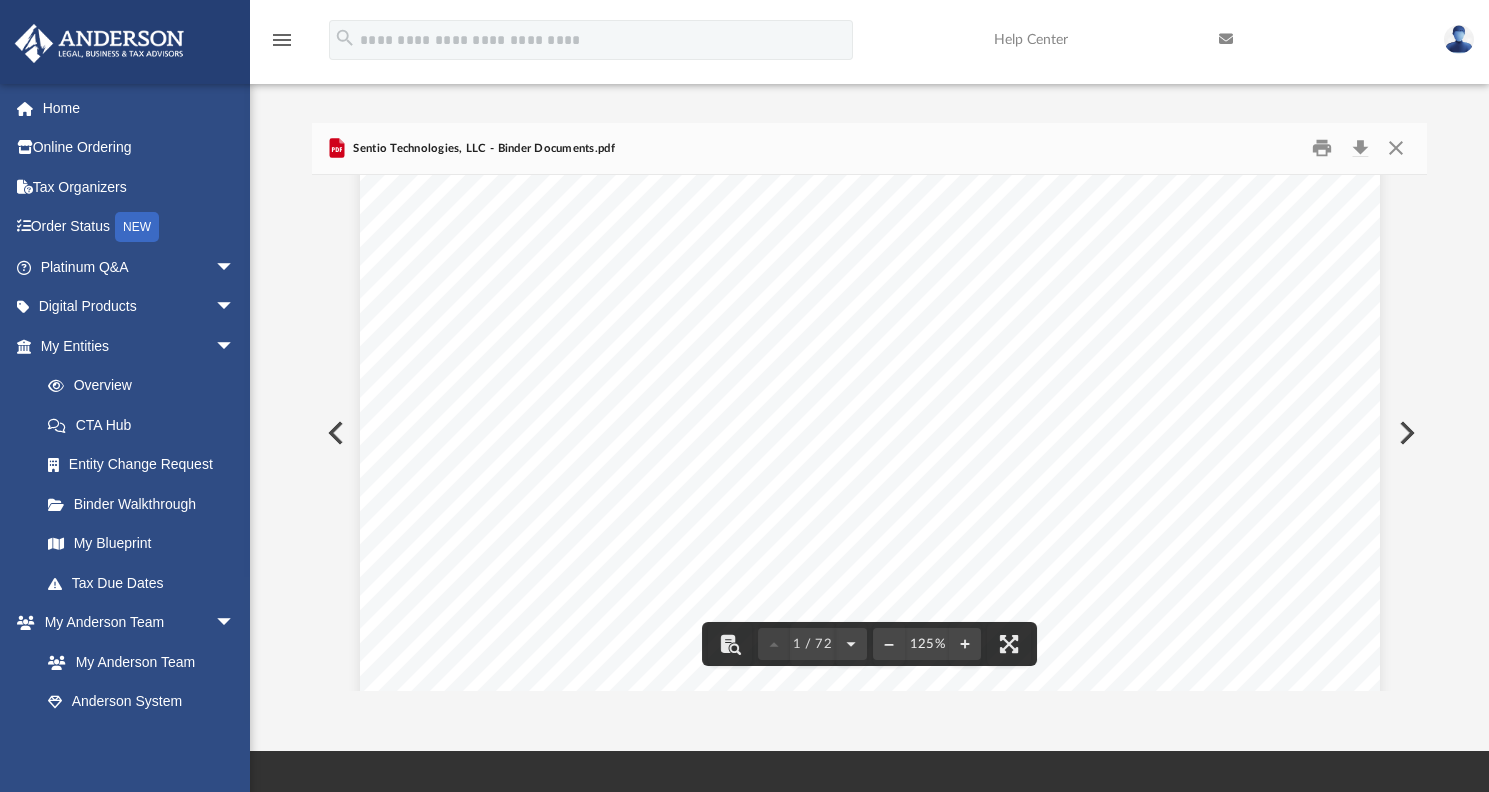 click at bounding box center (1405, 433) 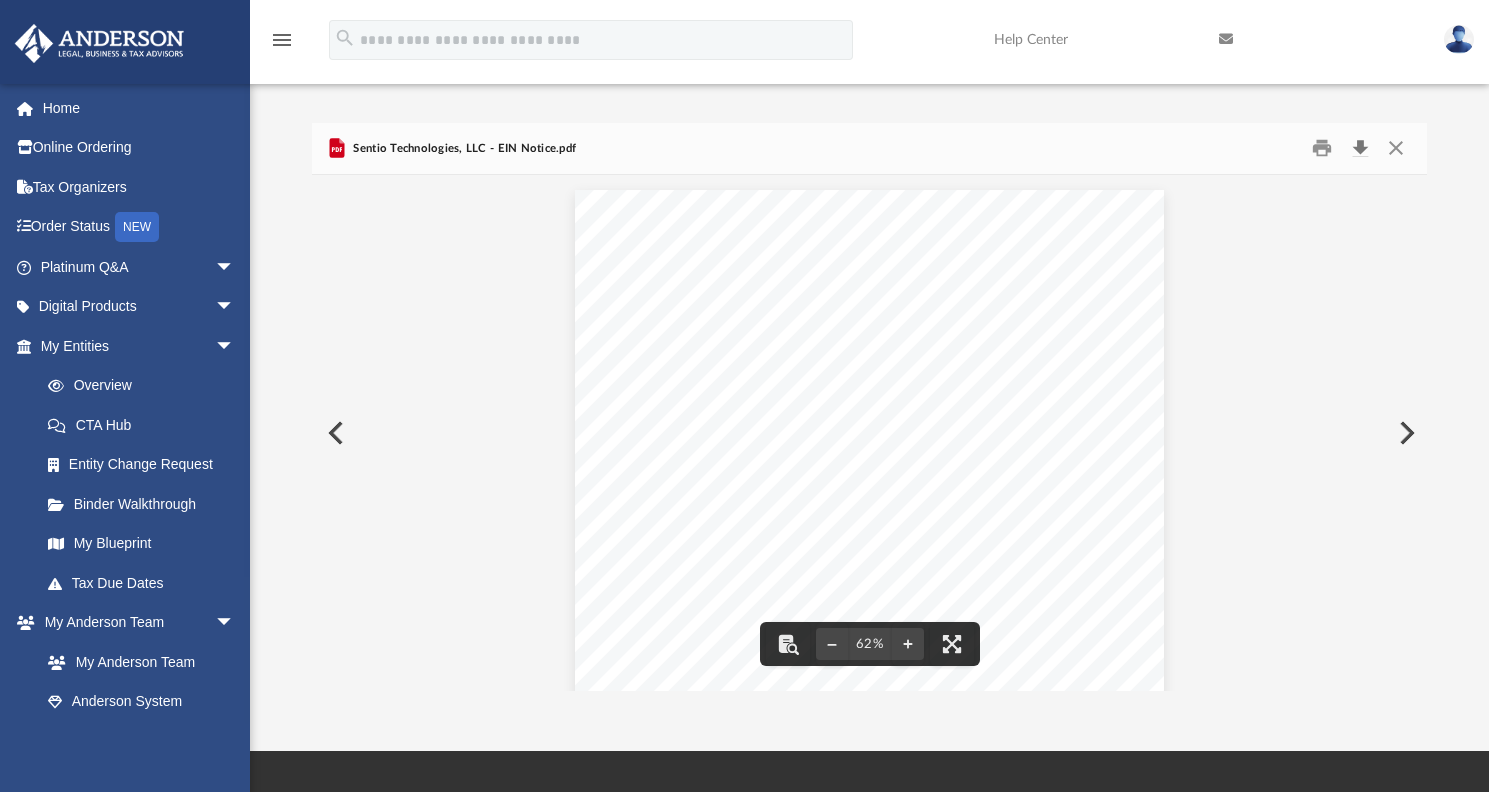 click at bounding box center (1360, 148) 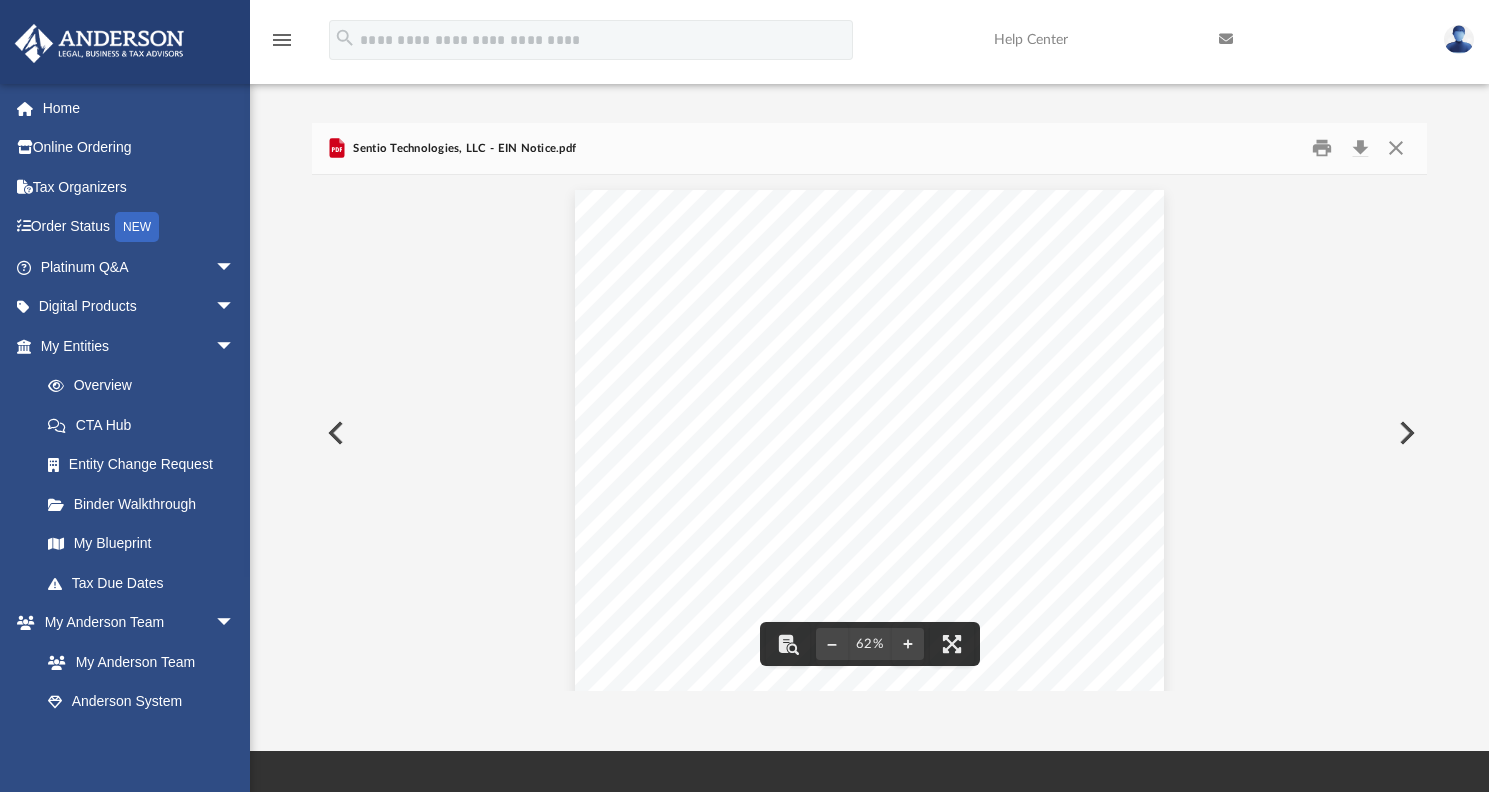 click at bounding box center (1405, 433) 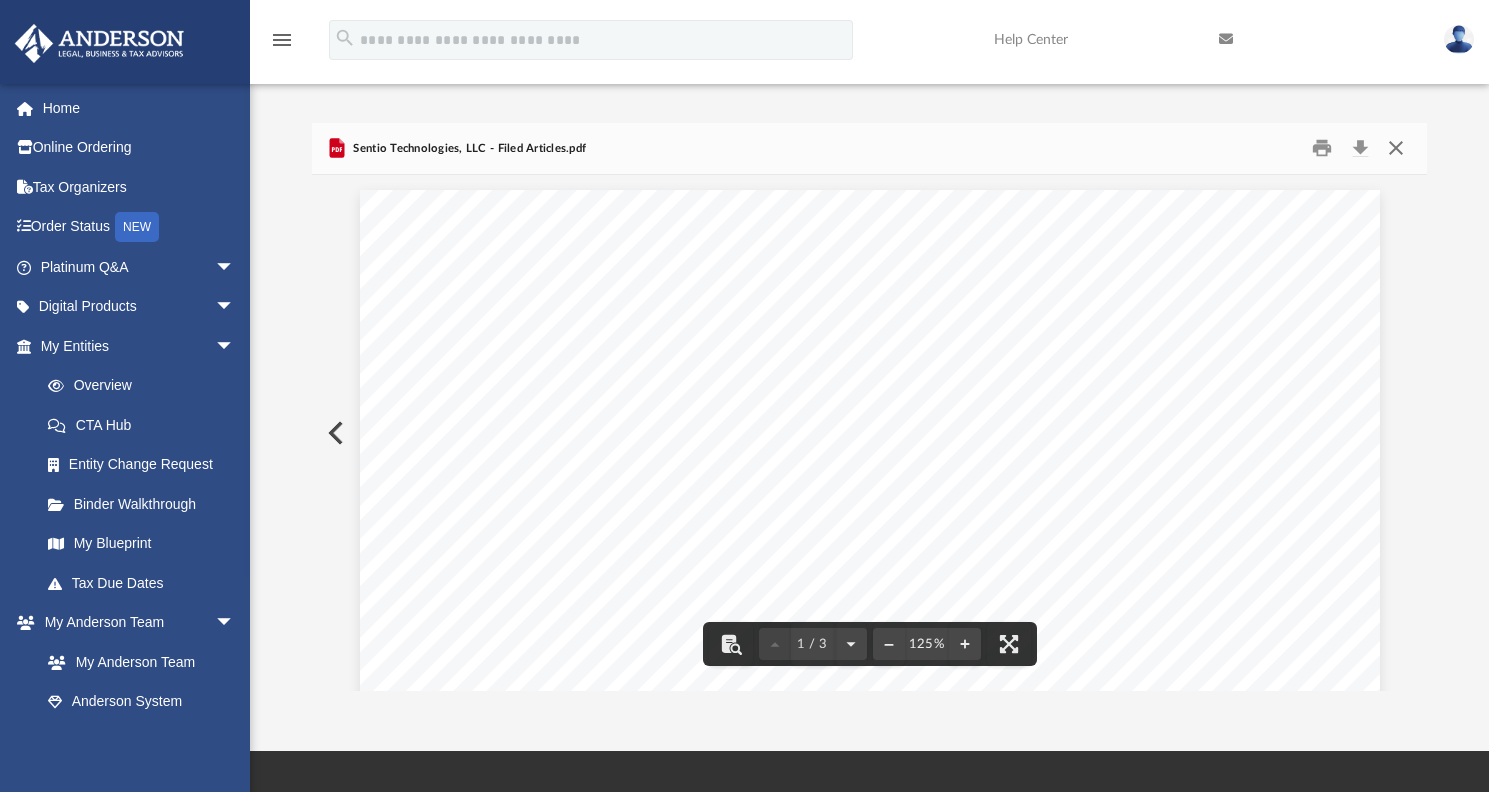 click at bounding box center (1396, 148) 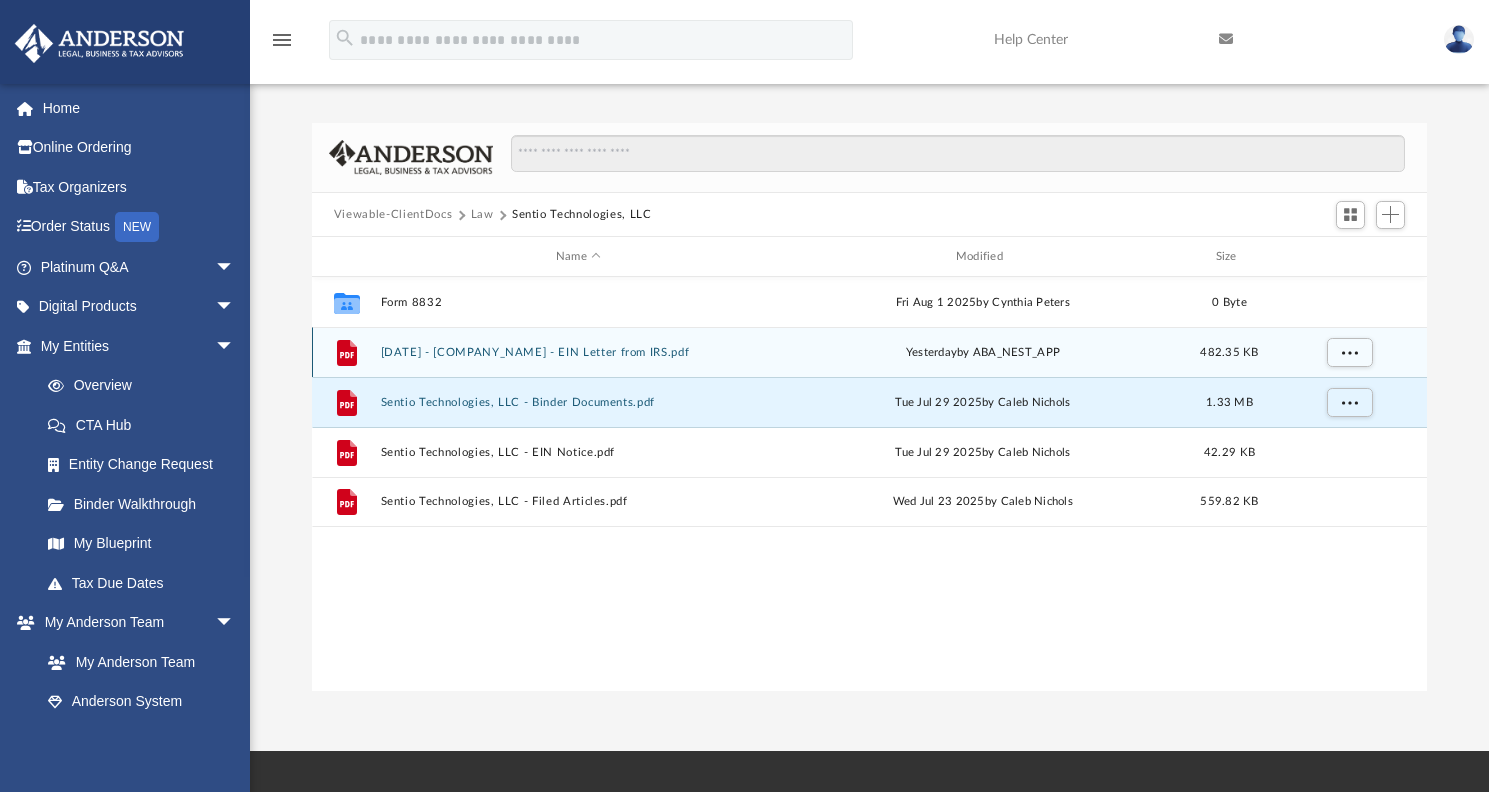 click on "[DATE] - [COMPANY_NAME] - EIN Letter from IRS.pdf" at bounding box center [578, 352] 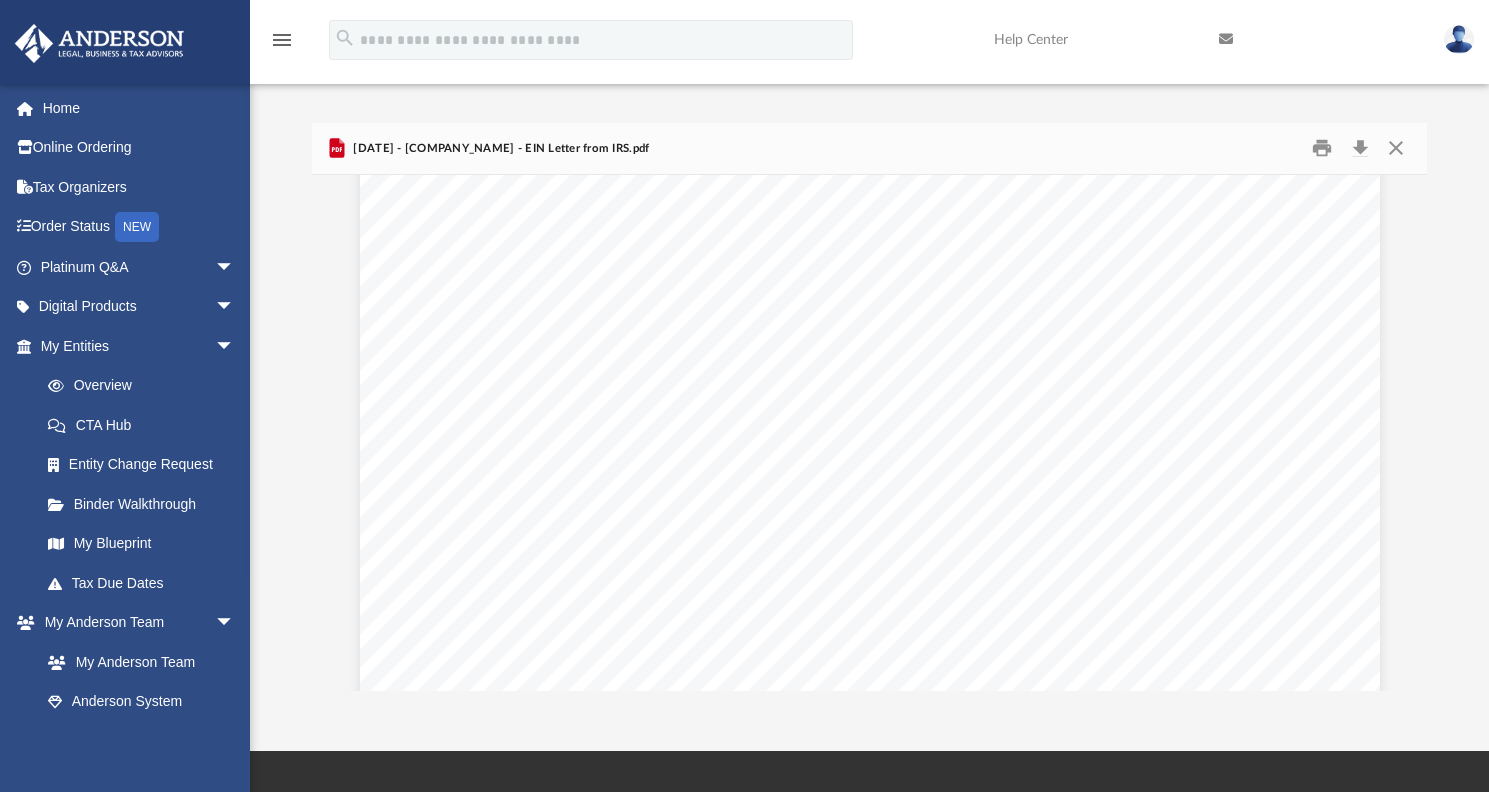 scroll, scrollTop: 0, scrollLeft: 0, axis: both 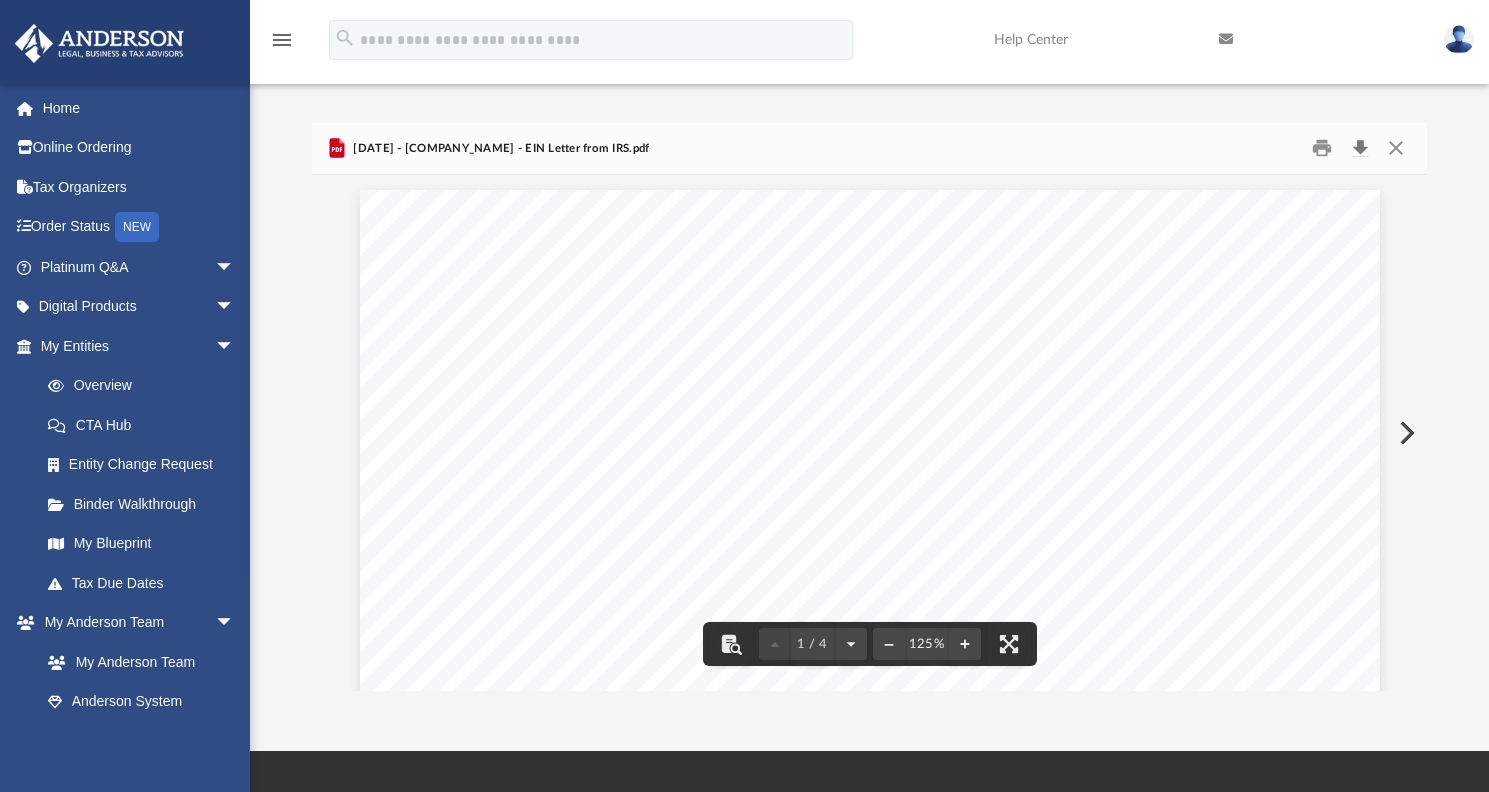 click at bounding box center (1360, 148) 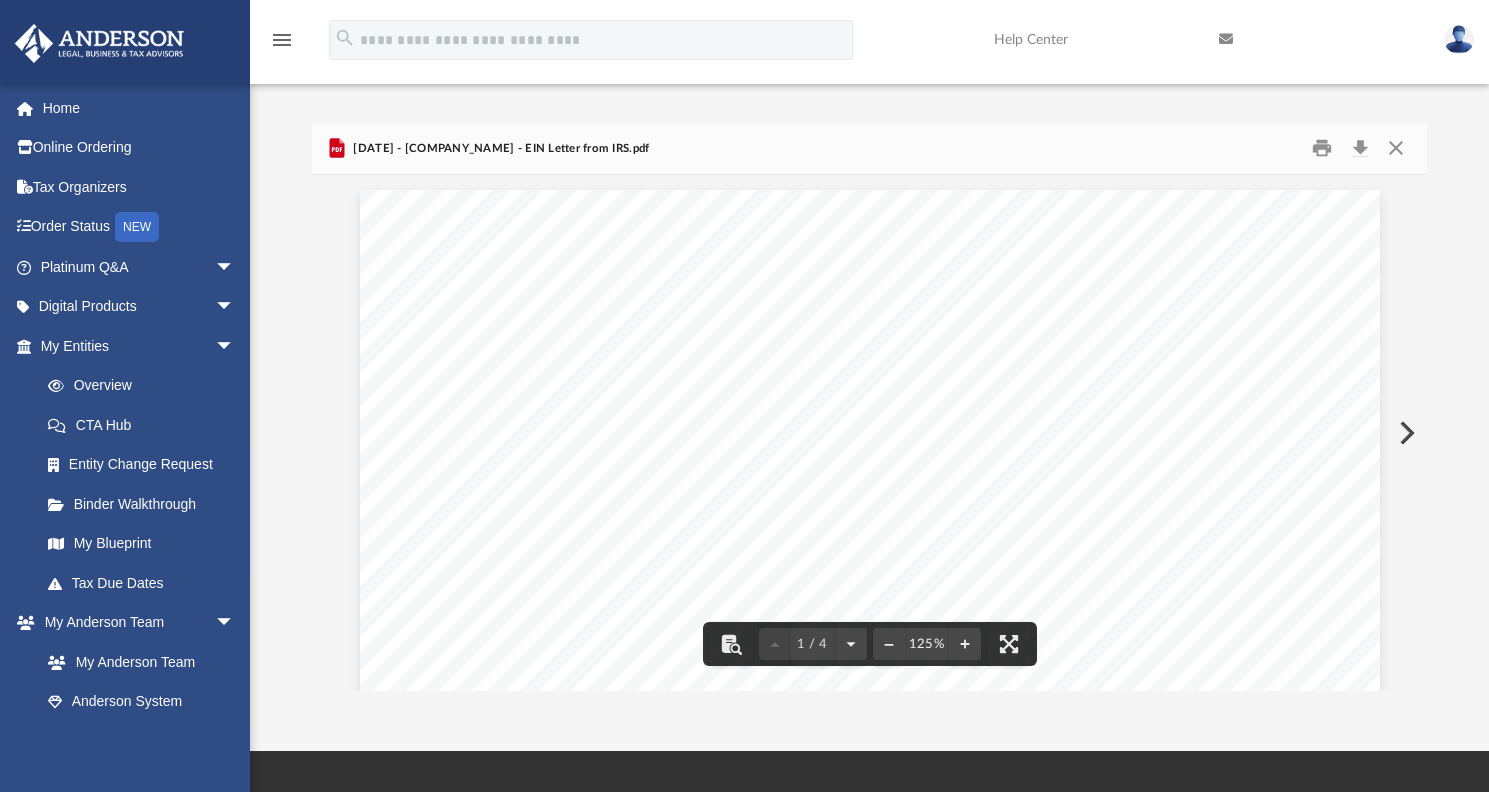click at bounding box center (1405, 433) 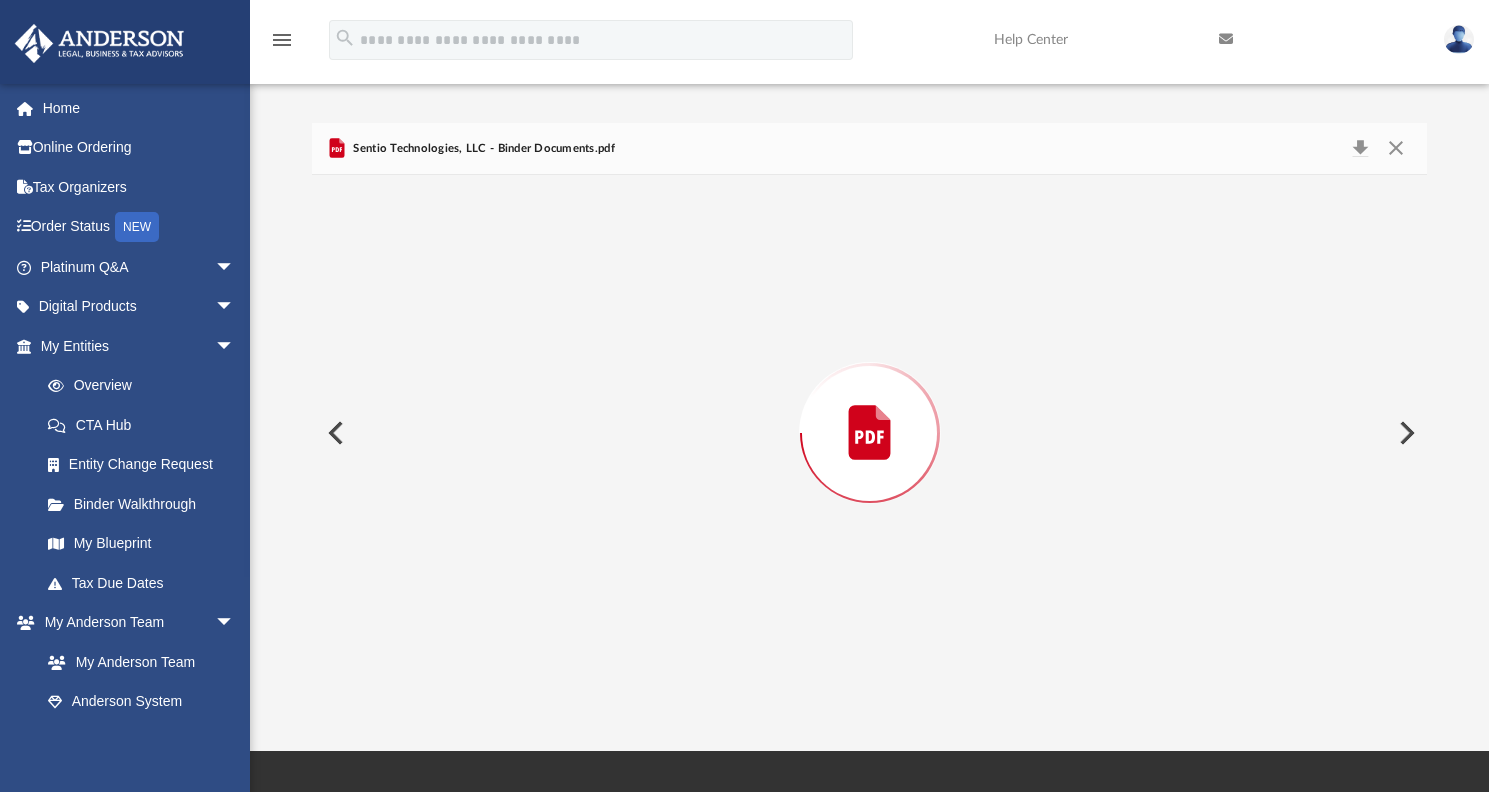 click at bounding box center (1405, 433) 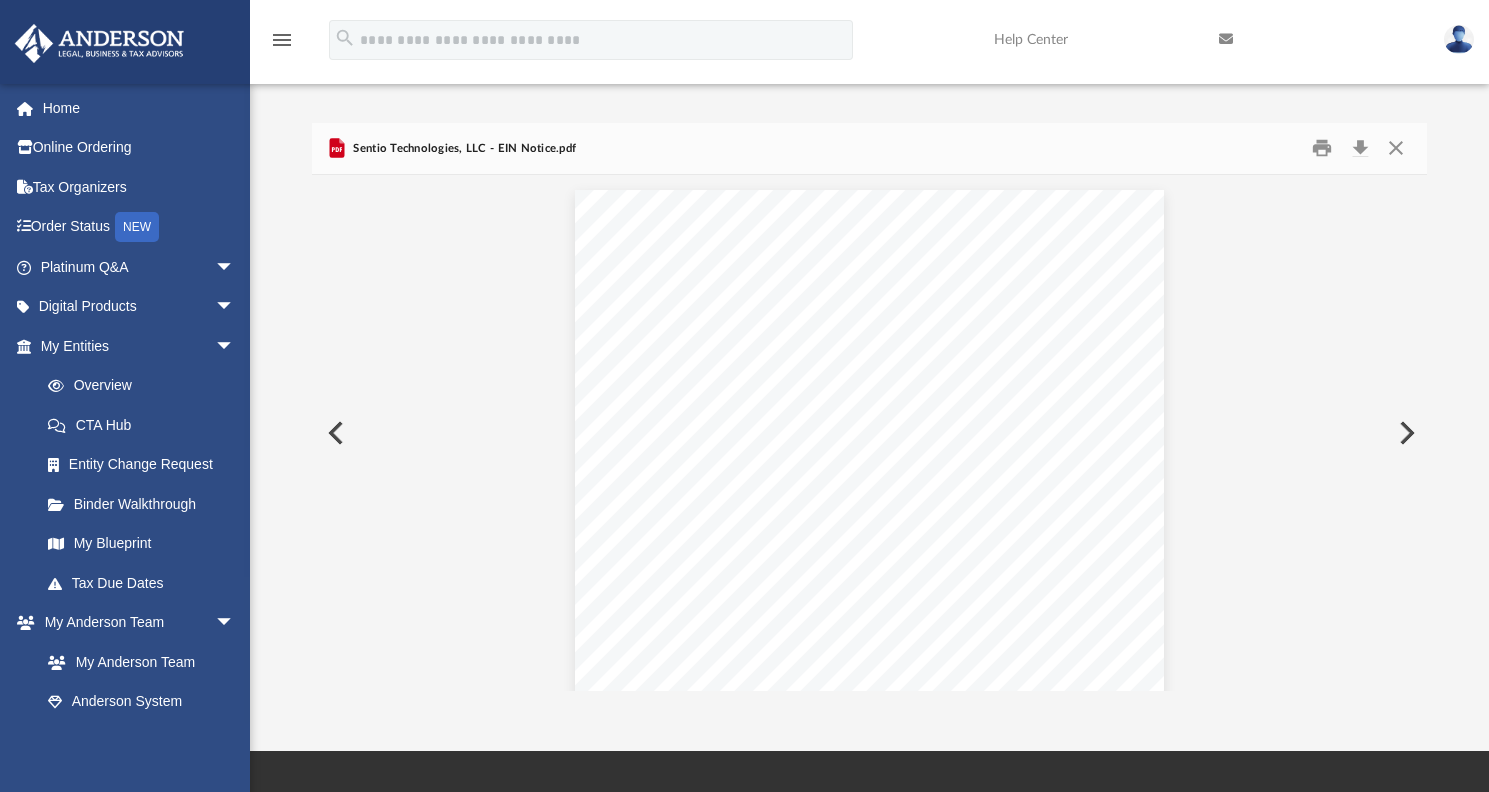 click at bounding box center (1405, 433) 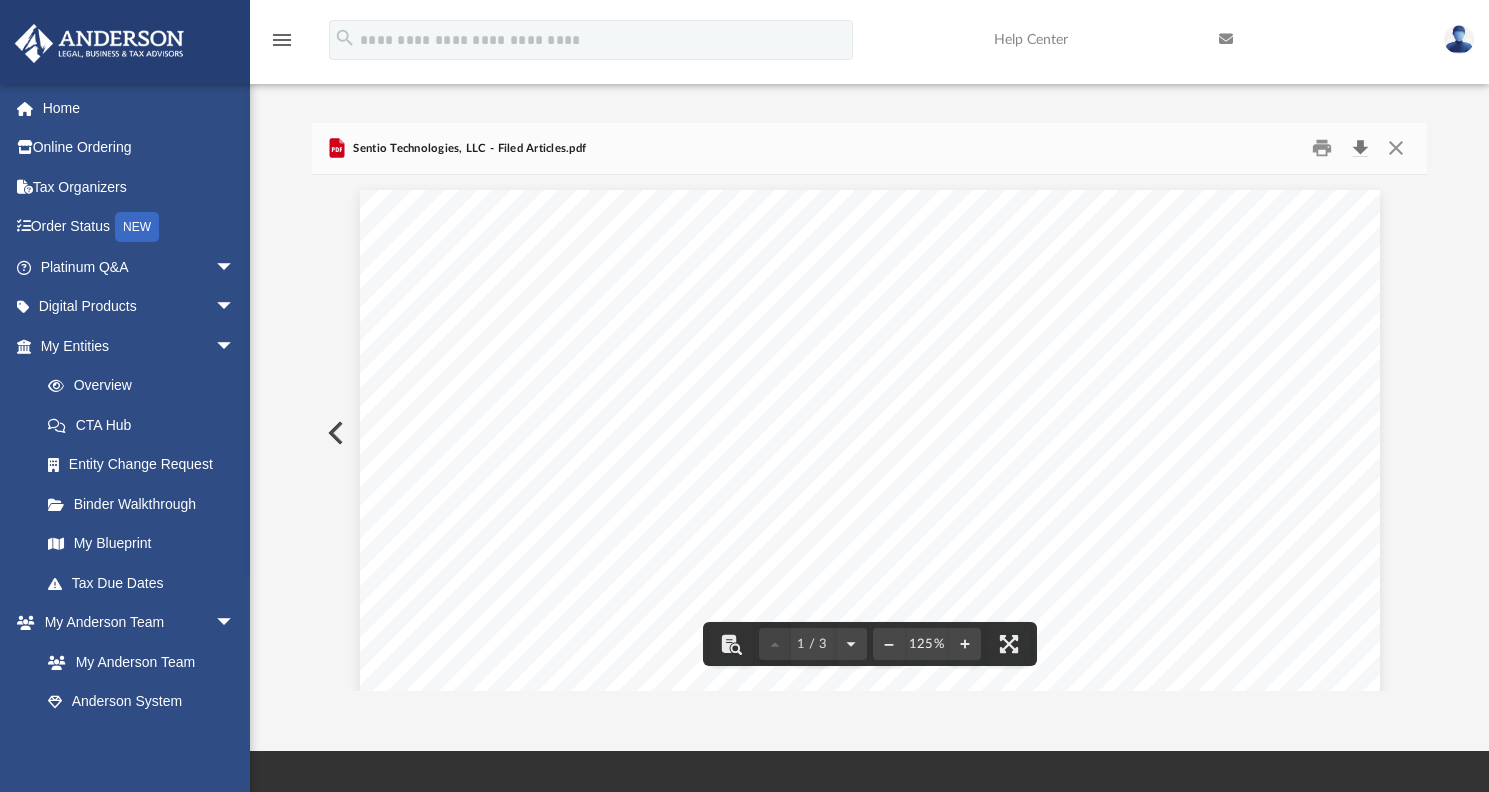 click at bounding box center [1360, 148] 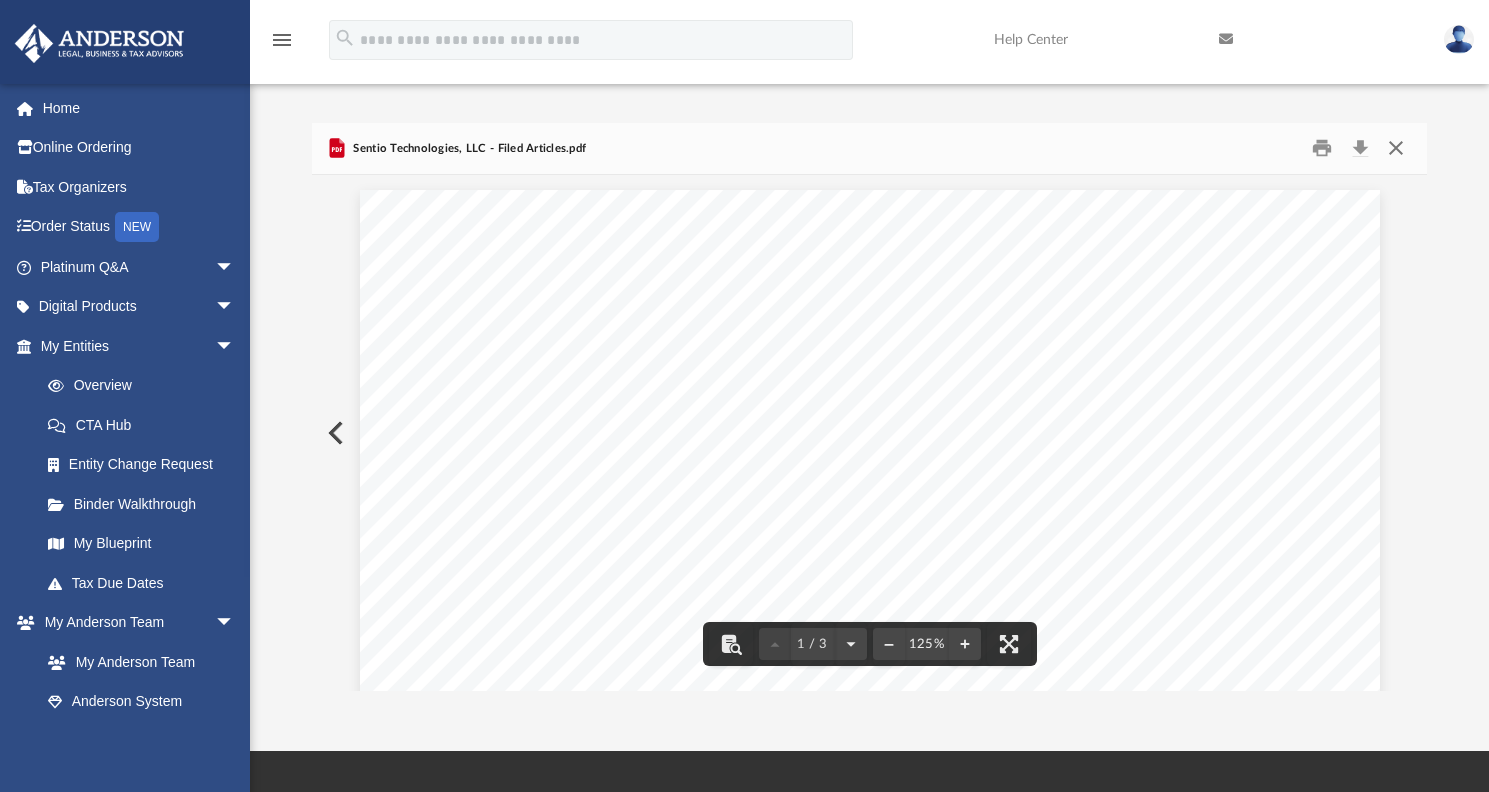 click at bounding box center [1396, 148] 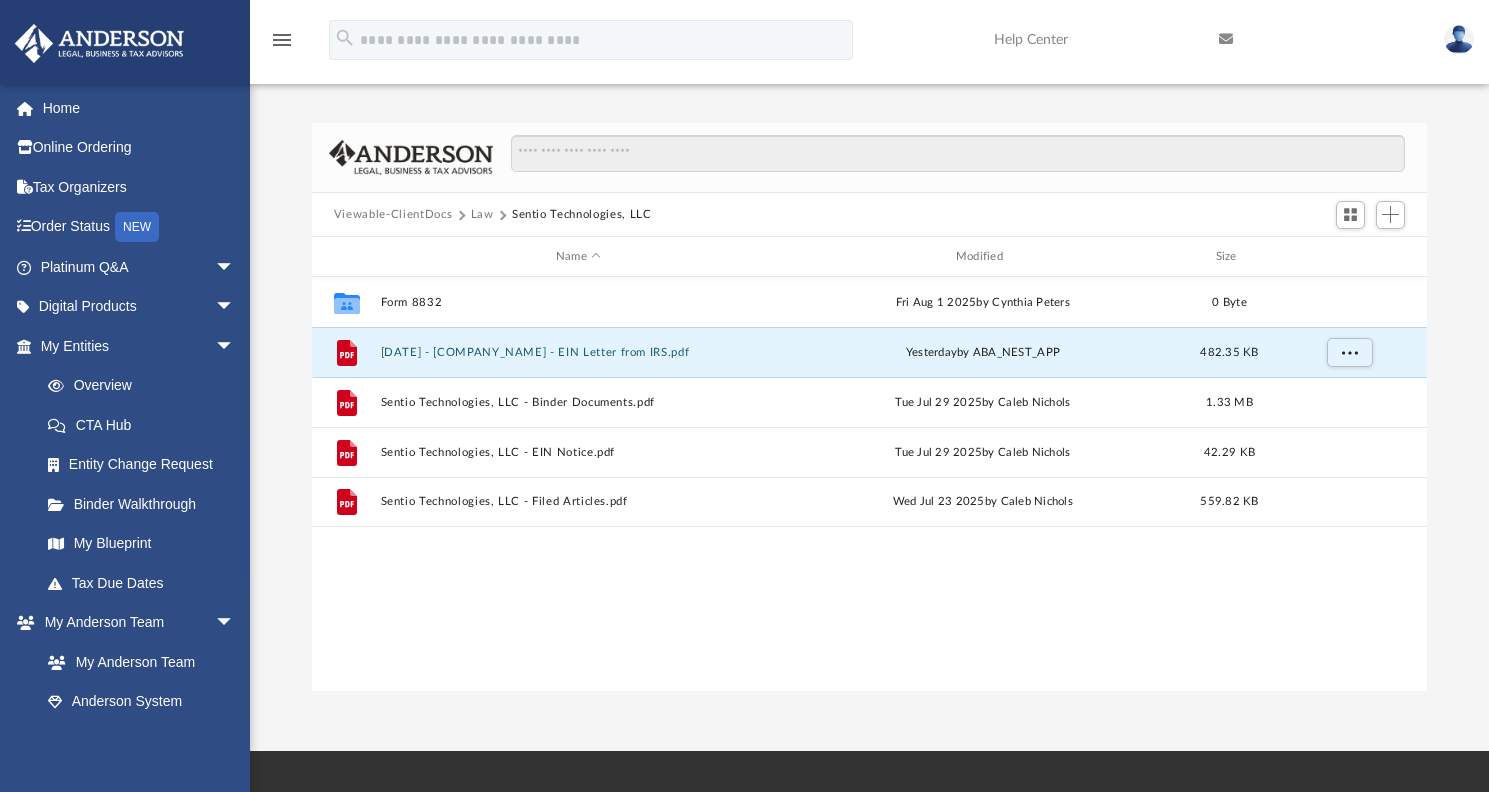 click on "Law" at bounding box center (482, 215) 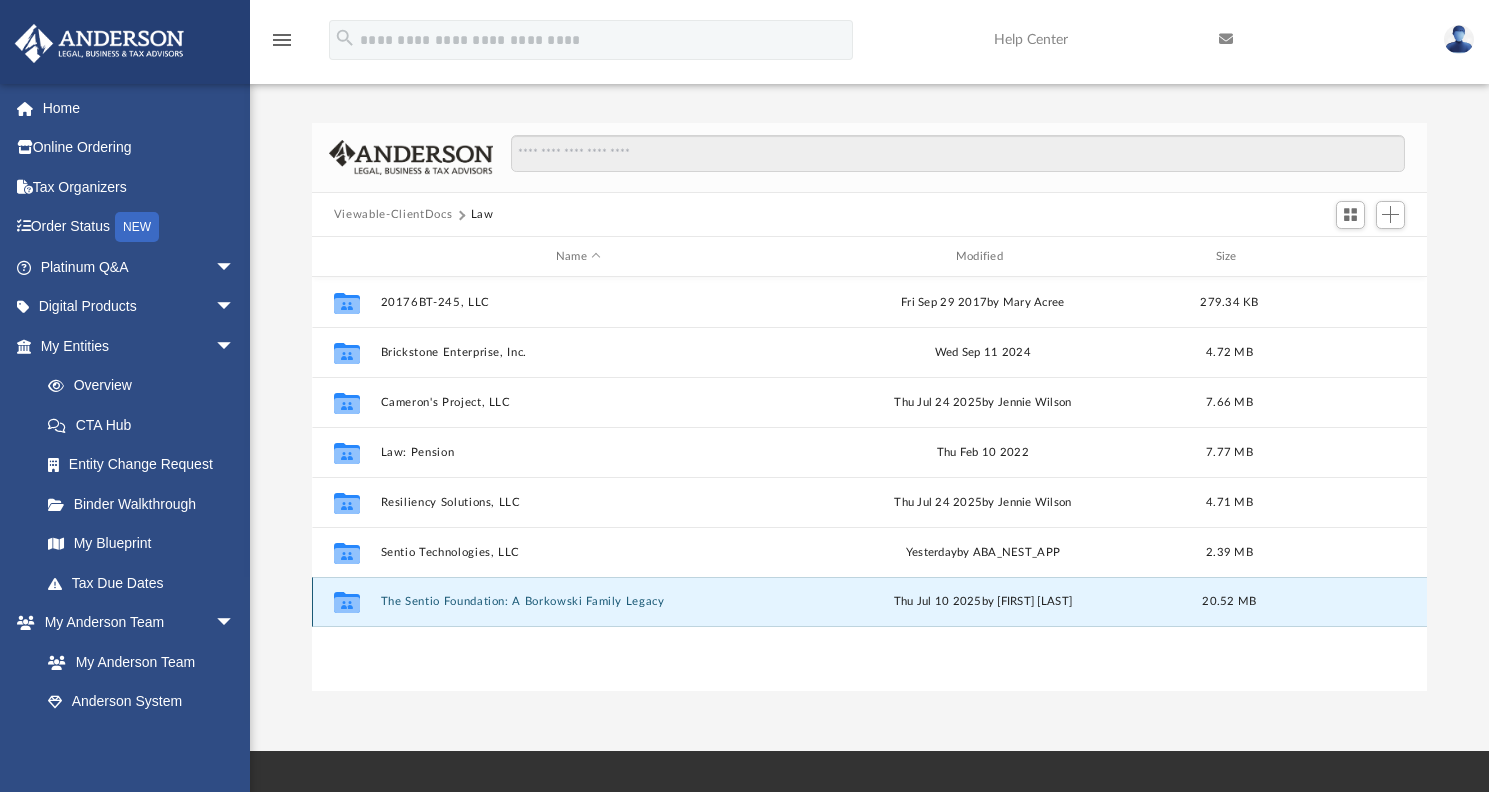 click on "The Sentio Foundation: A Borkowski Family Legacy" at bounding box center [578, 601] 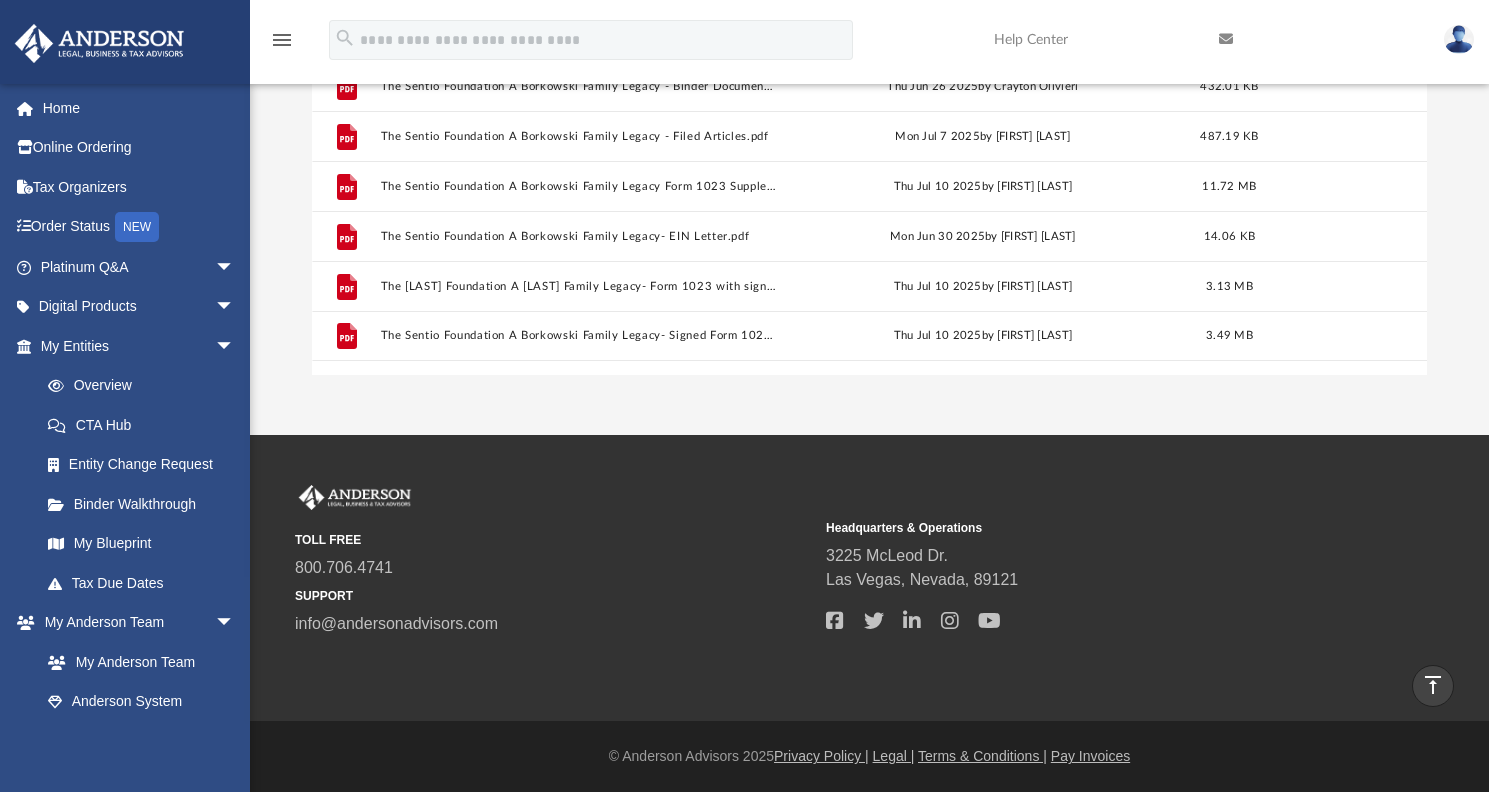 scroll, scrollTop: 0, scrollLeft: 0, axis: both 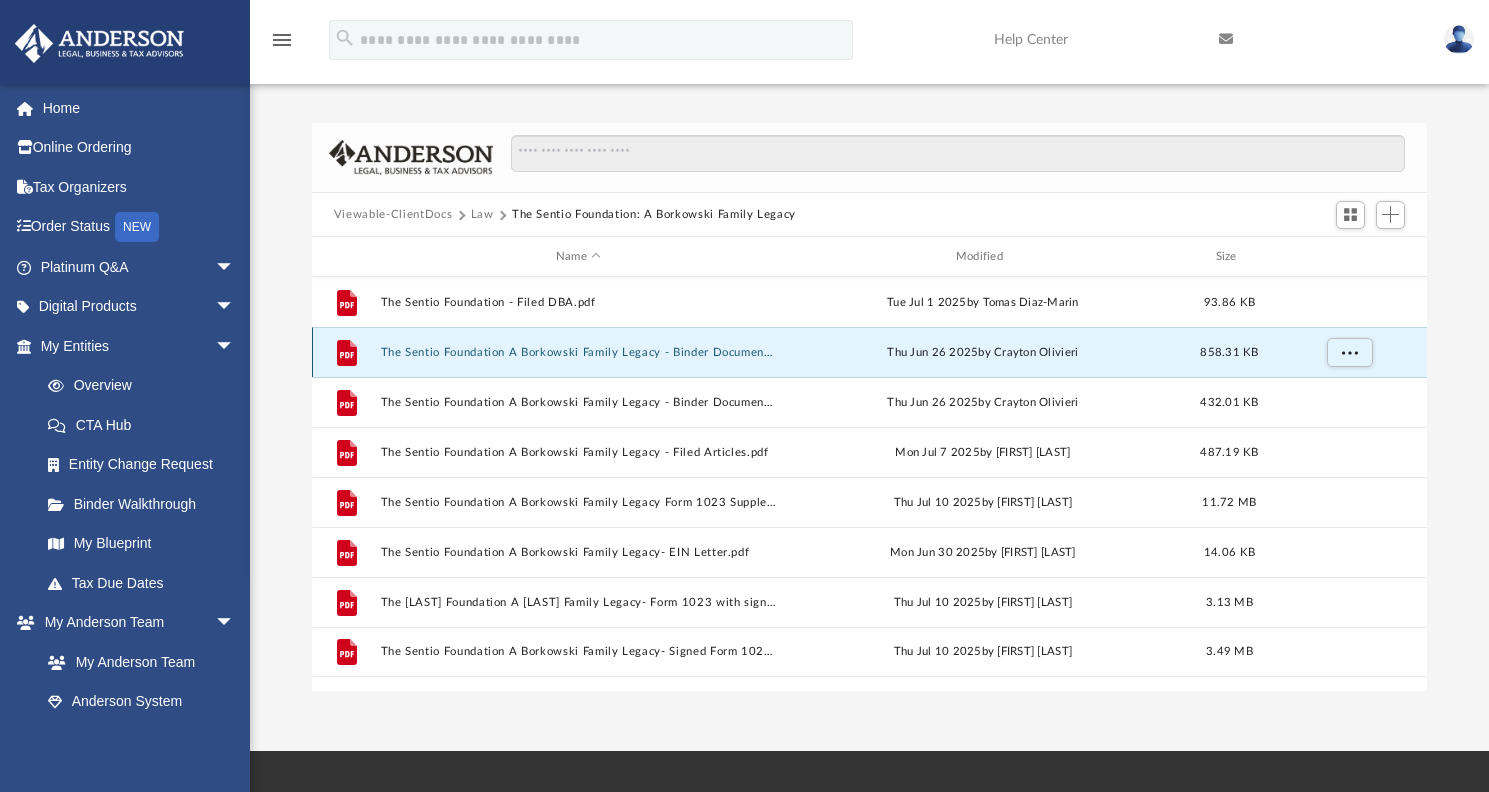 click on "The Sentio Foundation A Borkowski Family Legacy - Binder Documents - DocuSigned.pdf" at bounding box center (578, 352) 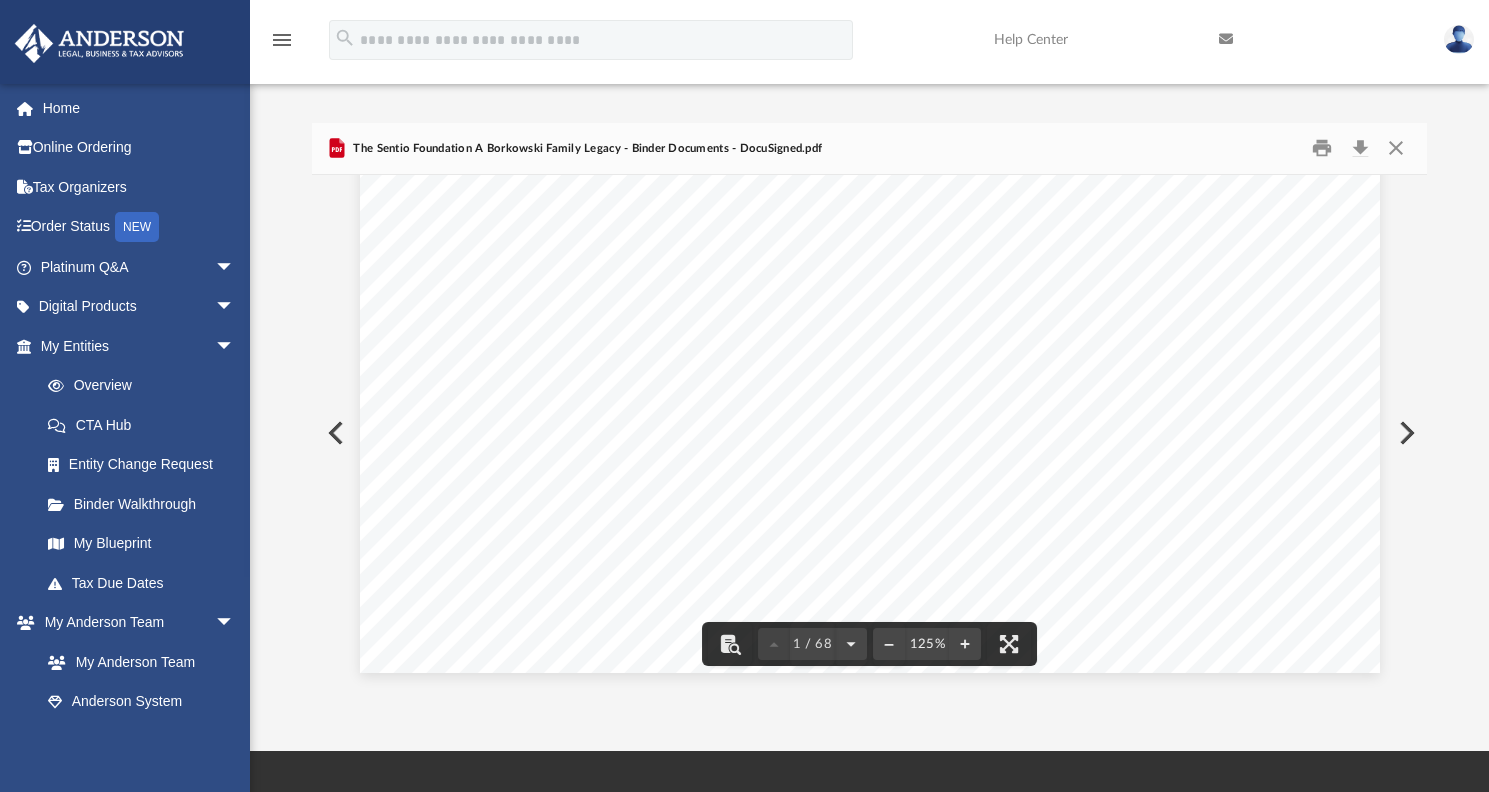 scroll, scrollTop: 0, scrollLeft: 0, axis: both 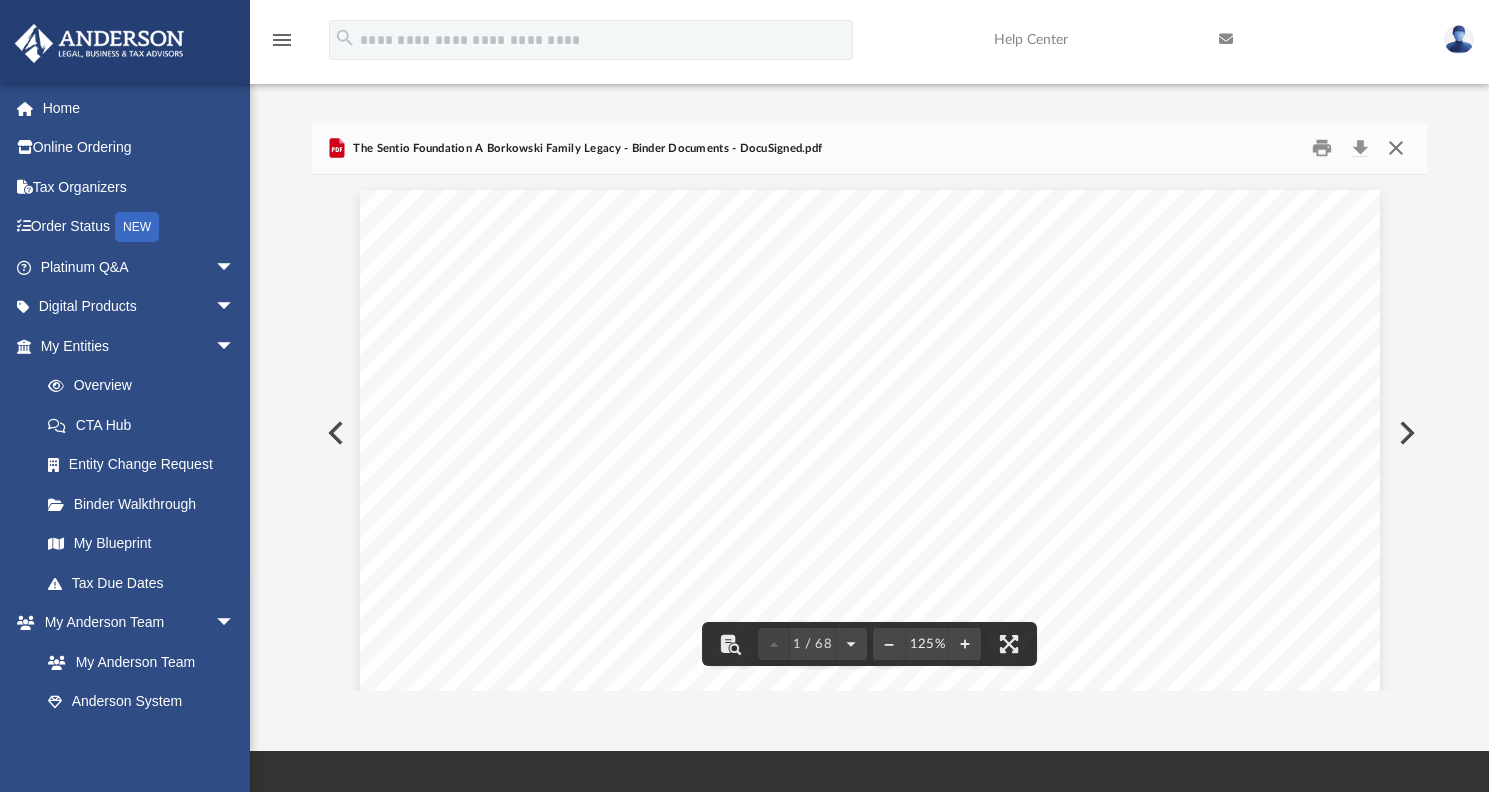 click at bounding box center (1396, 148) 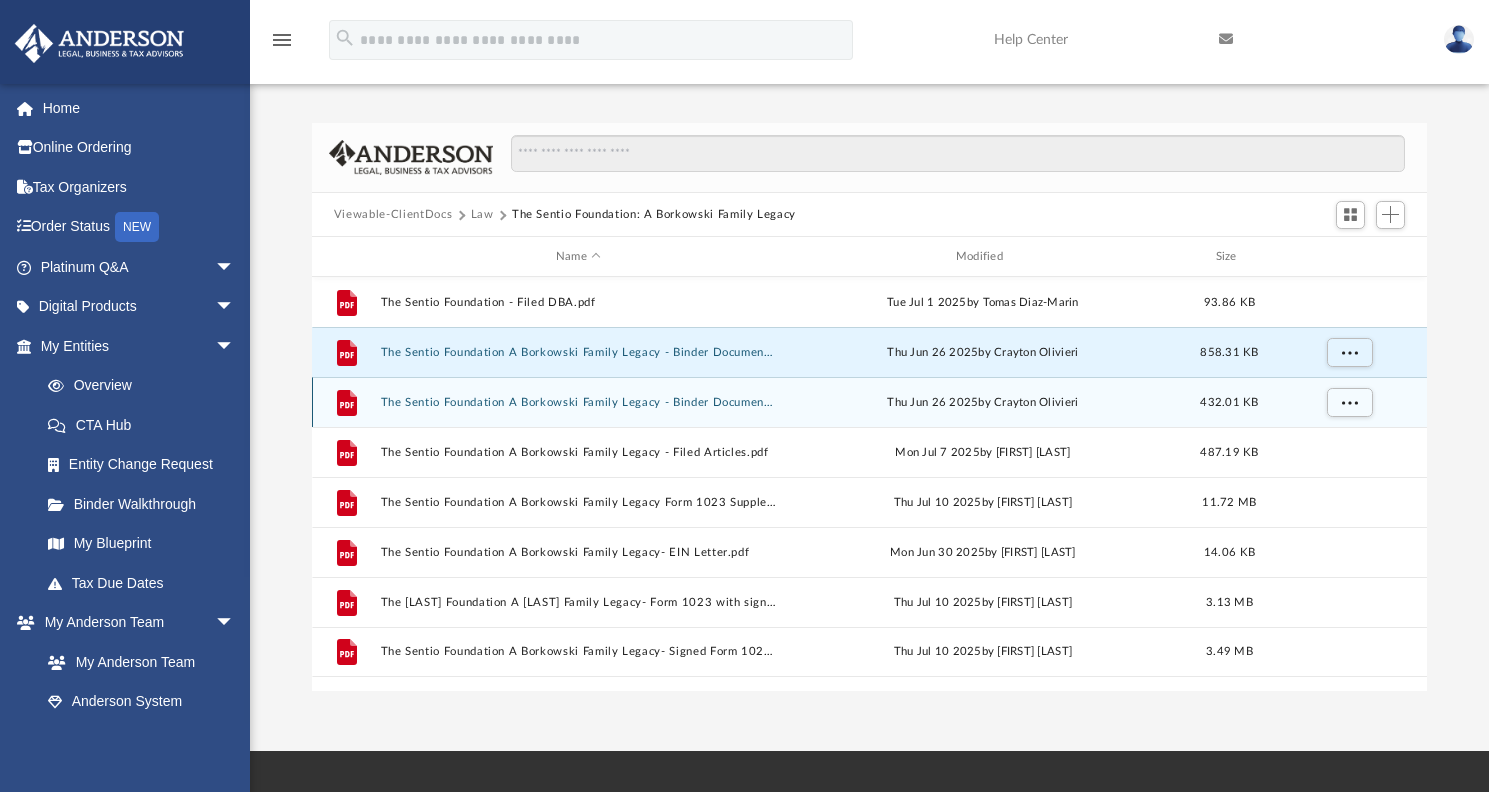 click on "The Sentio Foundation A Borkowski Family Legacy - Binder Documents.pdf" at bounding box center [578, 402] 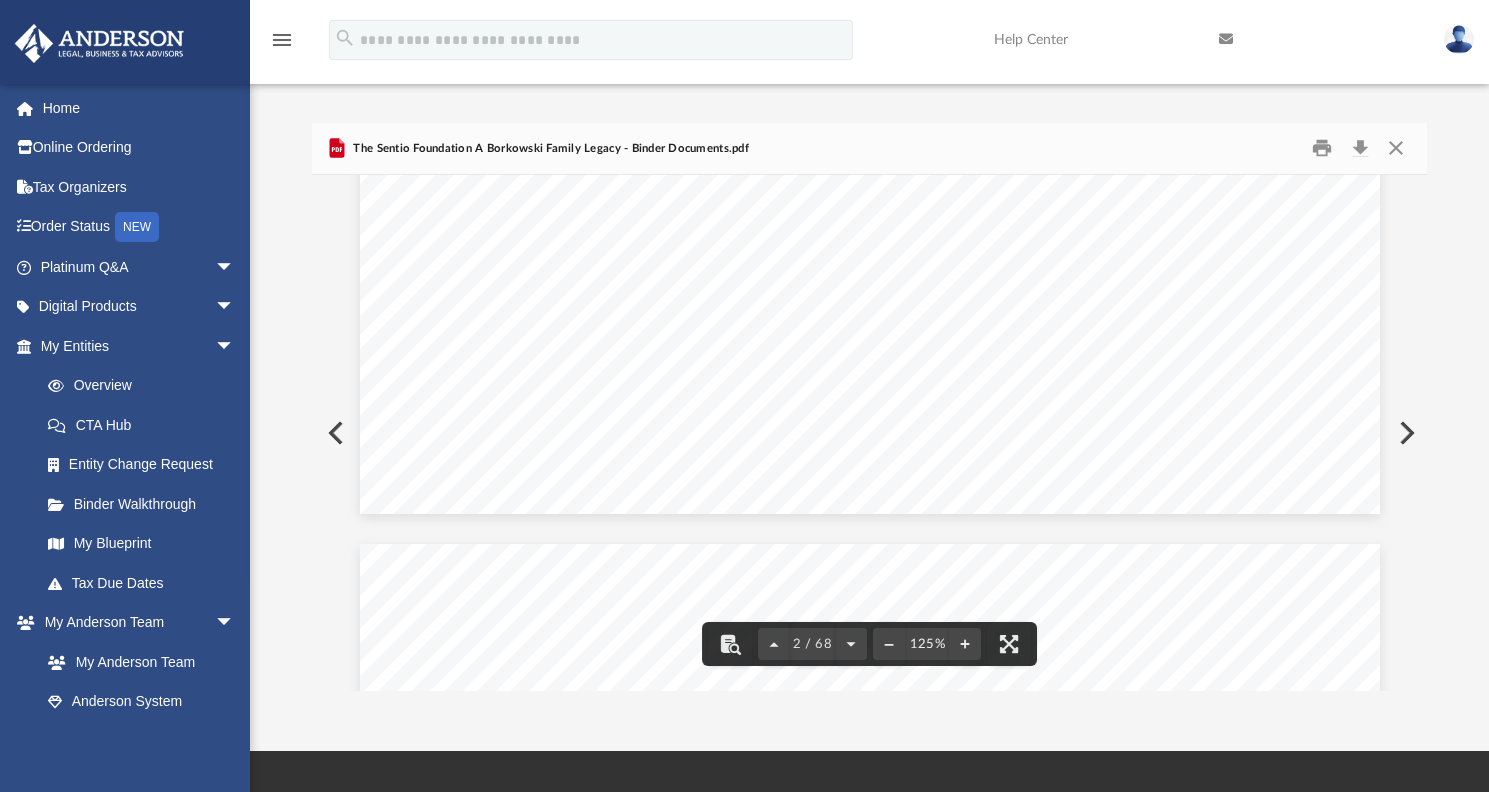 scroll, scrollTop: 1901, scrollLeft: 0, axis: vertical 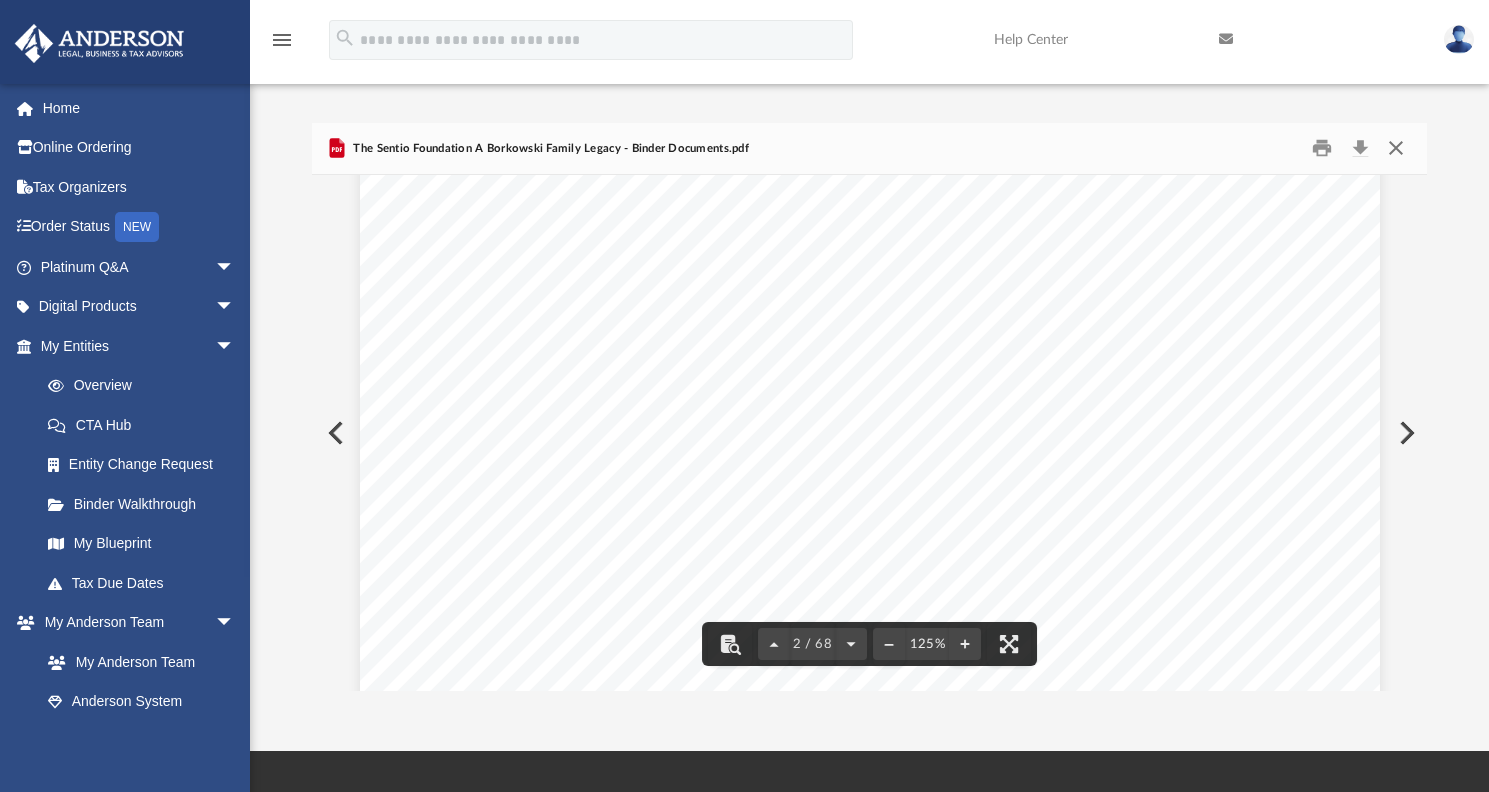 click at bounding box center (1396, 148) 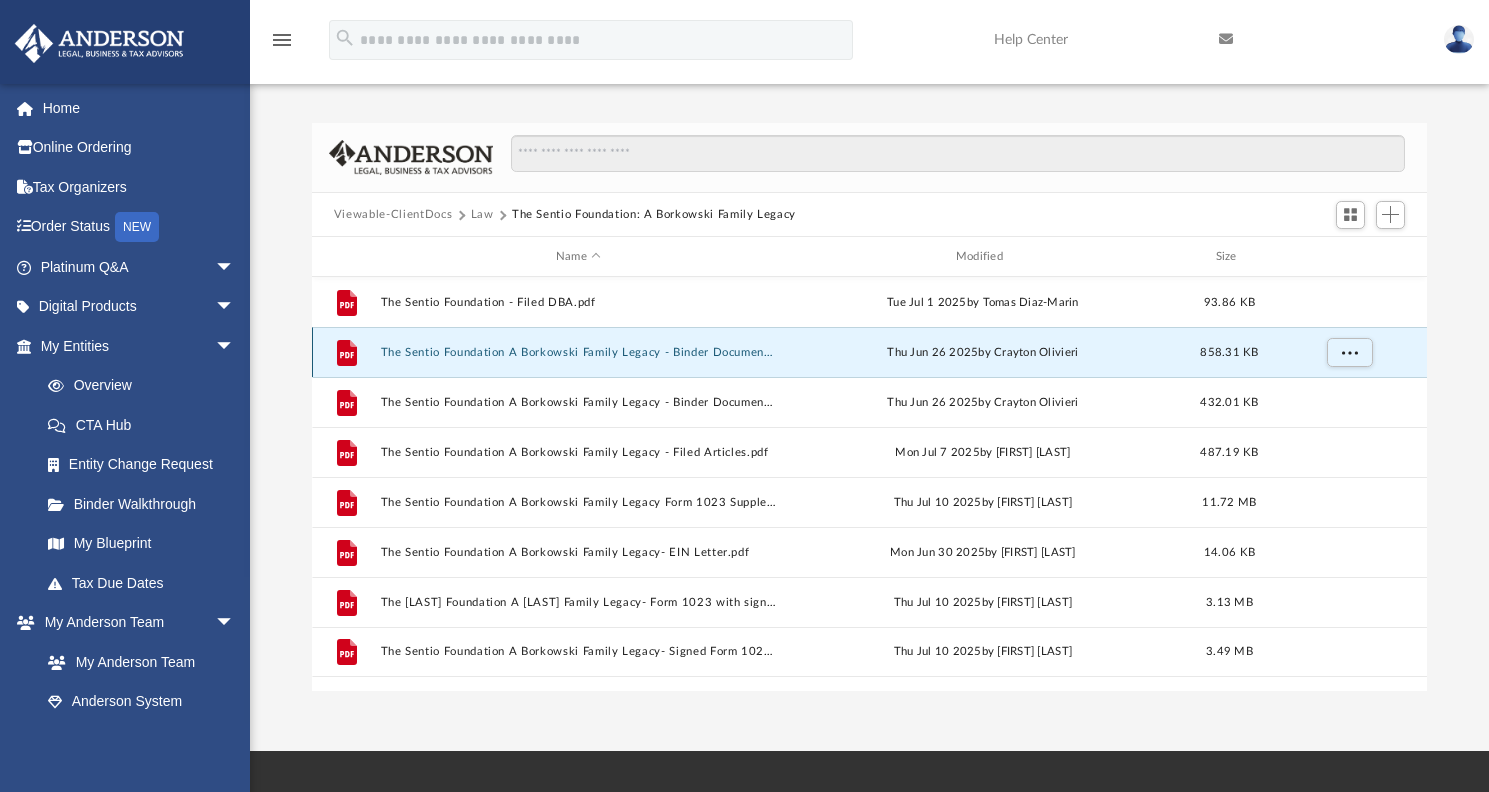 click on "The Sentio Foundation A Borkowski Family Legacy - Binder Documents - DocuSigned.pdf" at bounding box center [578, 352] 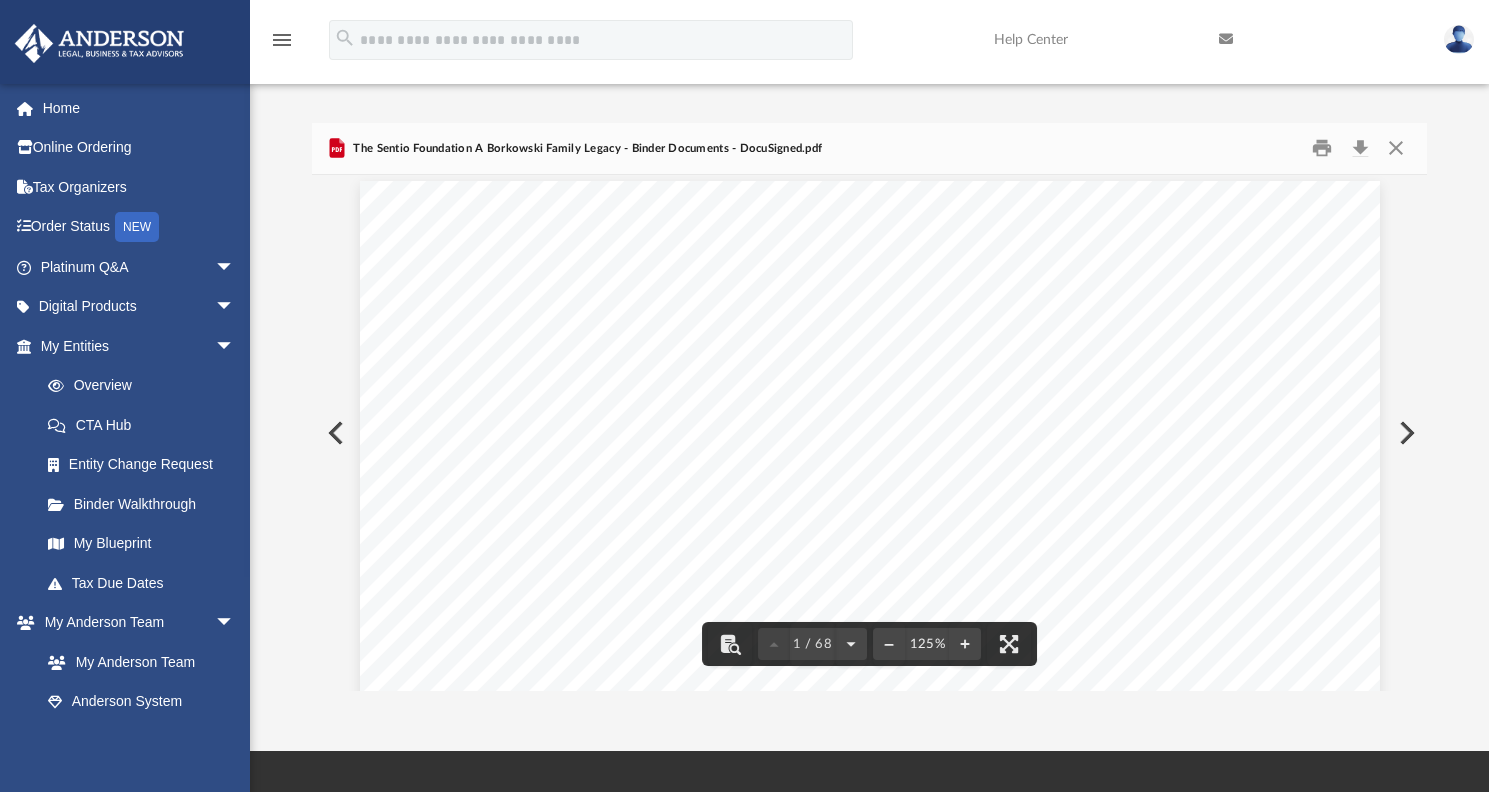 scroll, scrollTop: 0, scrollLeft: 0, axis: both 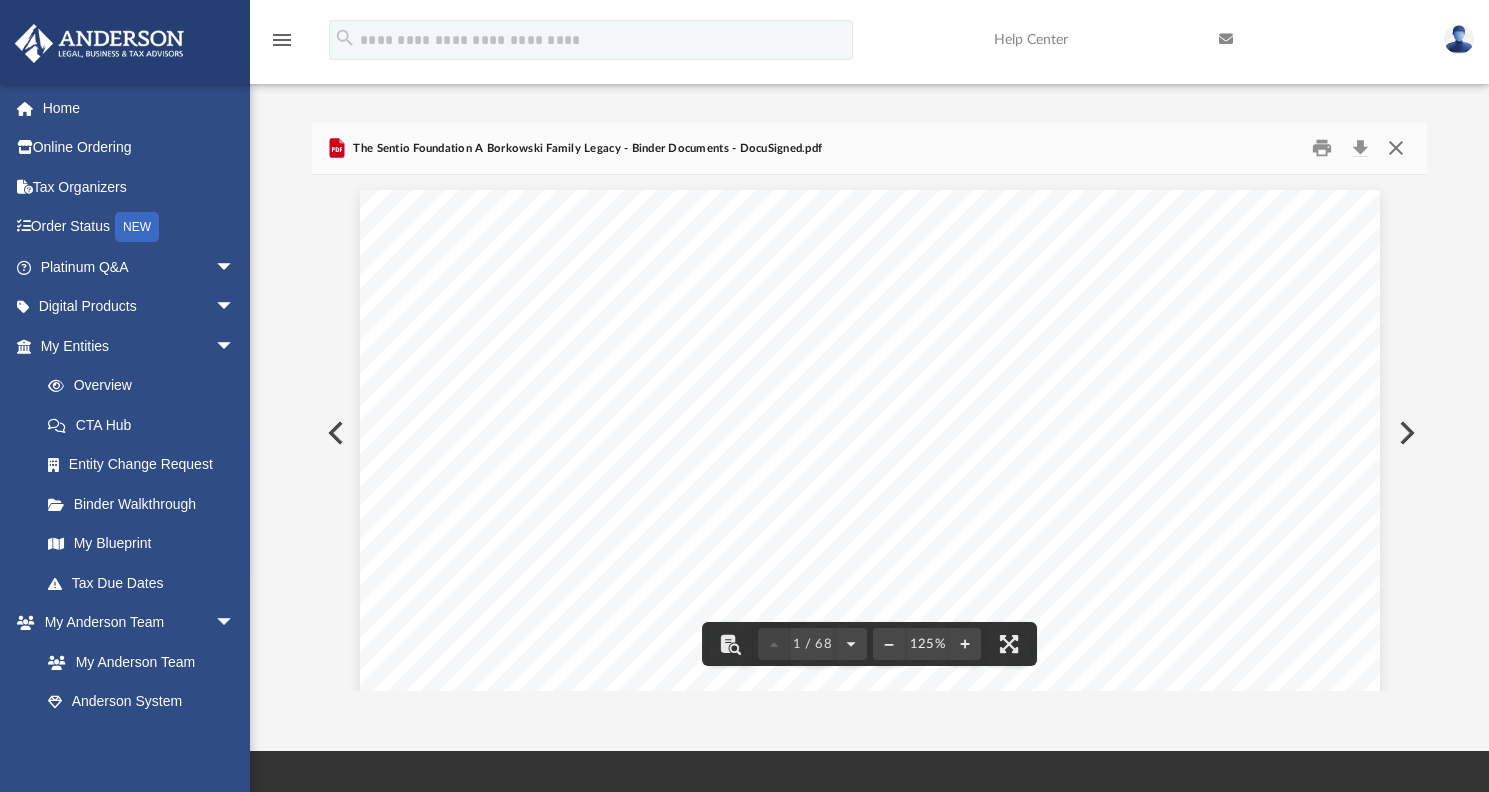 click at bounding box center [1396, 148] 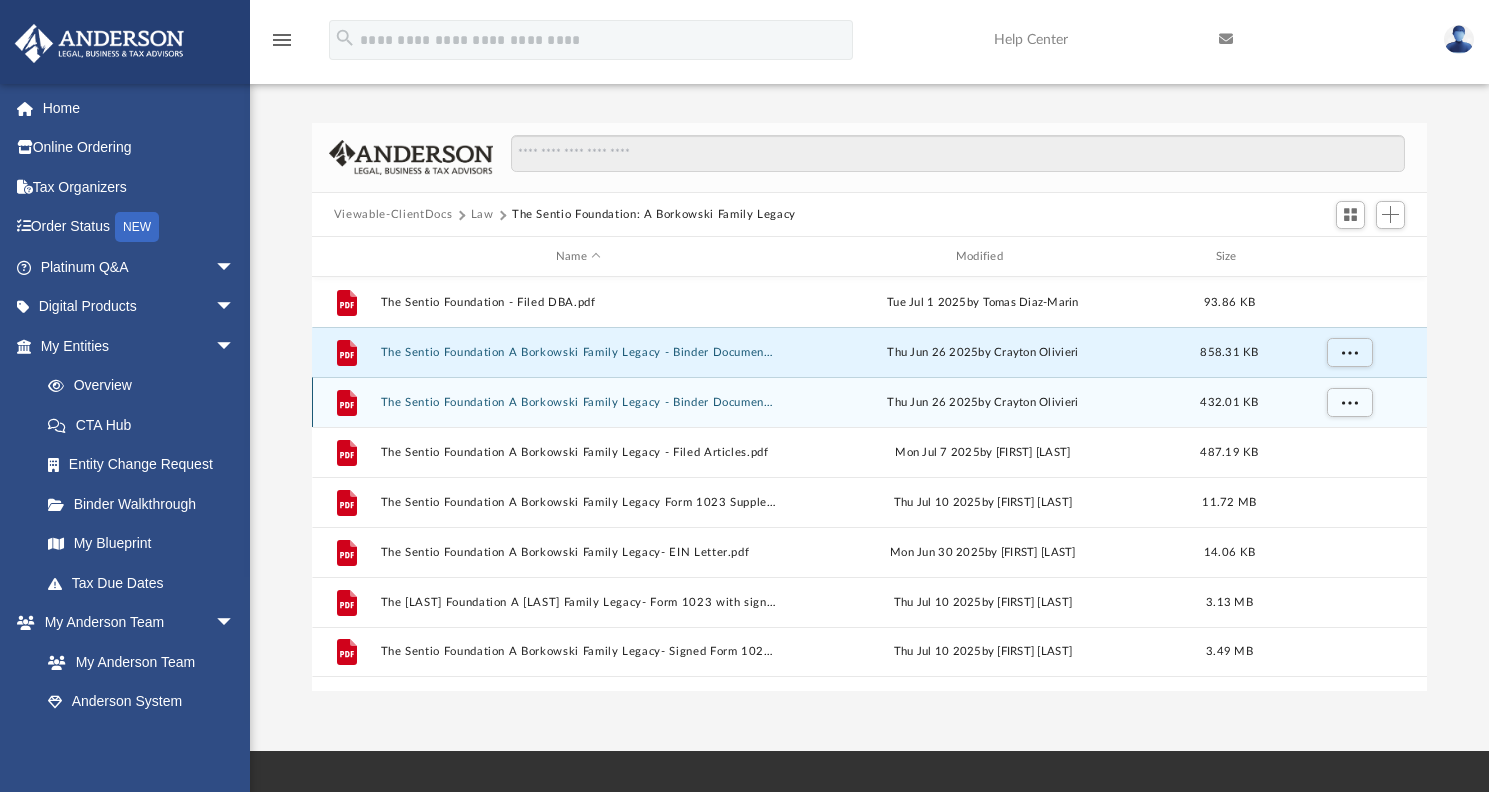 click on "The Sentio Foundation A Borkowski Family Legacy - Binder Documents.pdf" at bounding box center (578, 402) 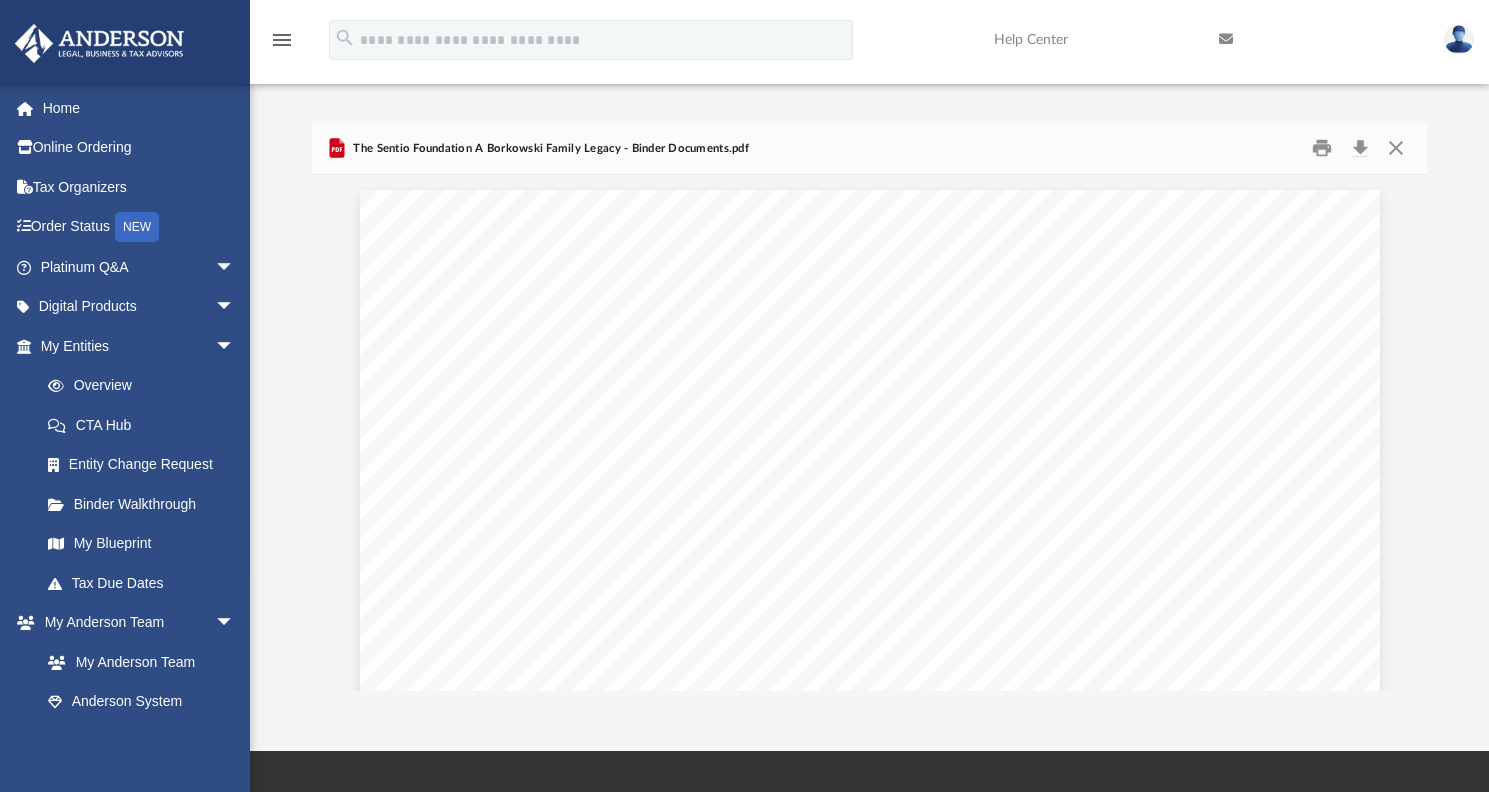 scroll, scrollTop: 1350, scrollLeft: 0, axis: vertical 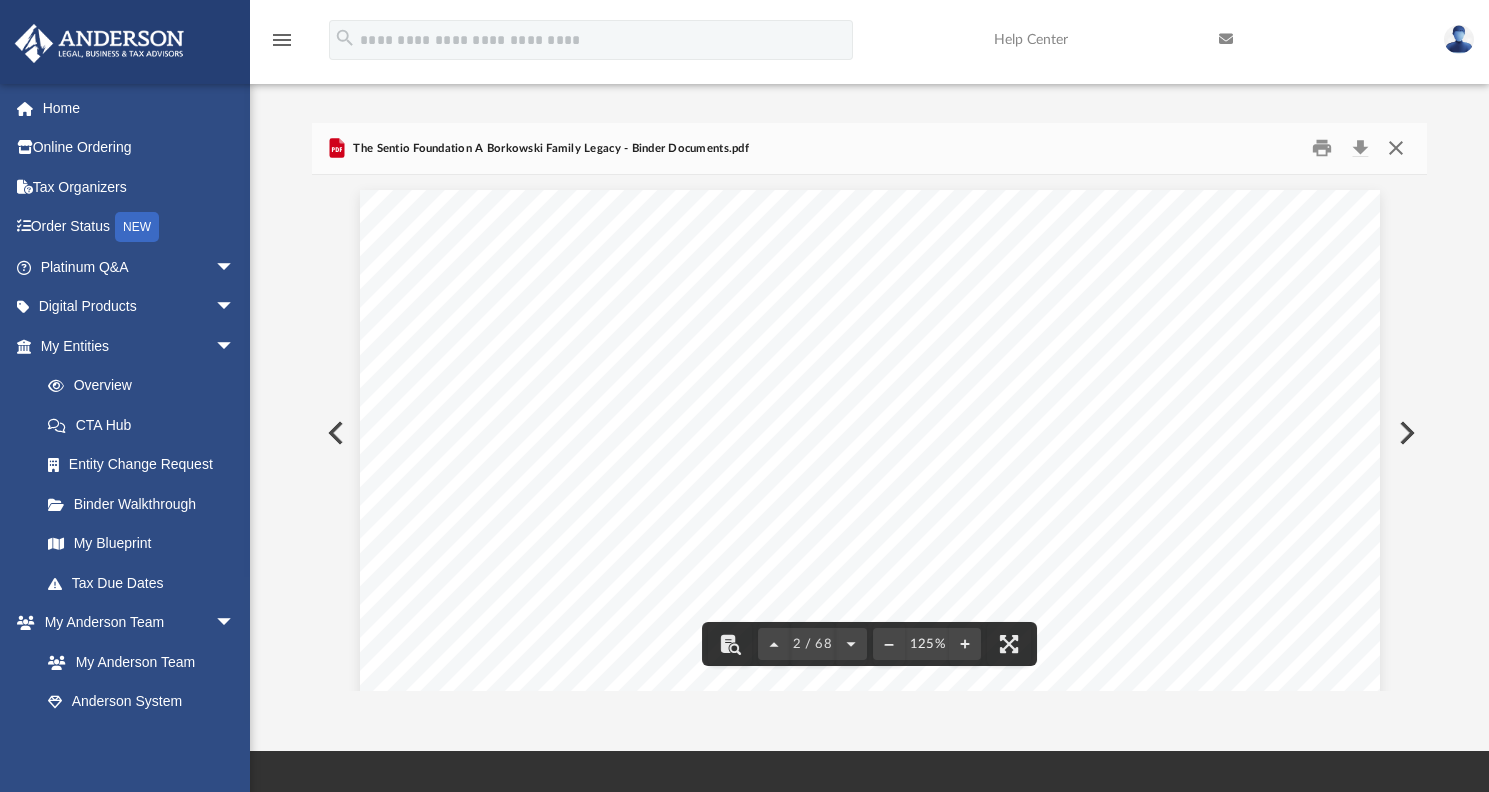 click at bounding box center [1396, 148] 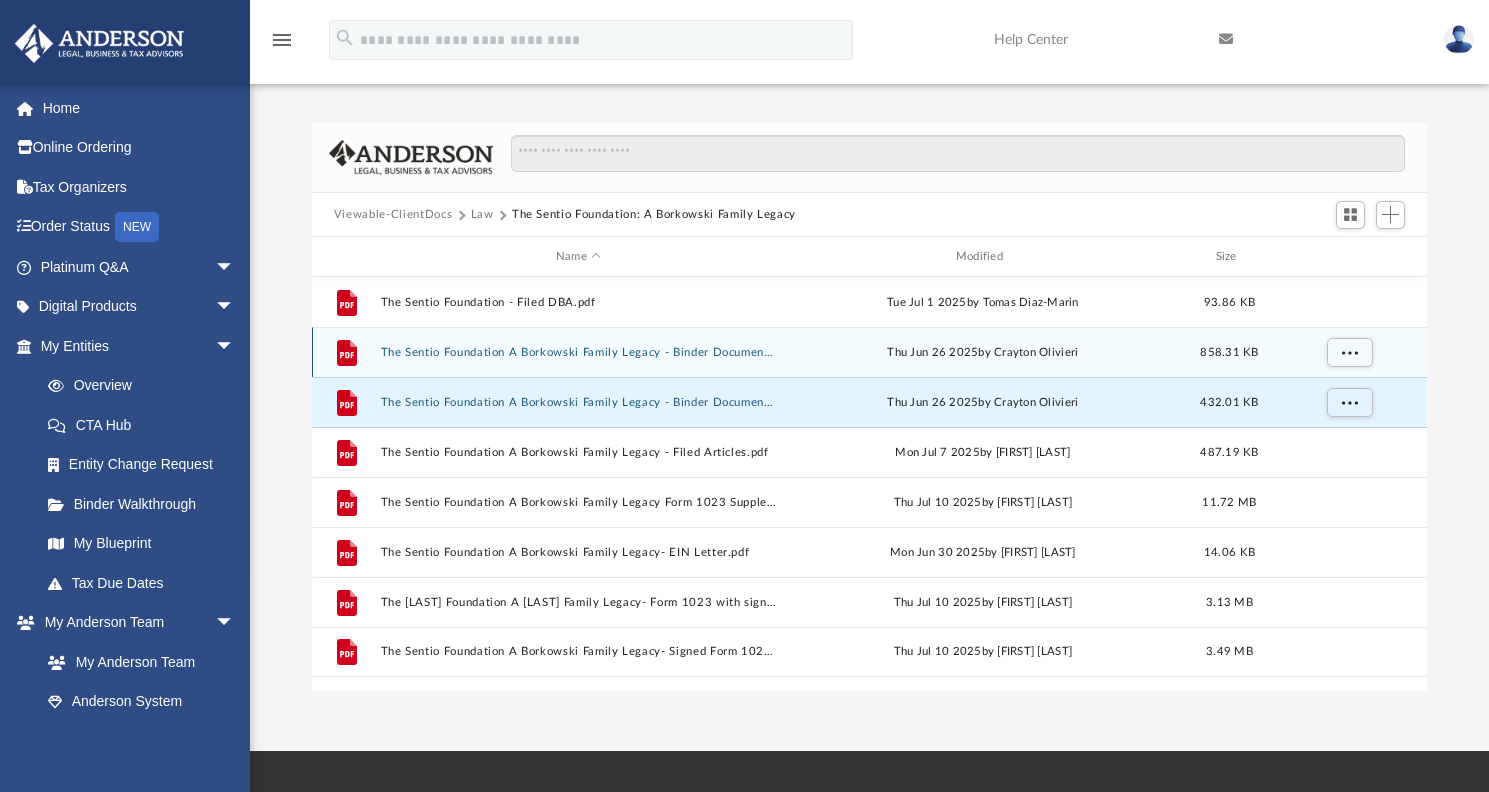 click on "File [COMPANY_NAME] A [LAST] Family Legacy - Binder Documents - DocuSigned.pdf [DAY] [MONTH] [YEAR]  by [FIRST] [LAST] [FILE_SIZE]" at bounding box center (869, 352) 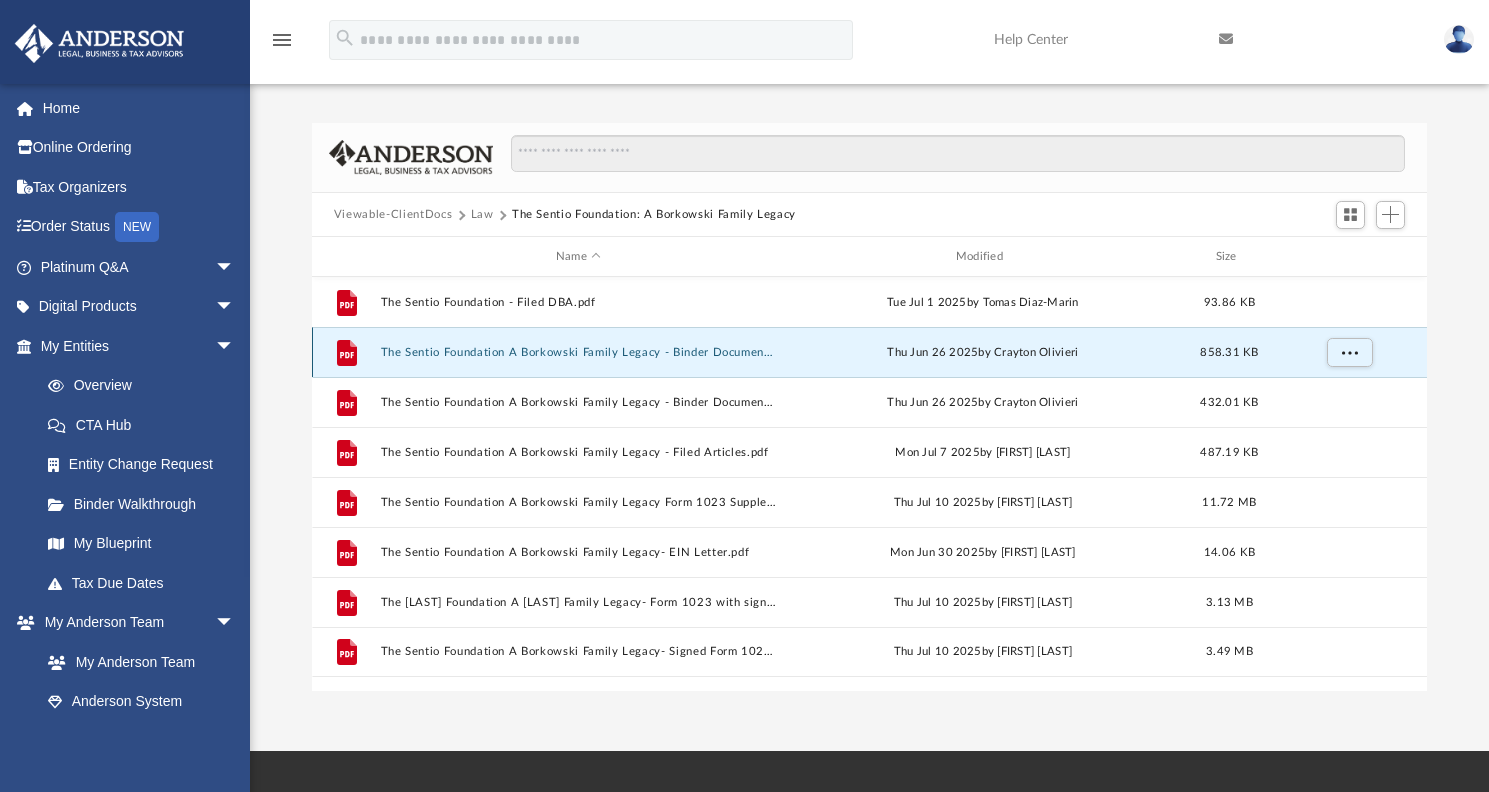 click on "The Sentio Foundation A Borkowski Family Legacy - Binder Documents - DocuSigned.pdf" at bounding box center [578, 352] 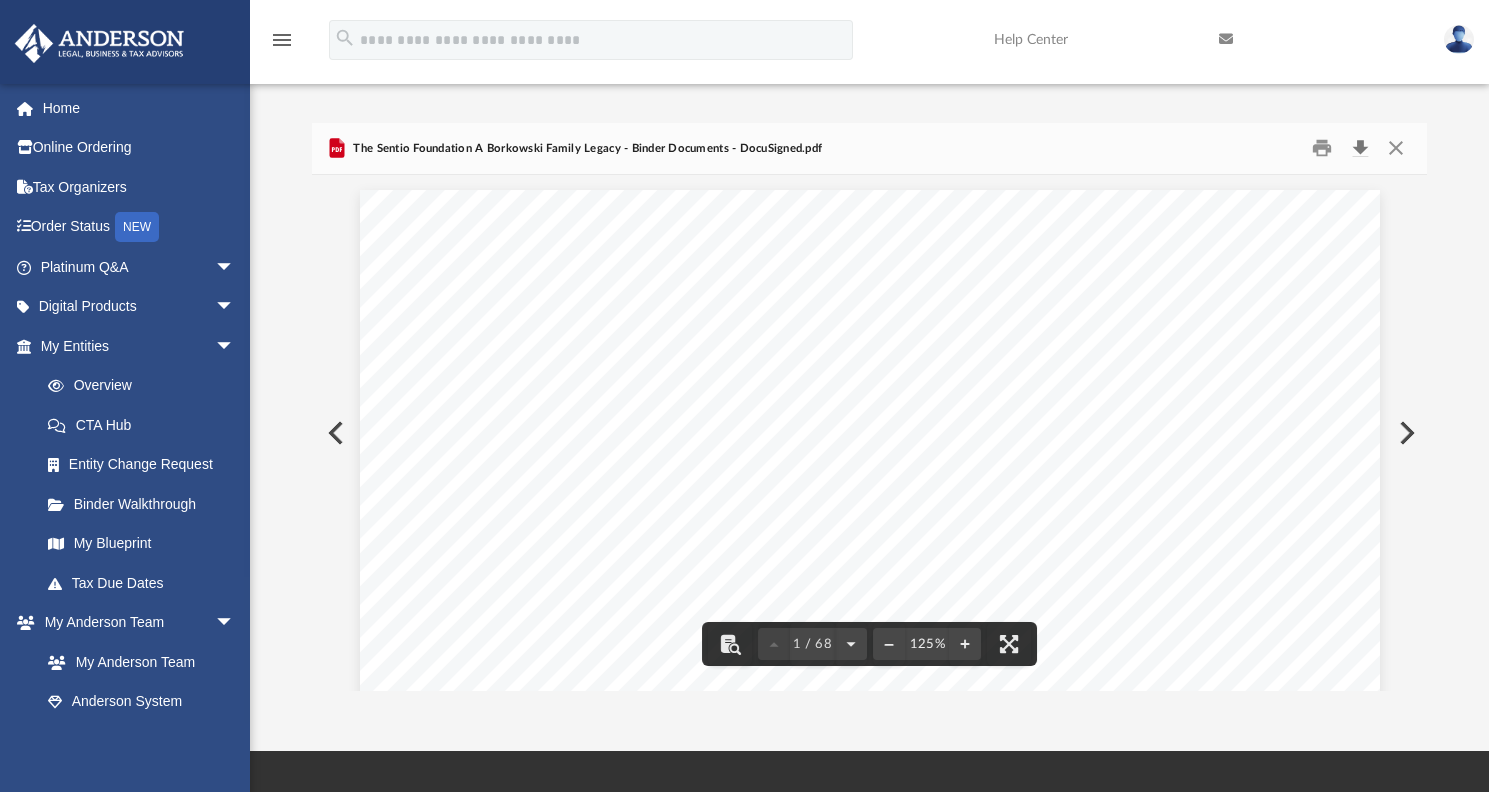 click at bounding box center (1360, 148) 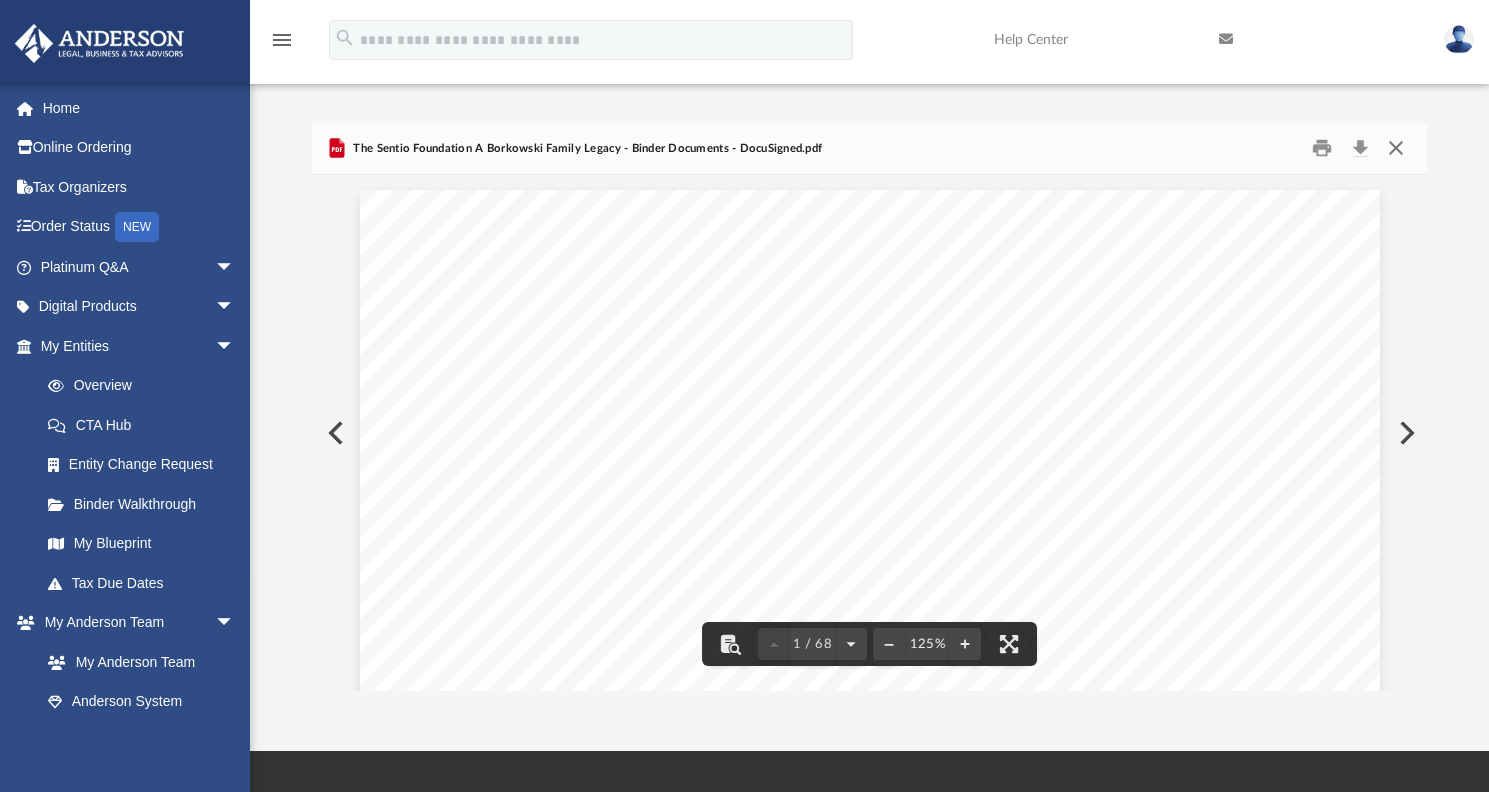 click at bounding box center (1396, 148) 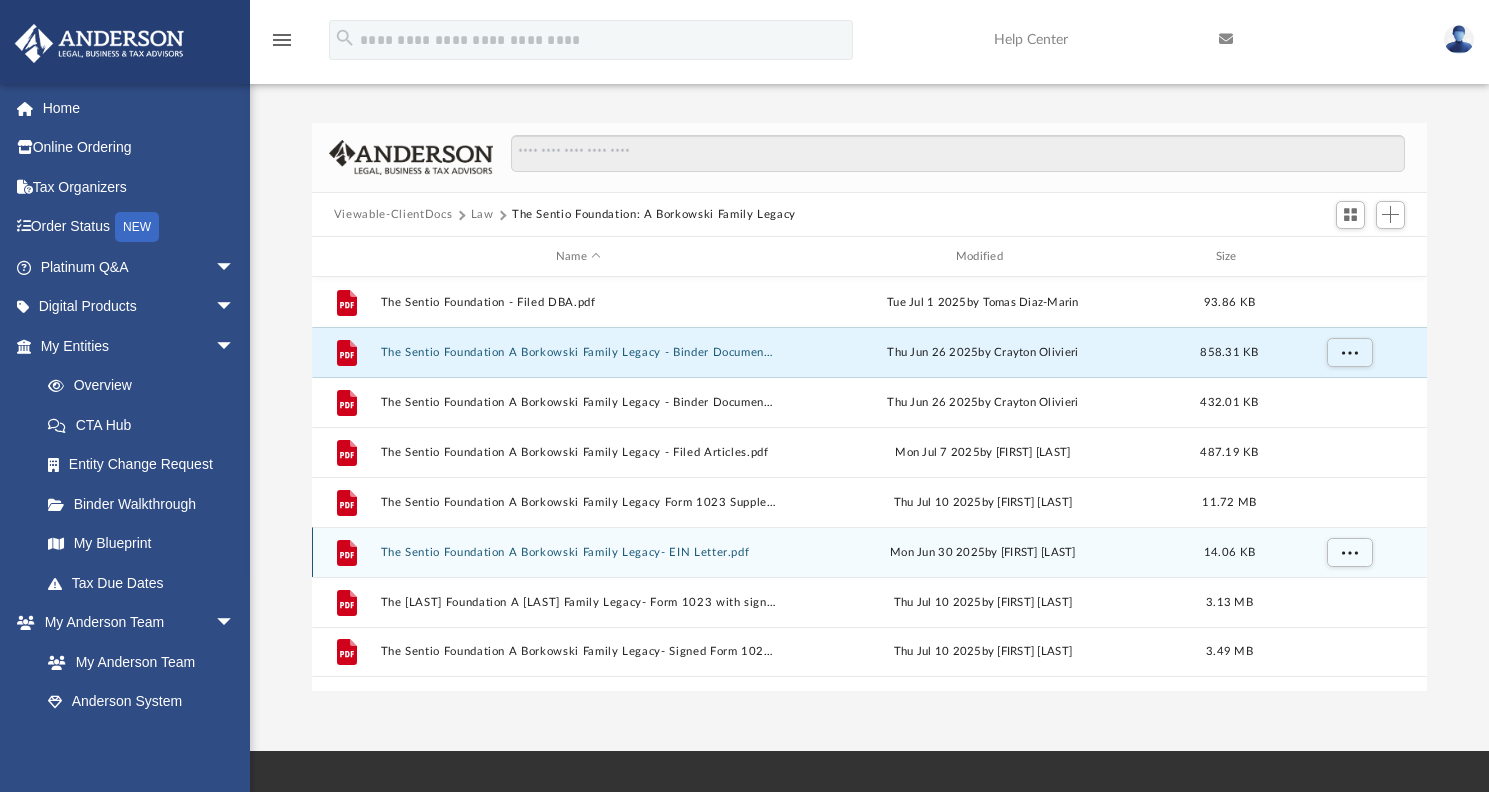 click on "The Sentio Foundation A Borkowski Family Legacy- EIN Letter.pdf" at bounding box center [578, 552] 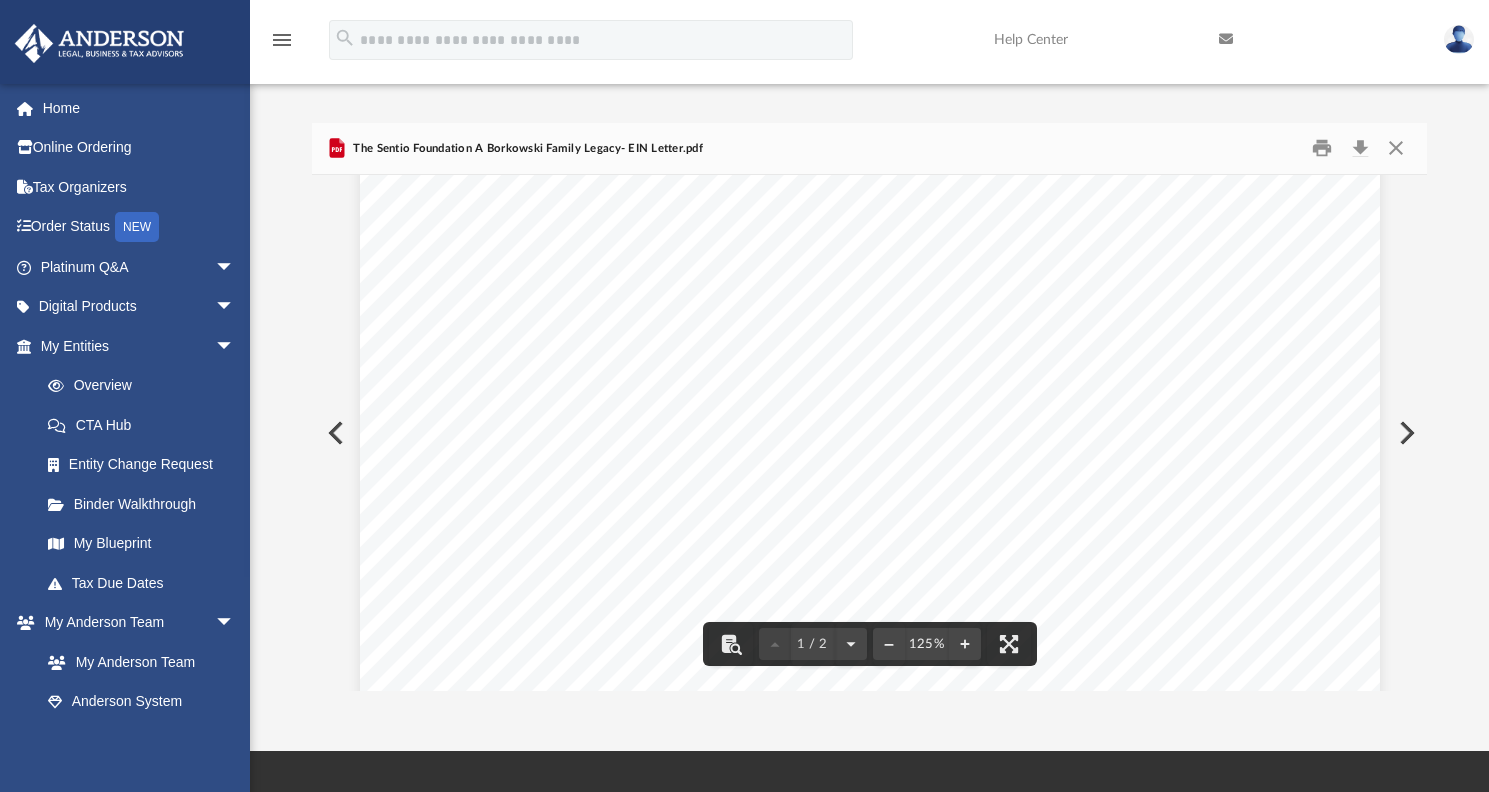 scroll, scrollTop: 0, scrollLeft: 0, axis: both 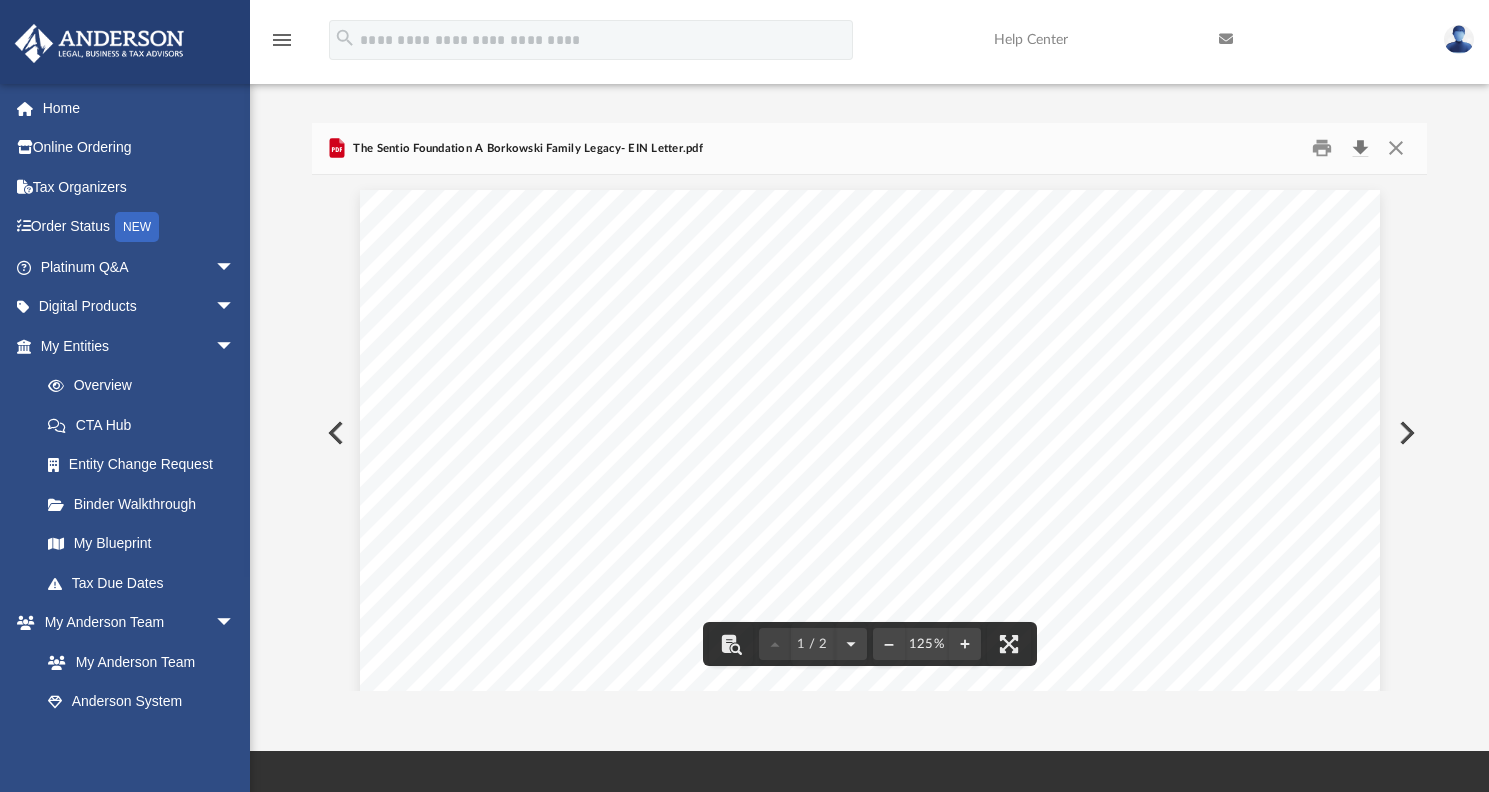 click at bounding box center [1360, 148] 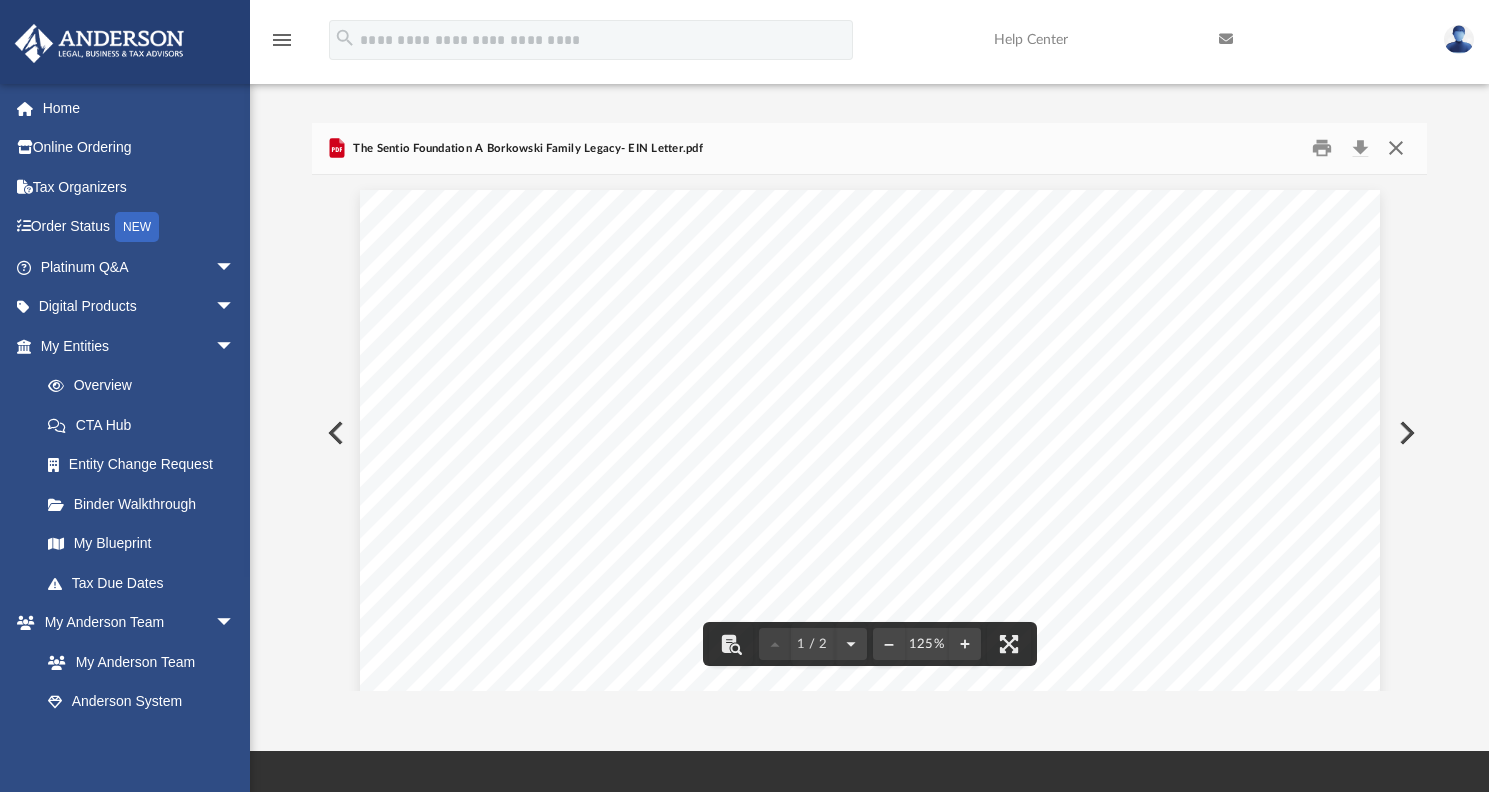 click at bounding box center [1396, 148] 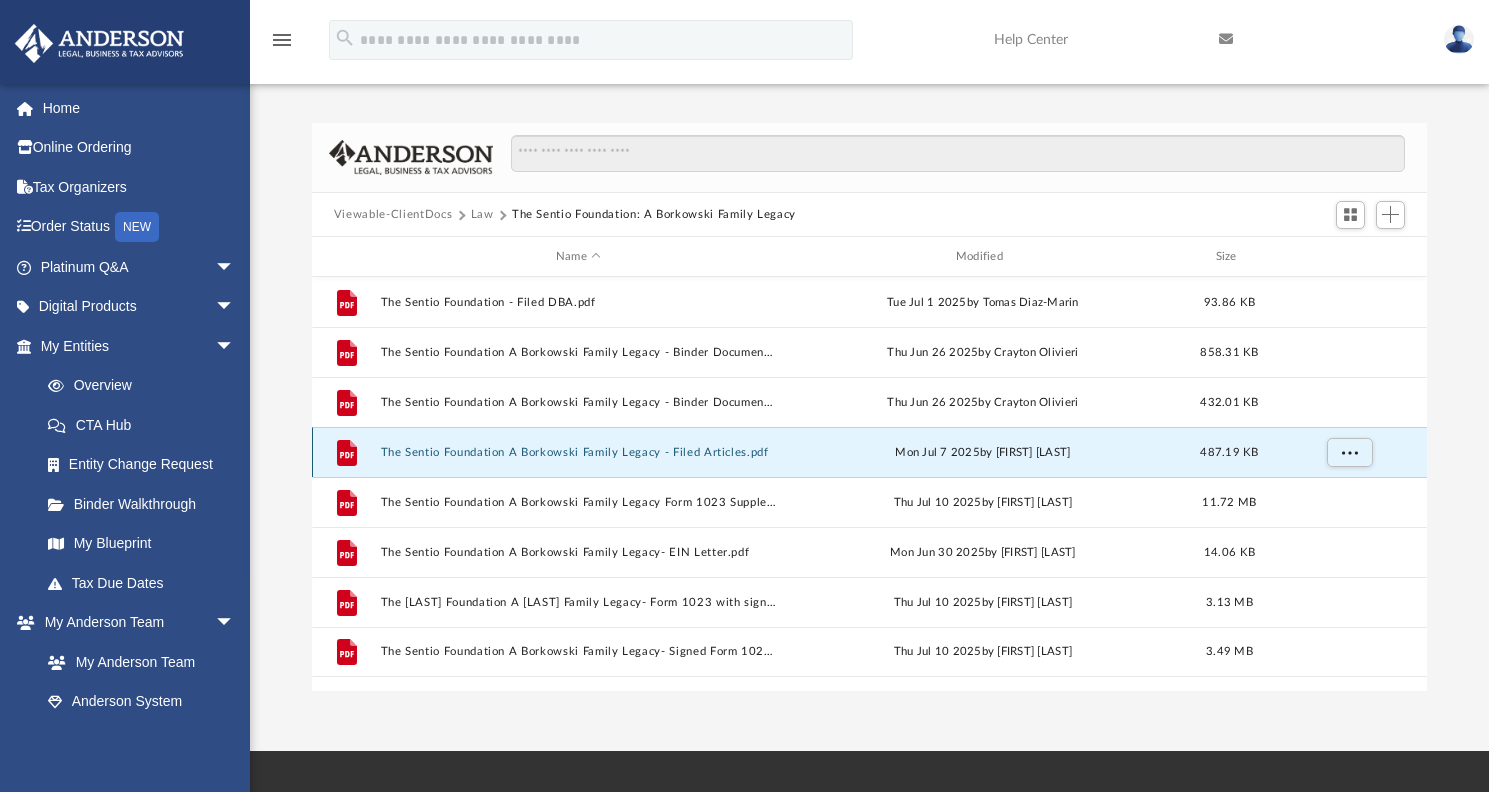 click on "The Sentio Foundation A Borkowski Family Legacy - Filed Articles.pdf" at bounding box center (578, 452) 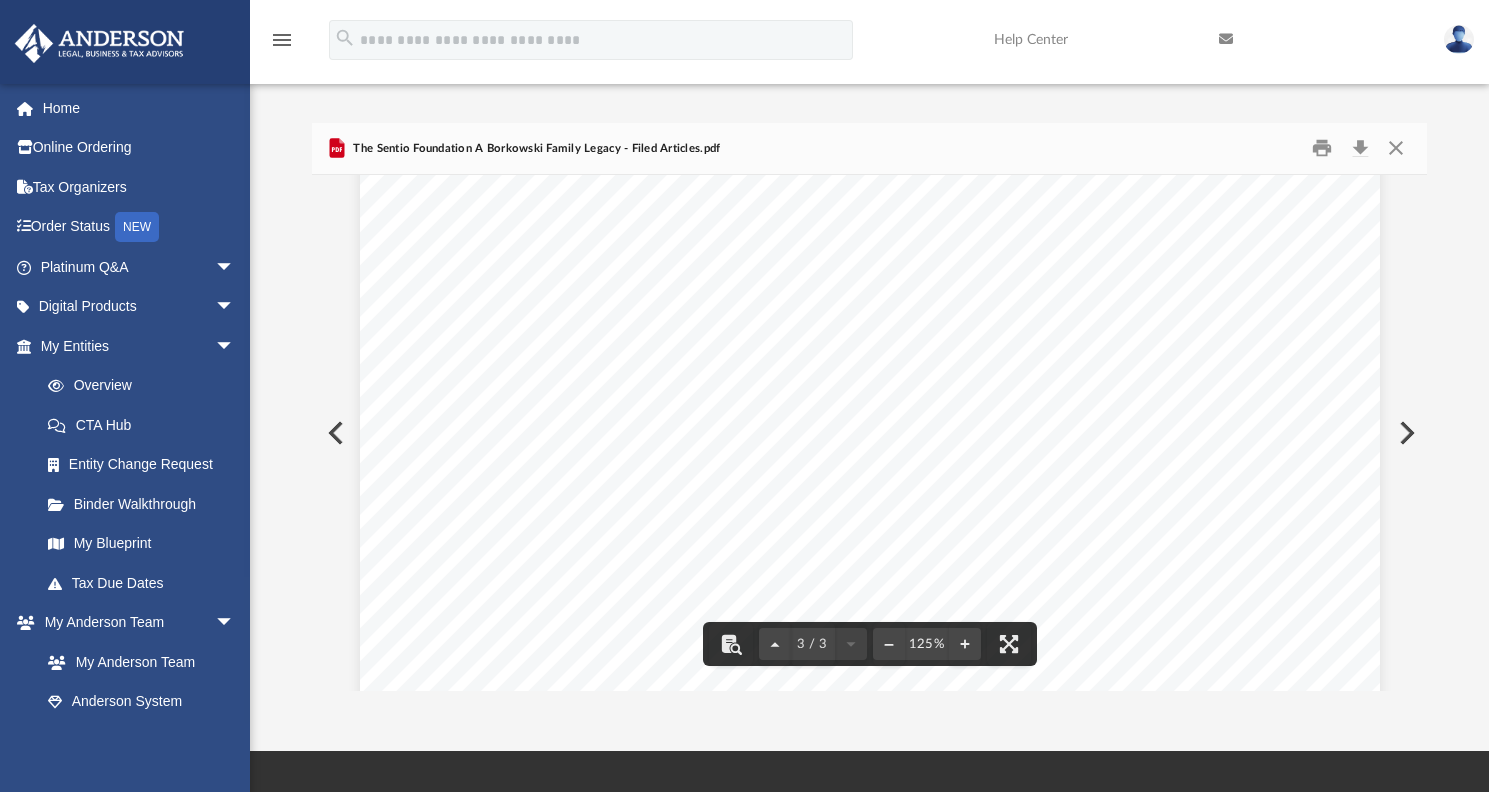 scroll, scrollTop: 3021, scrollLeft: 0, axis: vertical 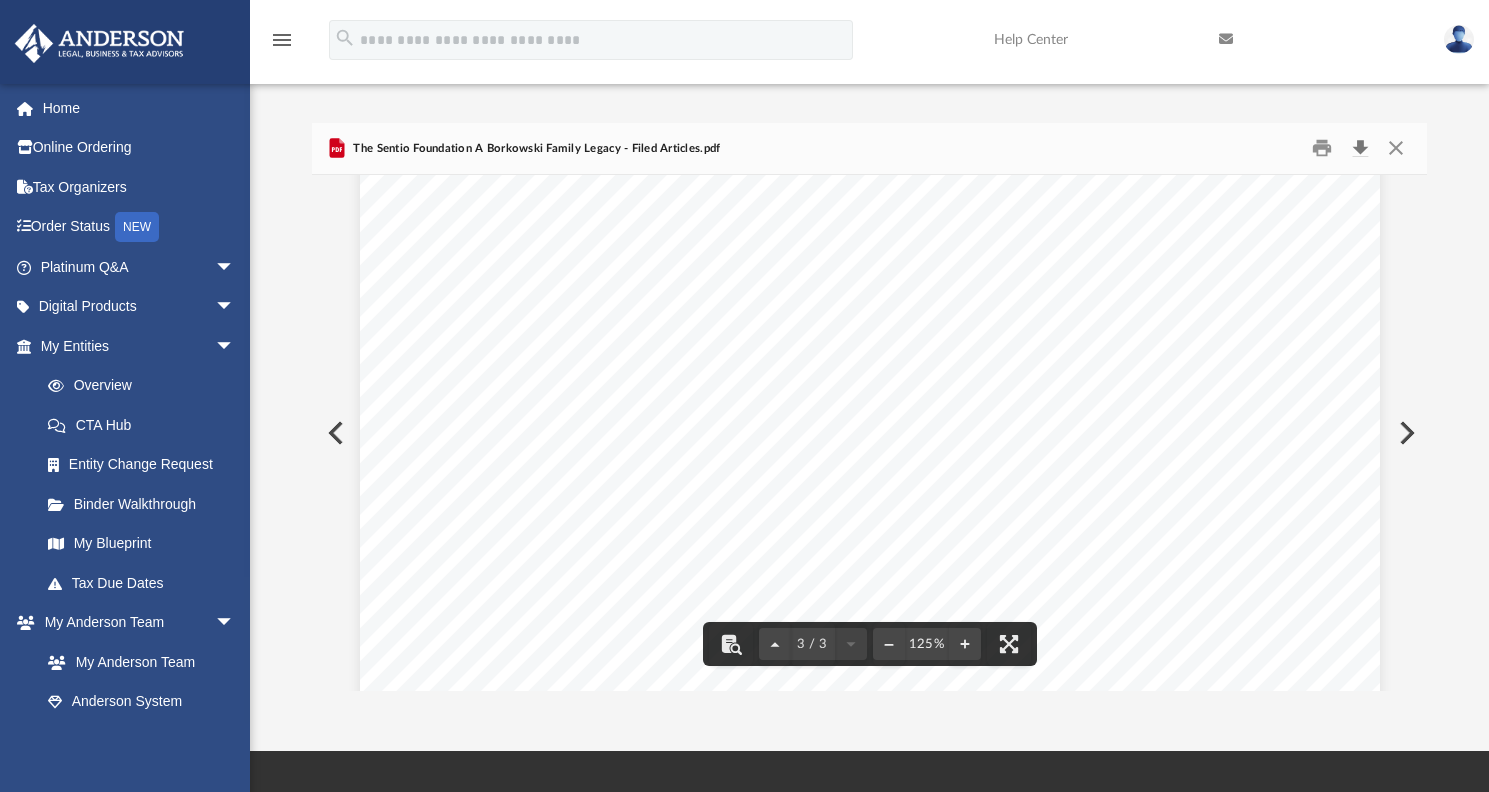 click at bounding box center [1360, 148] 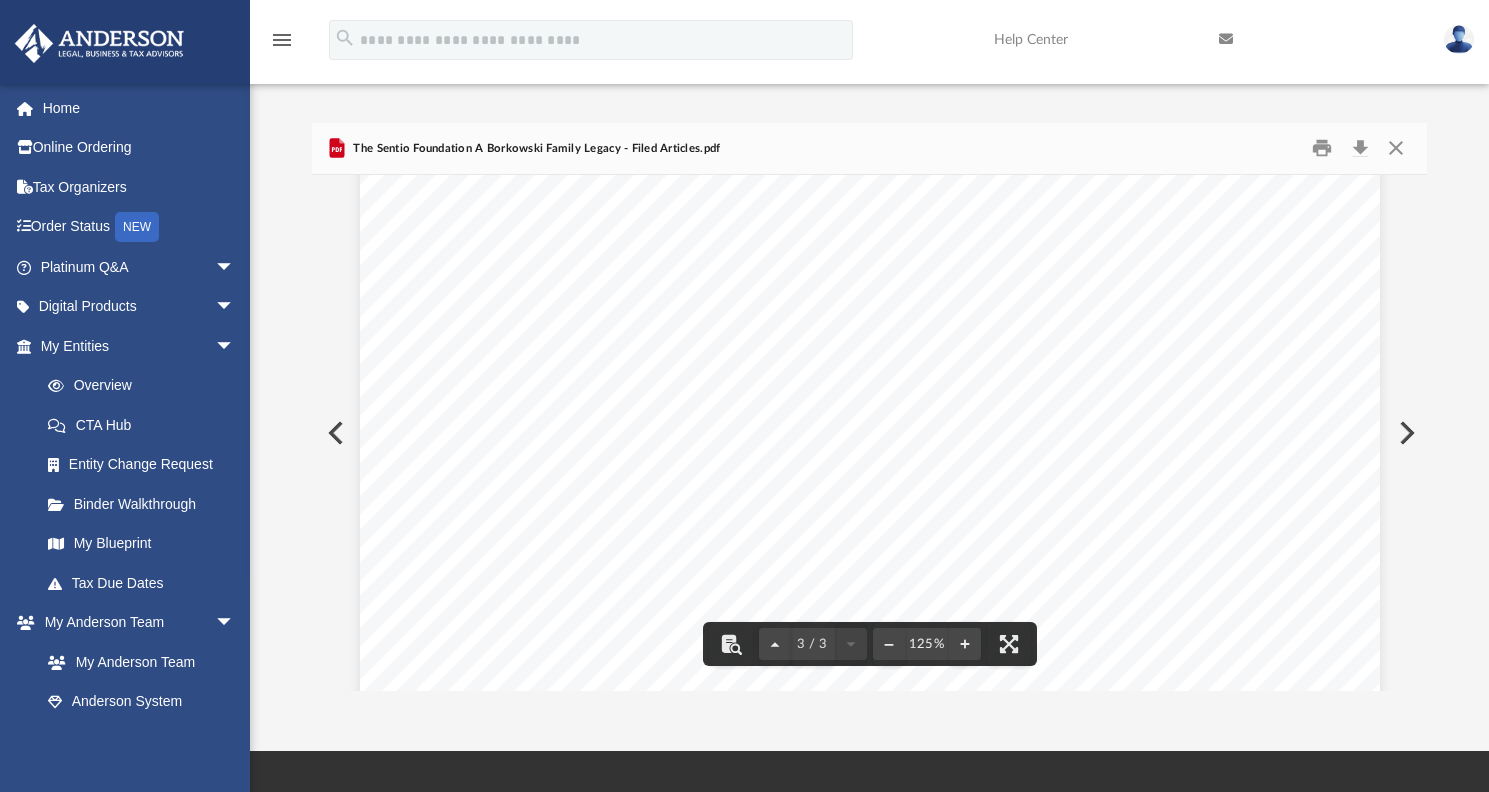 click on "COMMONWEALTH OF VIRGINIA STATE CORPORATION COMMISSION AT RICHMOND,   [MONTH] [DAY], [YEAR] The State Corporation Commission has found the accompanying articles of incorporation submitted on behalf of [COMPANY_NAME]: A [LAST] Family Legacy to comply with the requirements of law, and confirms payment of all required fees. Therefore, it is ORDERED that this CERTIFICATE OF INCORPORATION be issued and admitted to record with the articles of incorporation in the Office of the Clerk of the Commission, effective [DATE] [YEAR]. The corporation is granted the authority conferred on it by law in accordance with the articles of incorporation, subject to the conditions and restrictions imposed by law. STATE CORPORATION COMMISSION By [FIRST] [LAST] Commissioner" at bounding box center (870, 529) 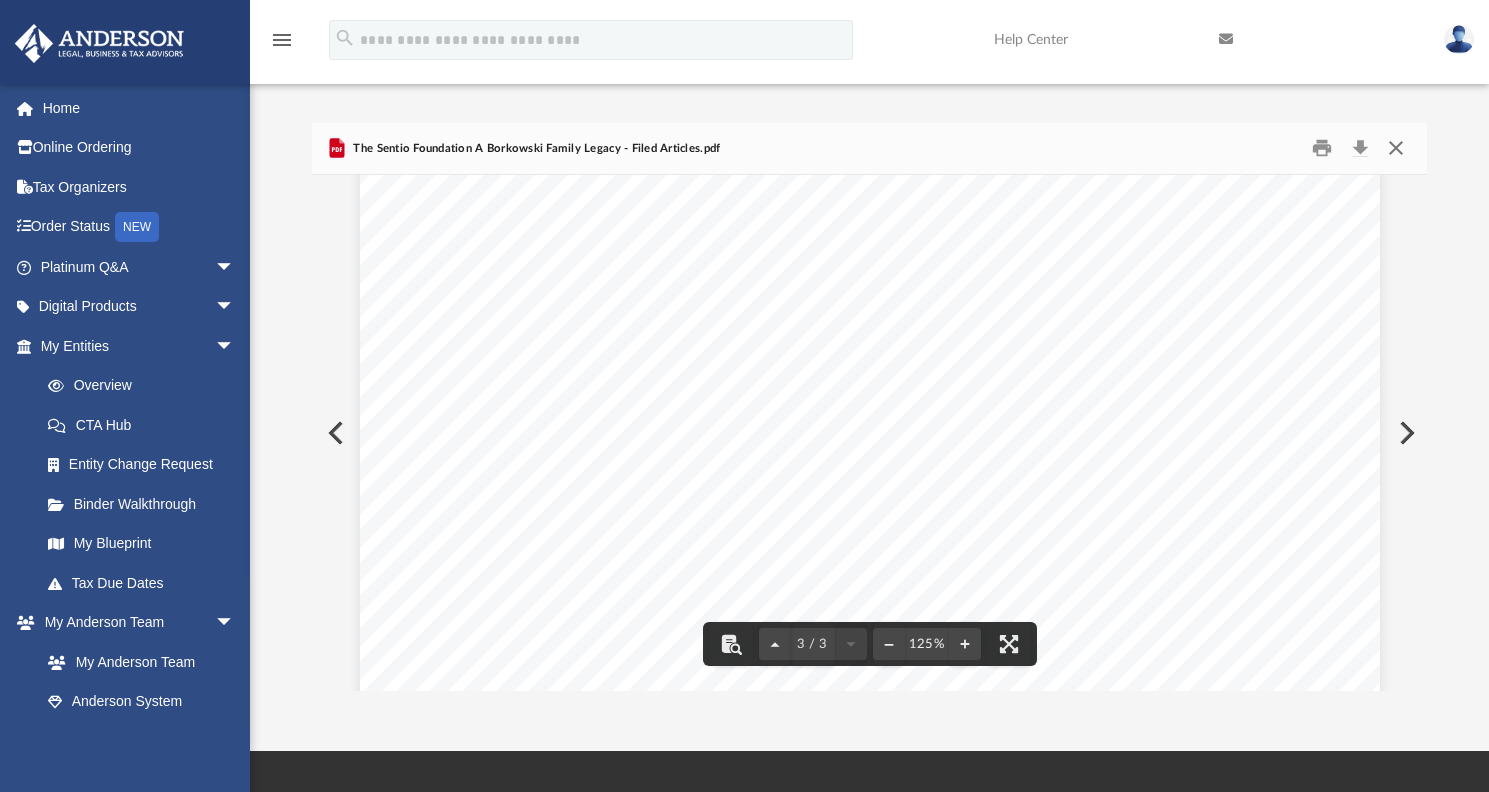 click at bounding box center (1396, 148) 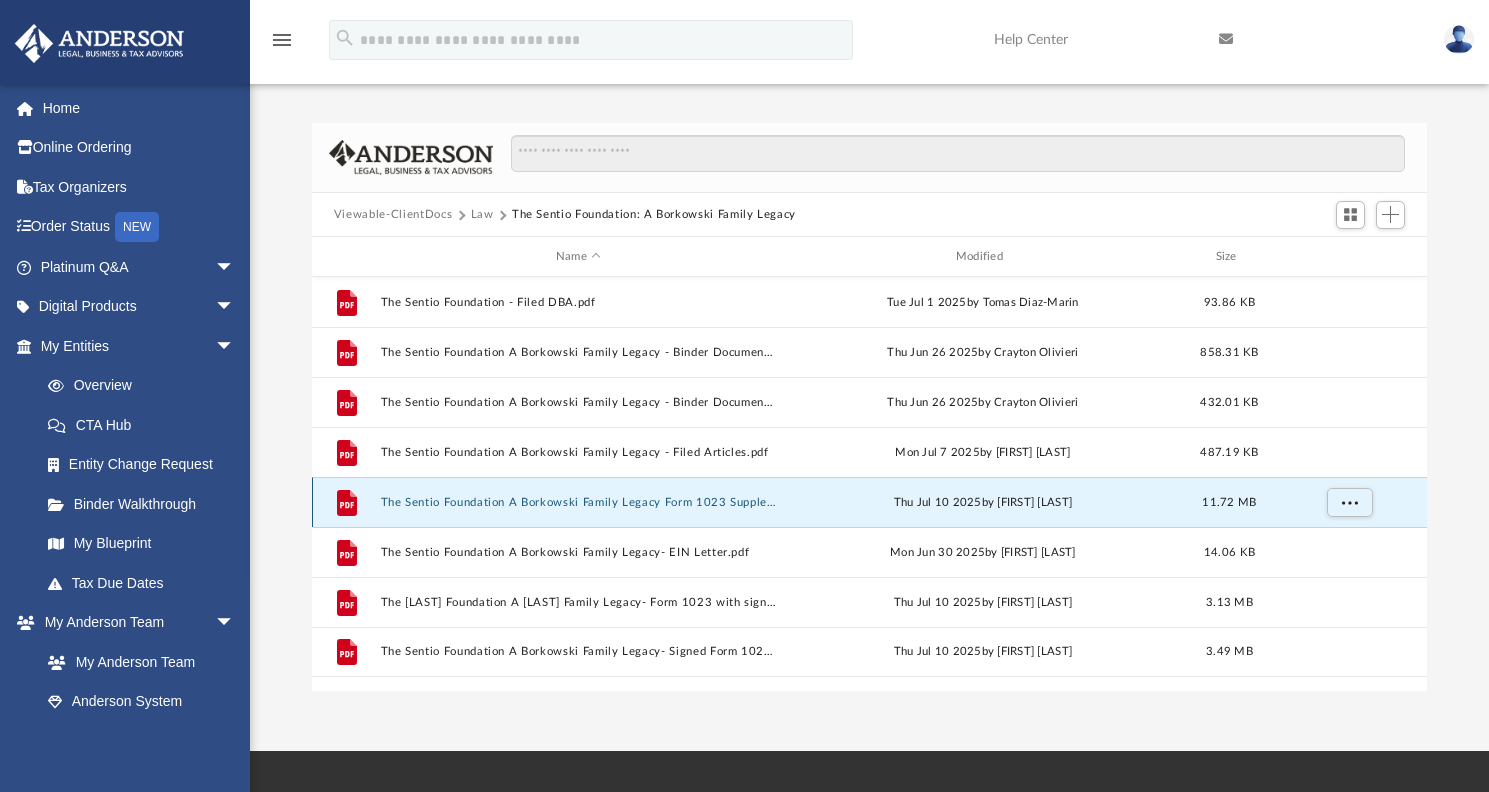 click on "The Sentio Foundation A Borkowski Family Legacy Form 1023 Supplemental.pdf" at bounding box center [578, 502] 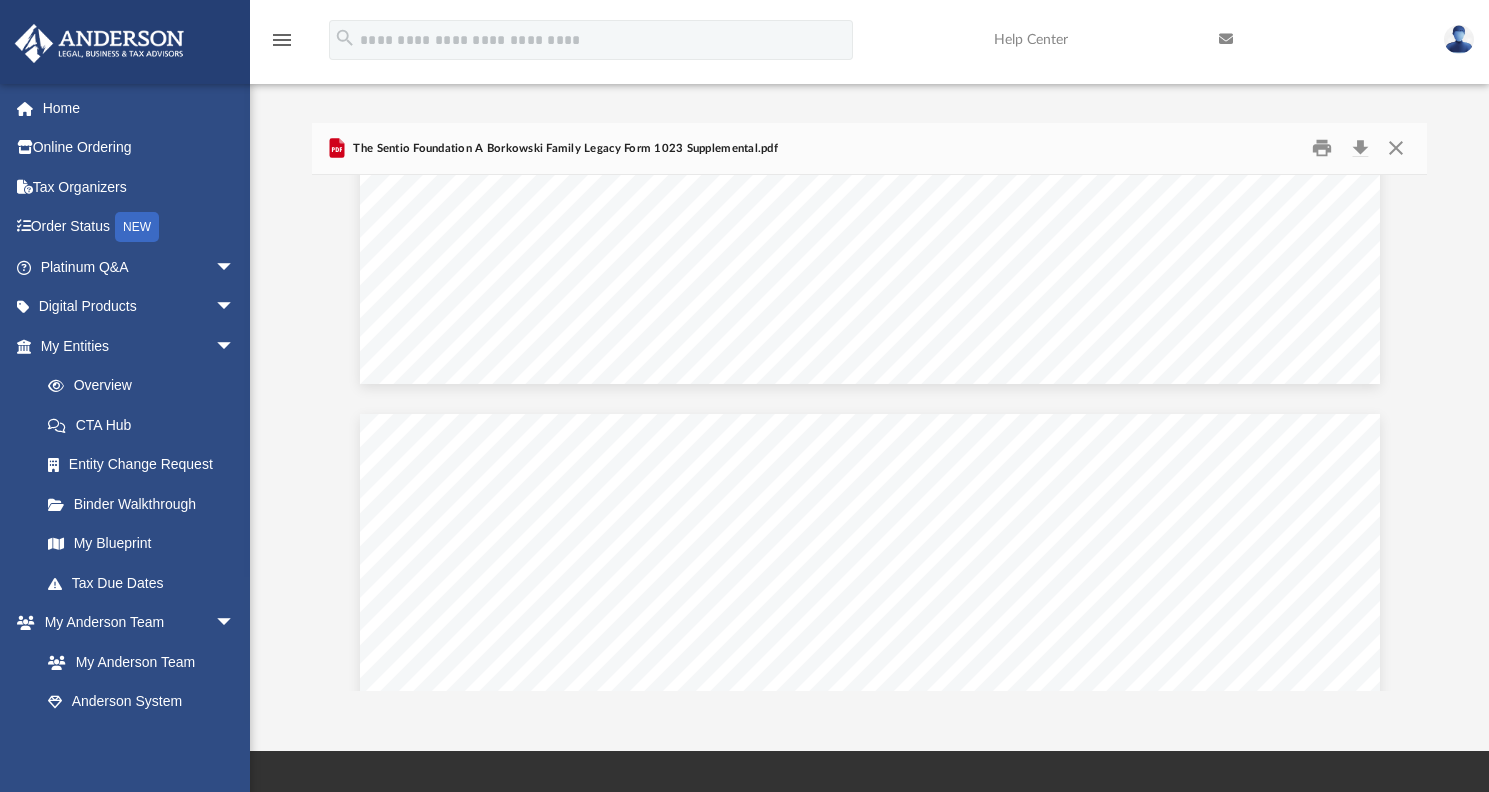 scroll, scrollTop: 4549, scrollLeft: 0, axis: vertical 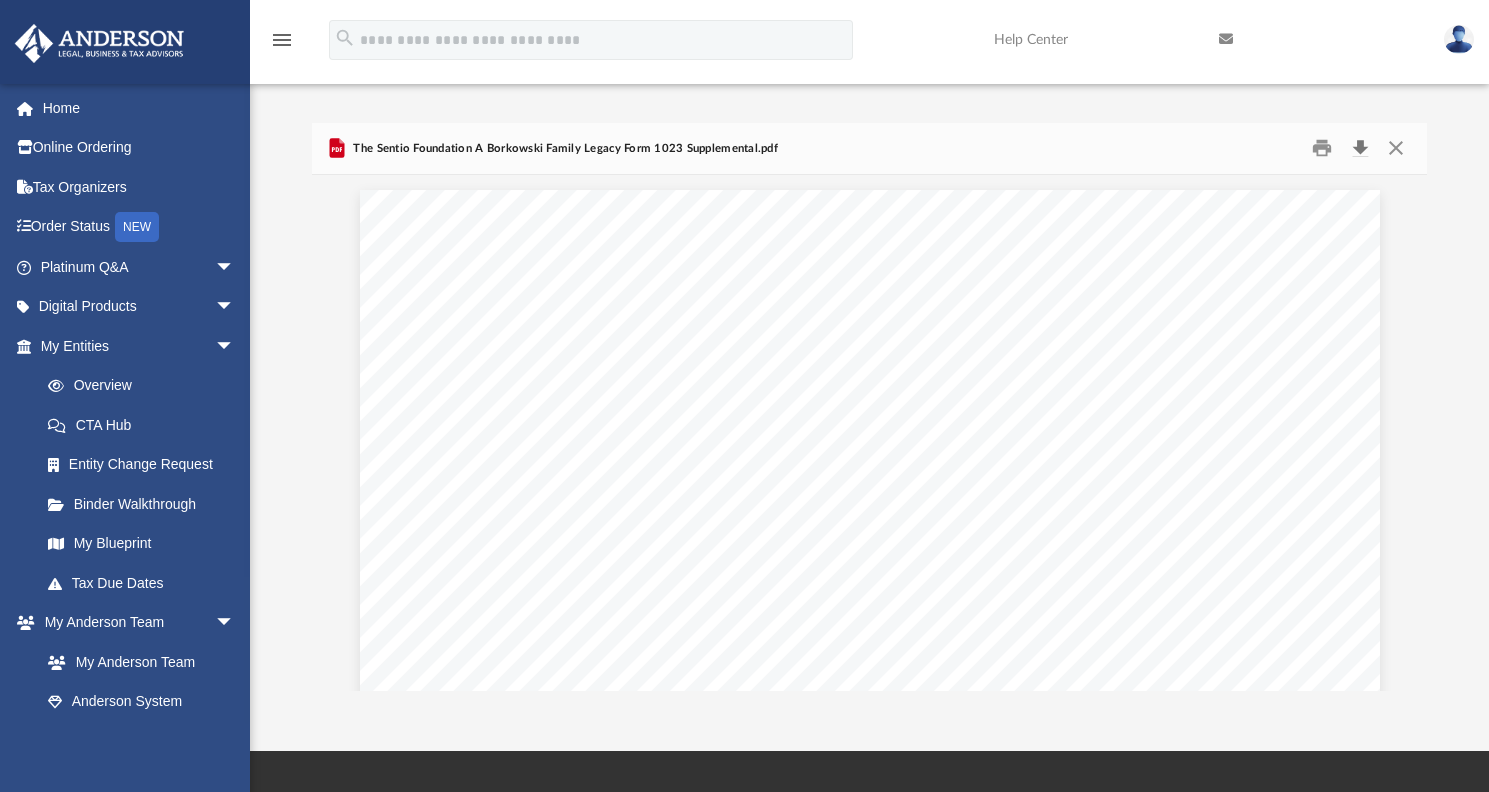 click at bounding box center (1360, 148) 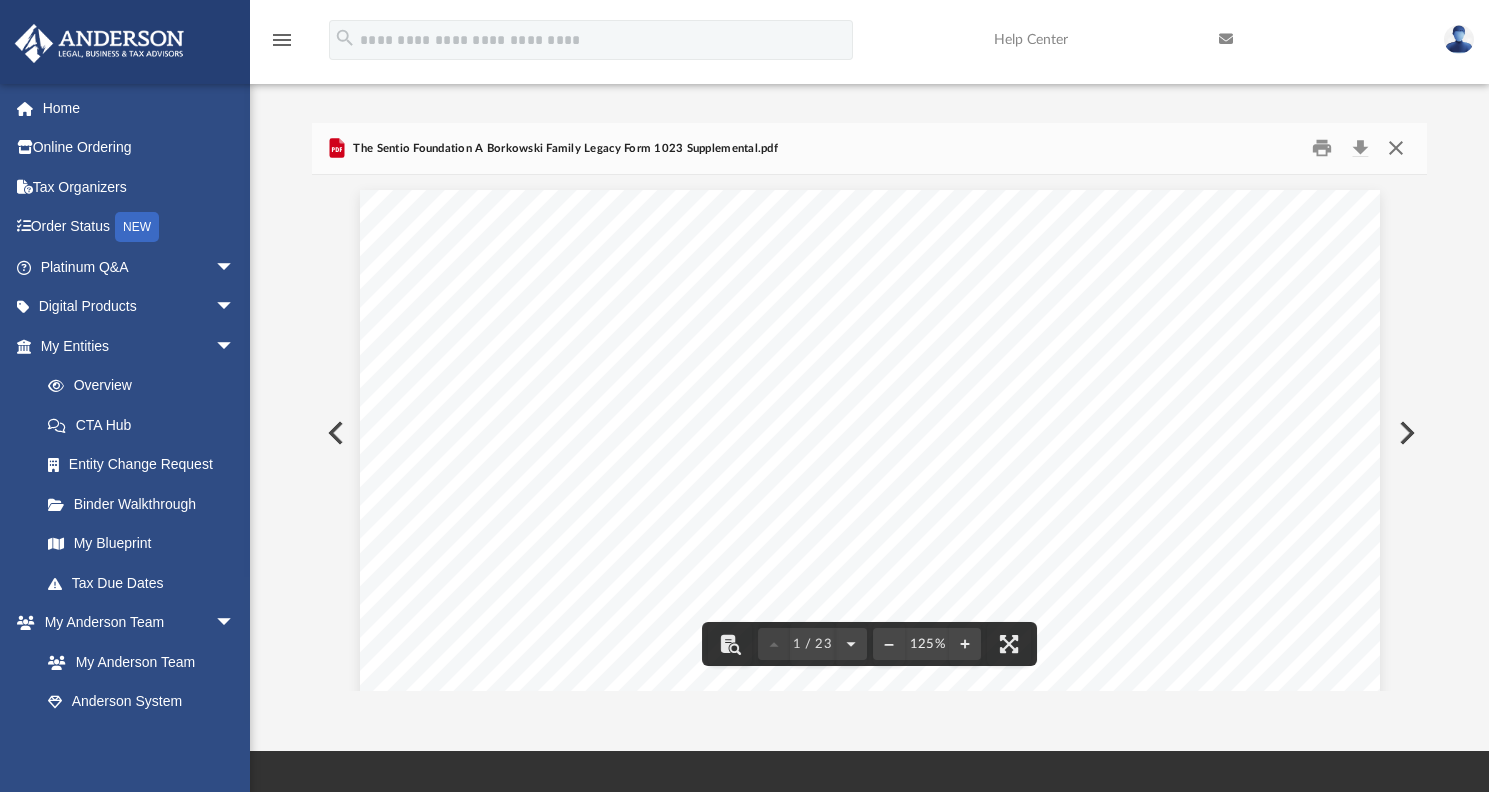 click at bounding box center [1396, 148] 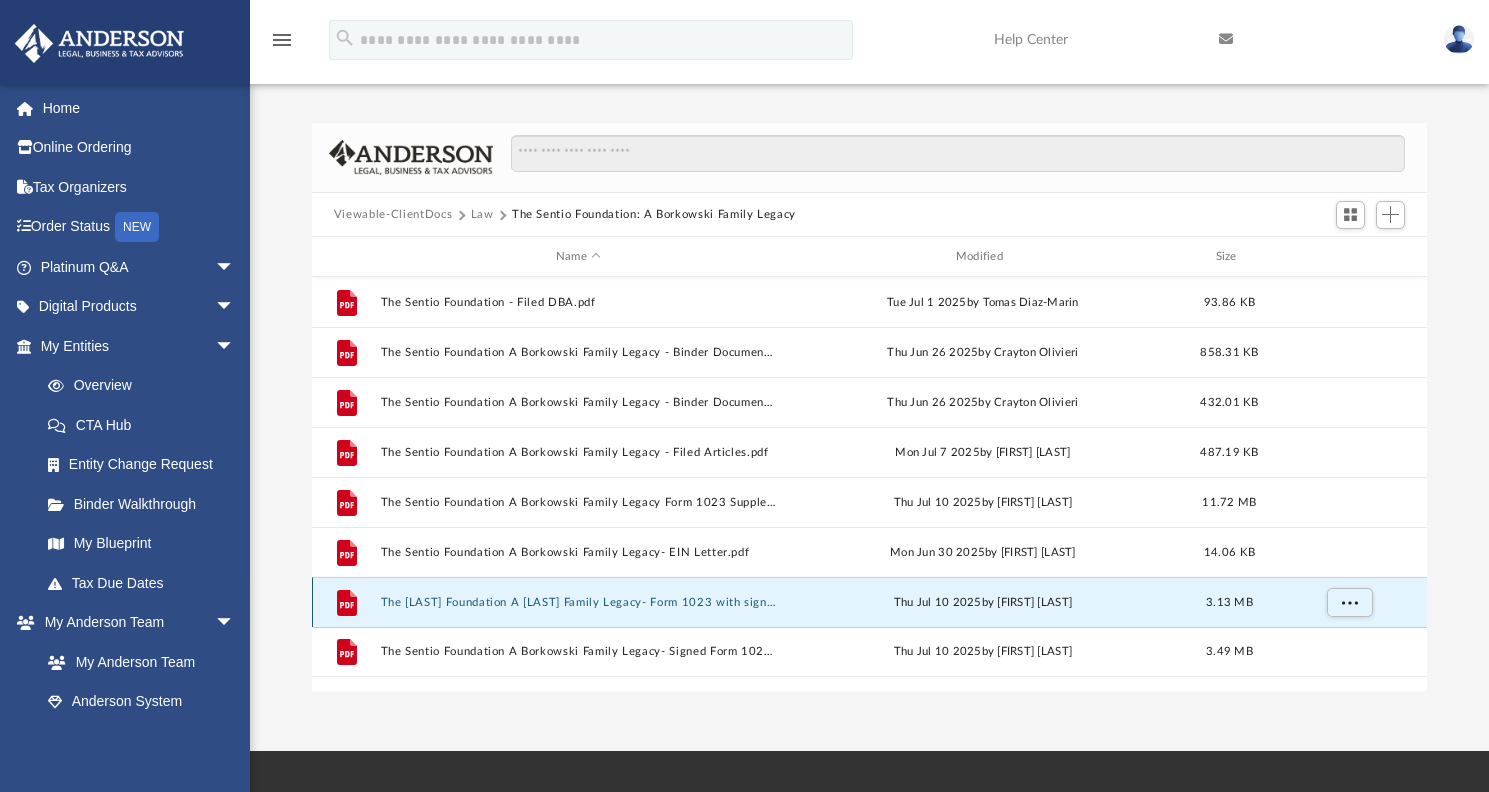 click on "The [LAST] Foundation A [LAST] Family Legacy- Form 1023 with signatures FILED 7.10.2025.pdf" at bounding box center [578, 602] 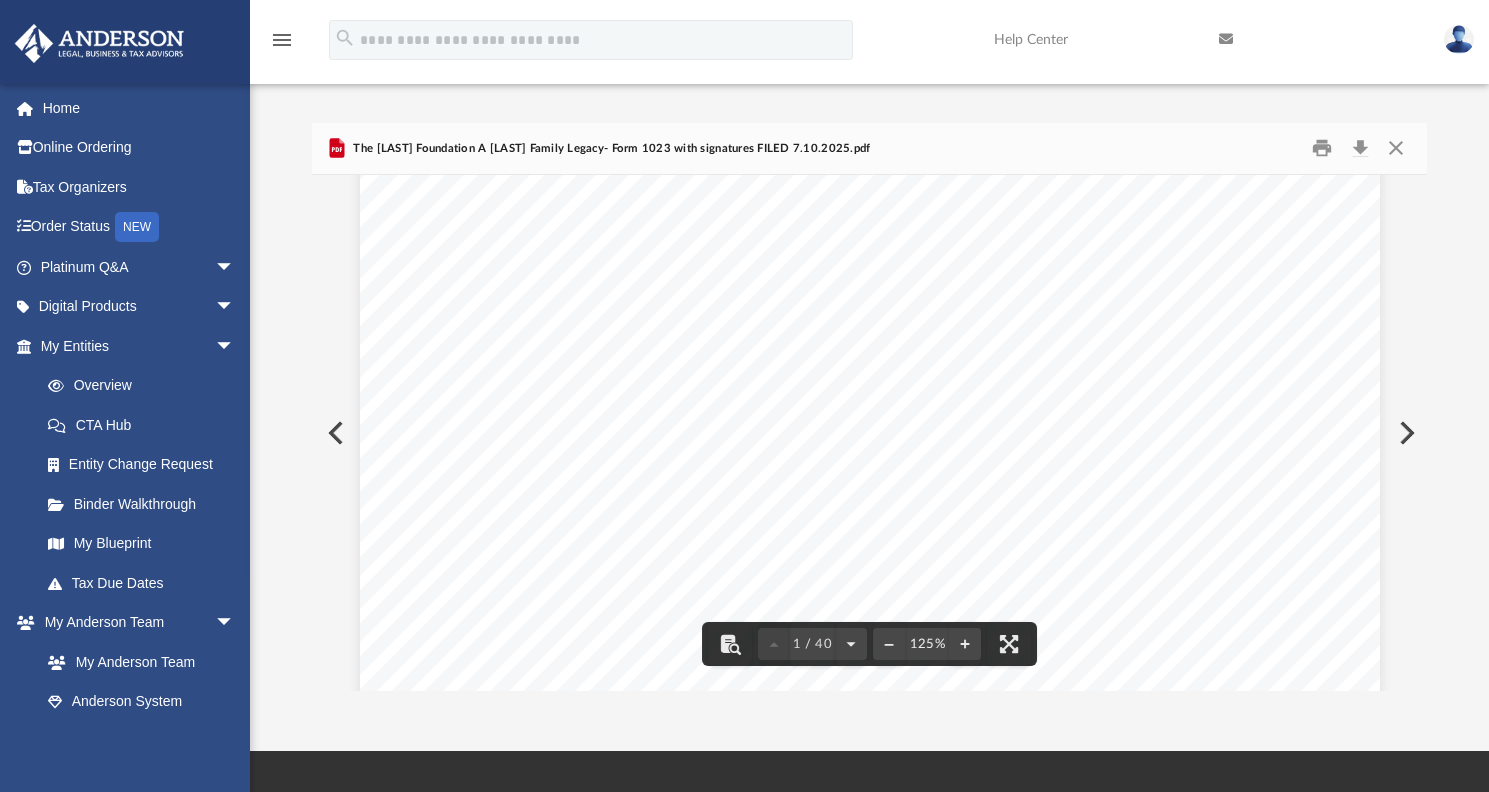 scroll, scrollTop: 0, scrollLeft: 0, axis: both 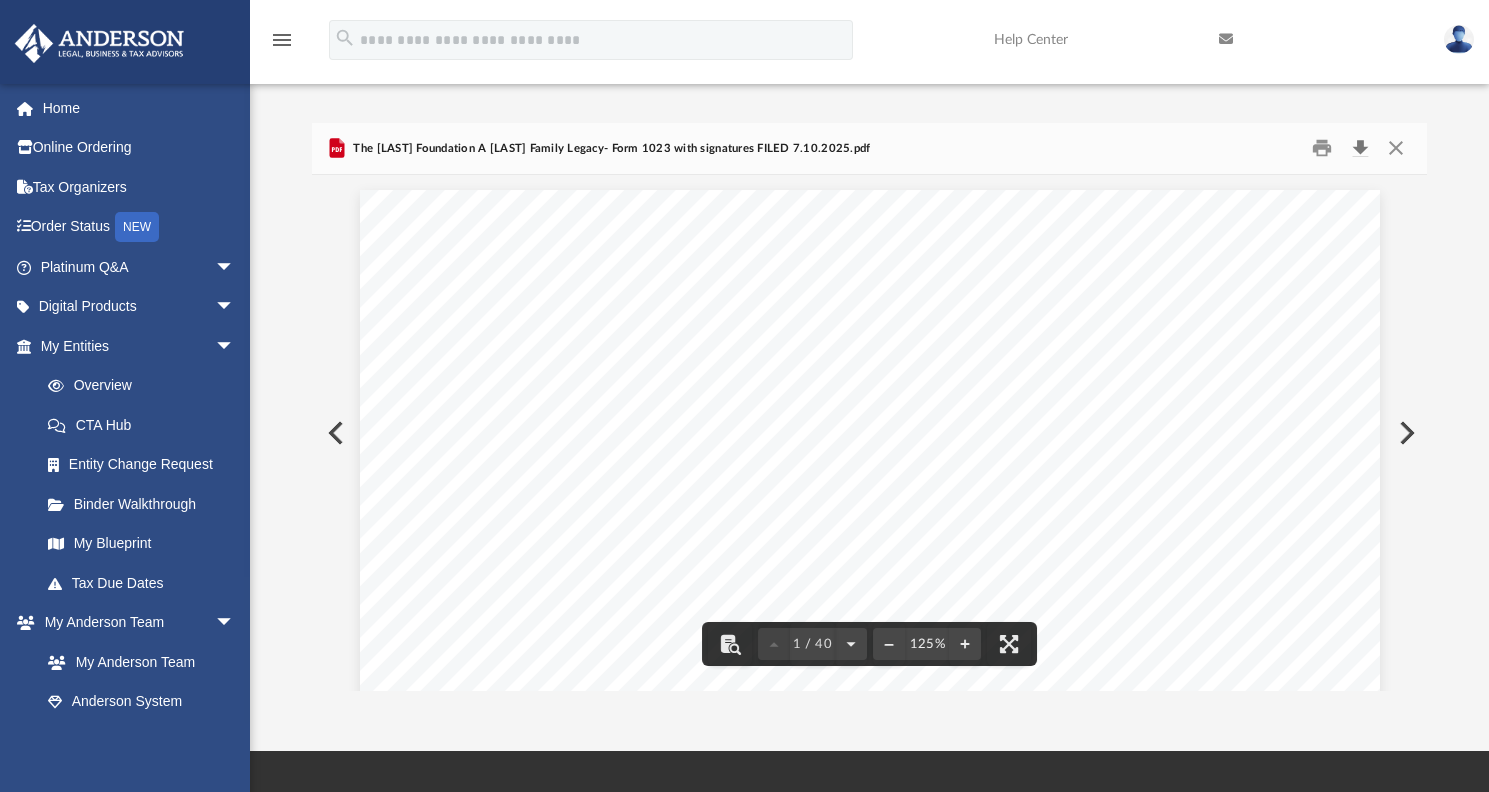 click at bounding box center (1360, 148) 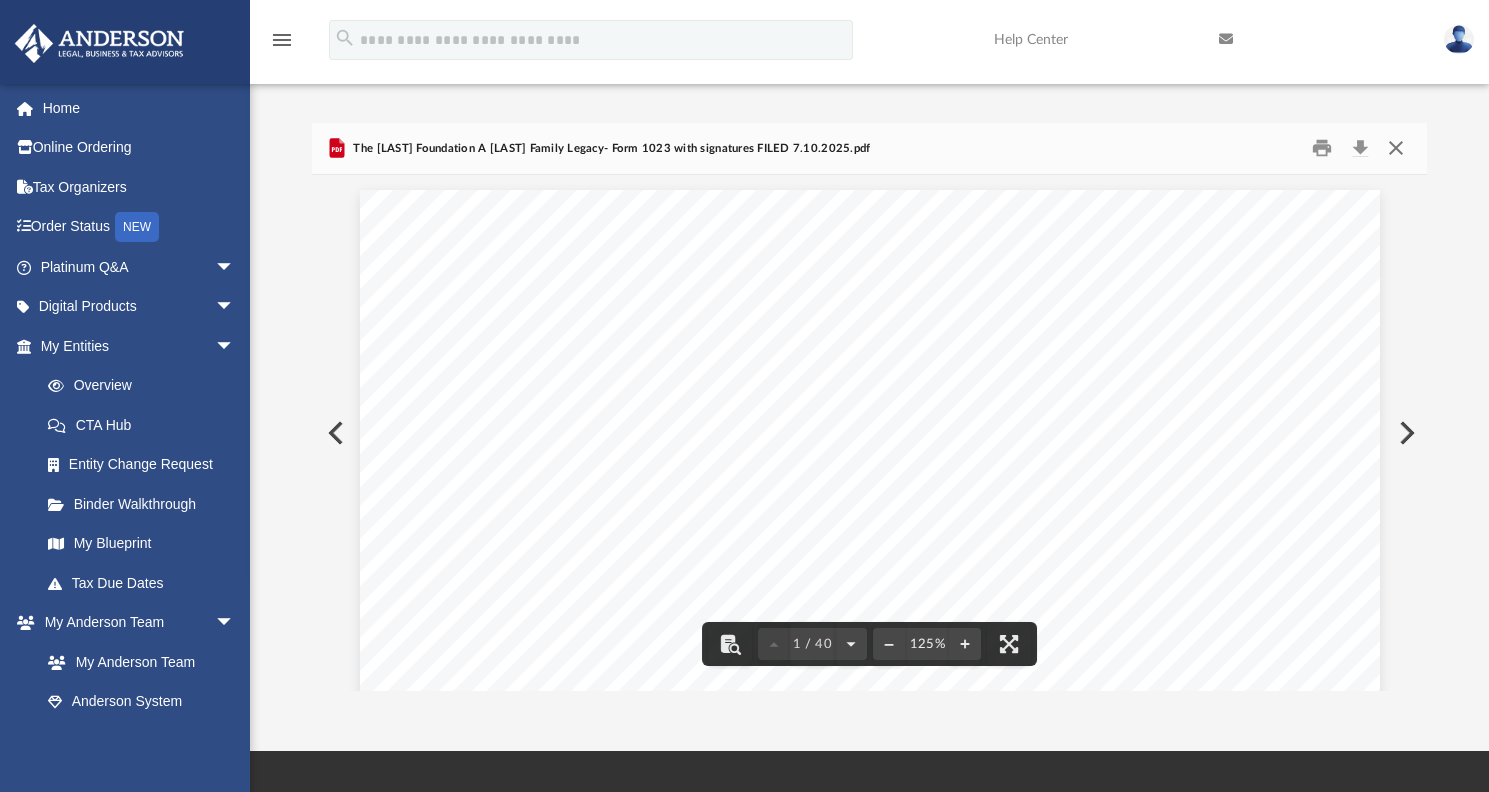 click at bounding box center [1396, 148] 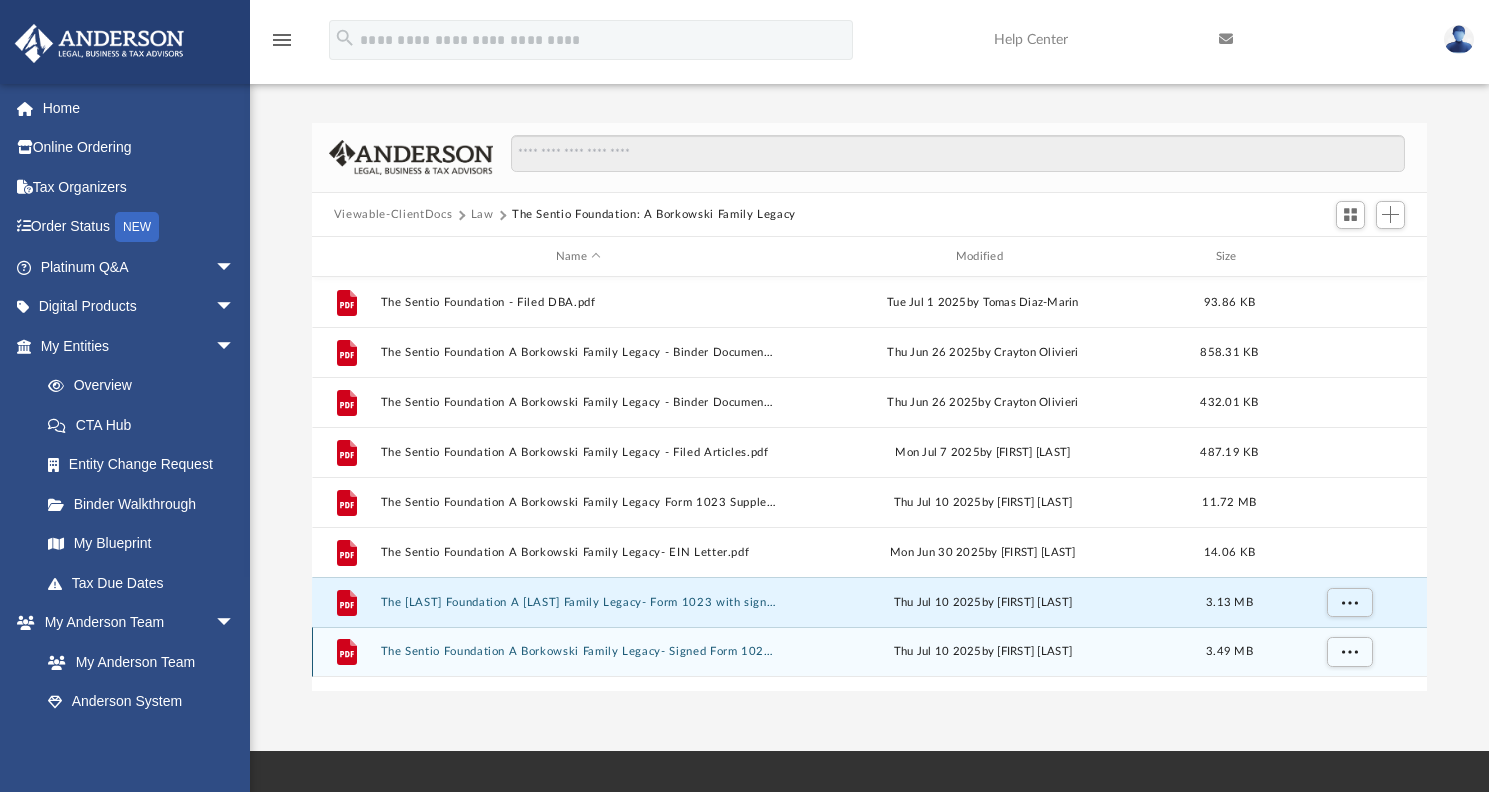 click on "The Sentio Foundation A Borkowski Family Legacy- Signed Form 1023 & 2848.pdf" at bounding box center (578, 651) 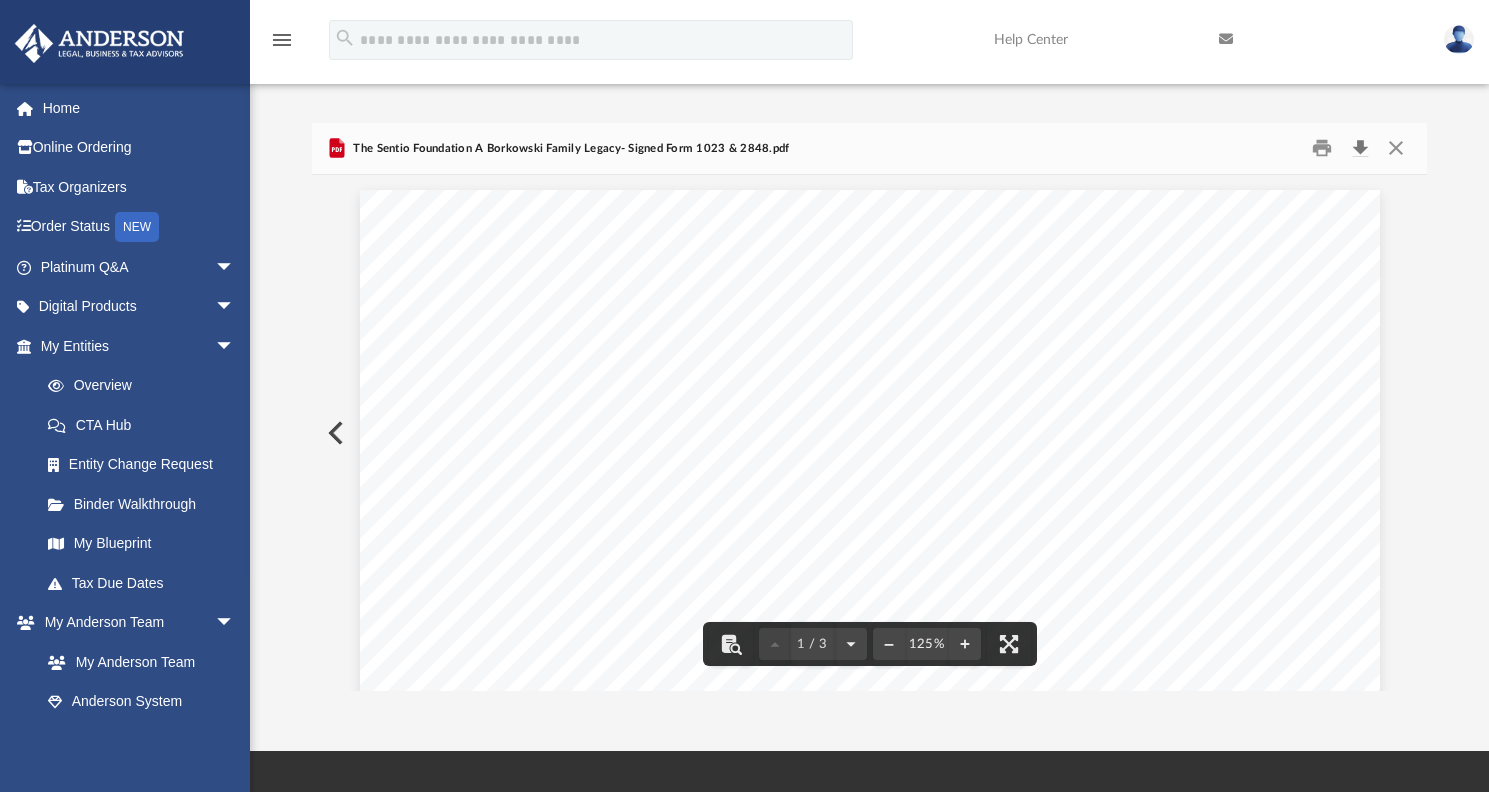 click at bounding box center [1360, 148] 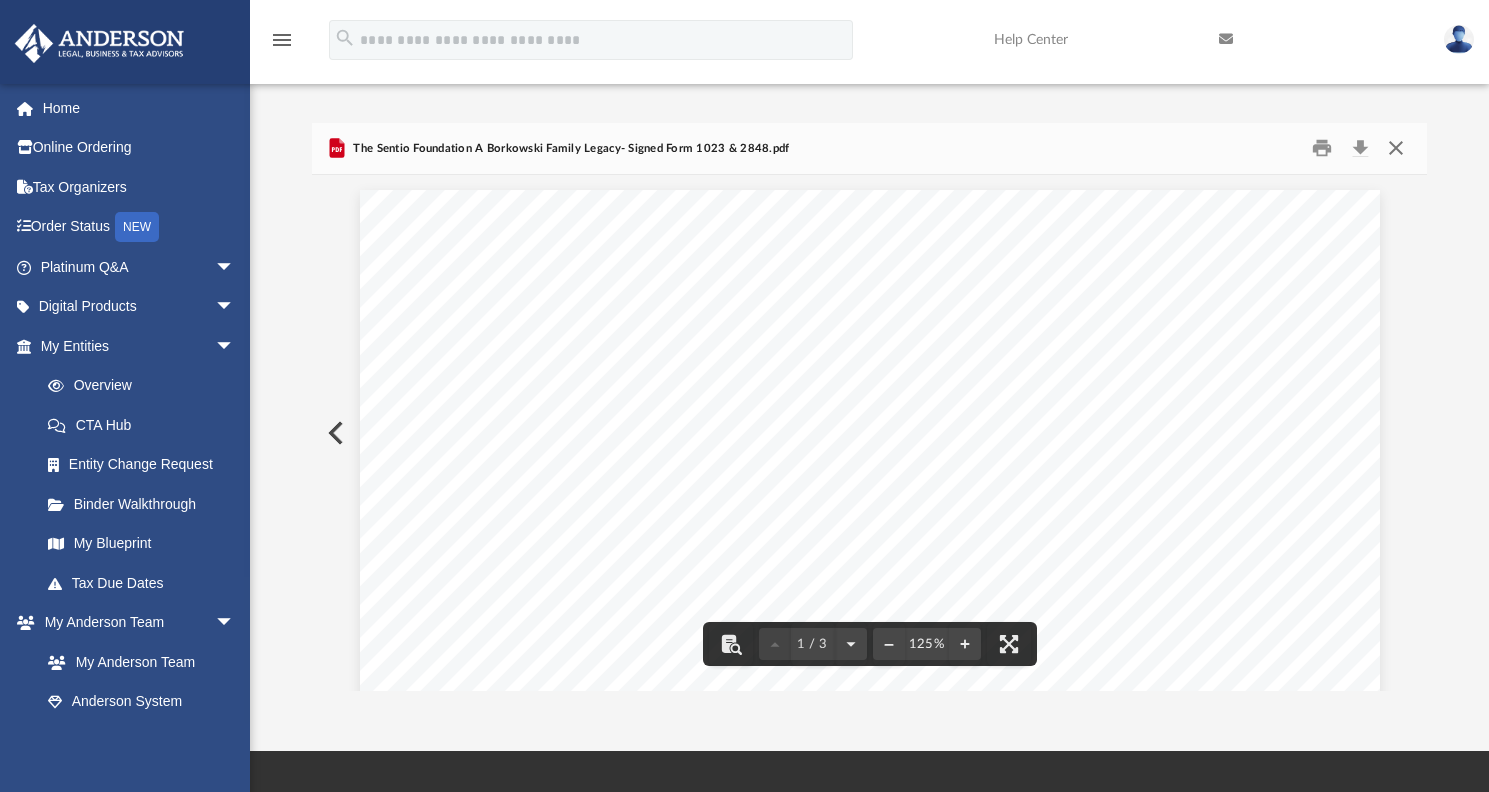 click at bounding box center [1396, 148] 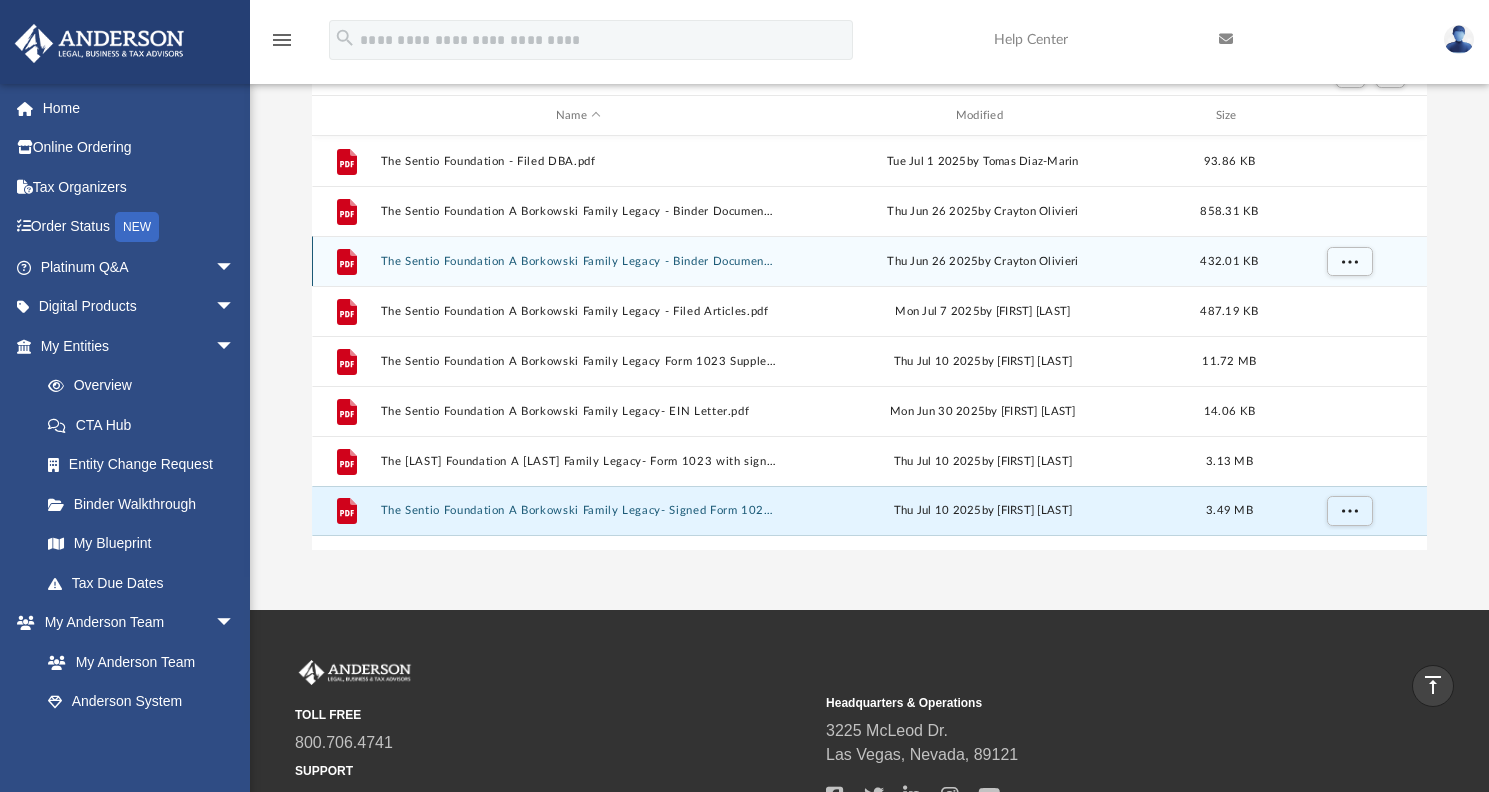 scroll, scrollTop: 0, scrollLeft: 0, axis: both 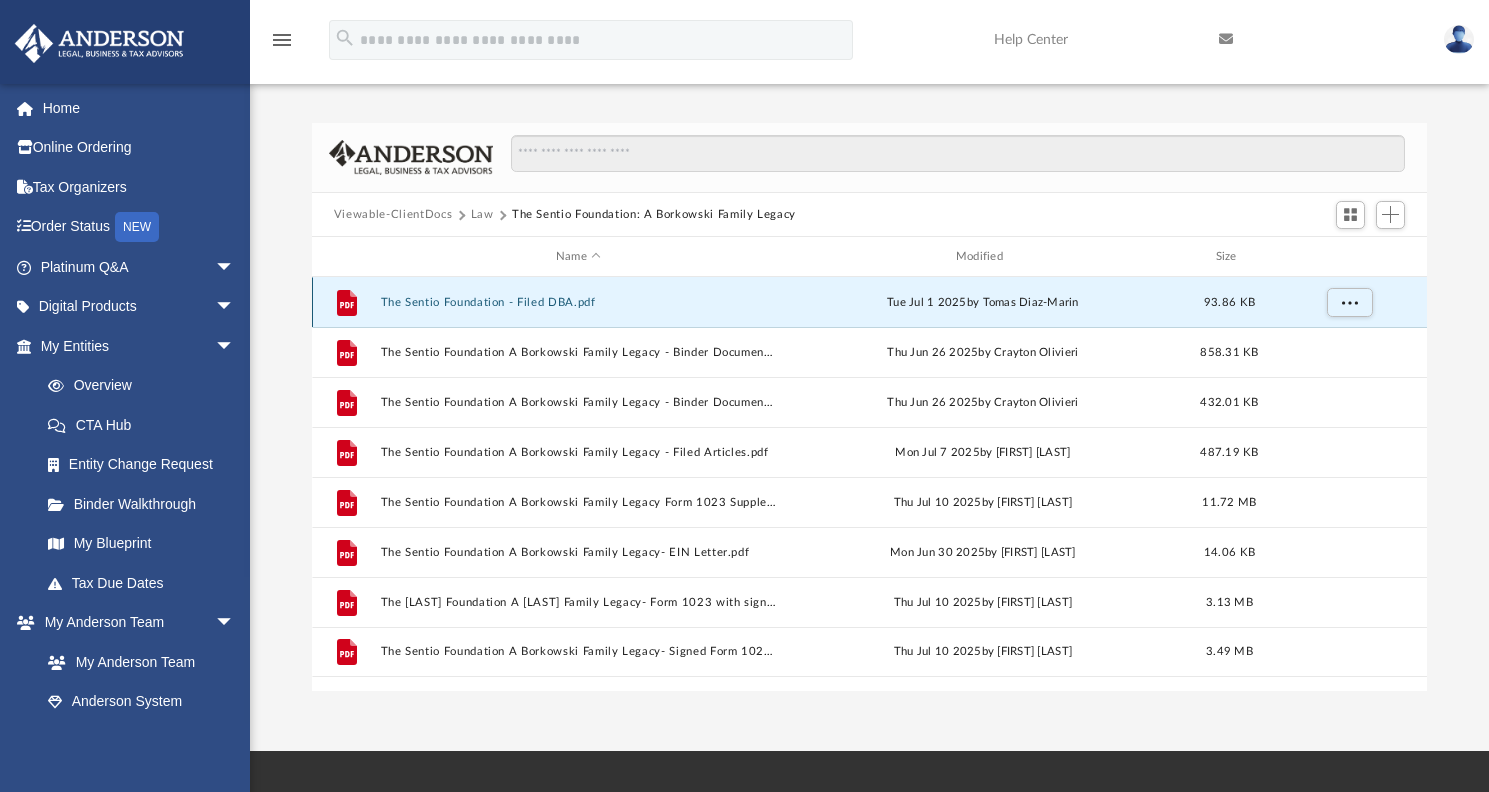 click on "The Sentio Foundation - Filed DBA.pdf" at bounding box center [578, 302] 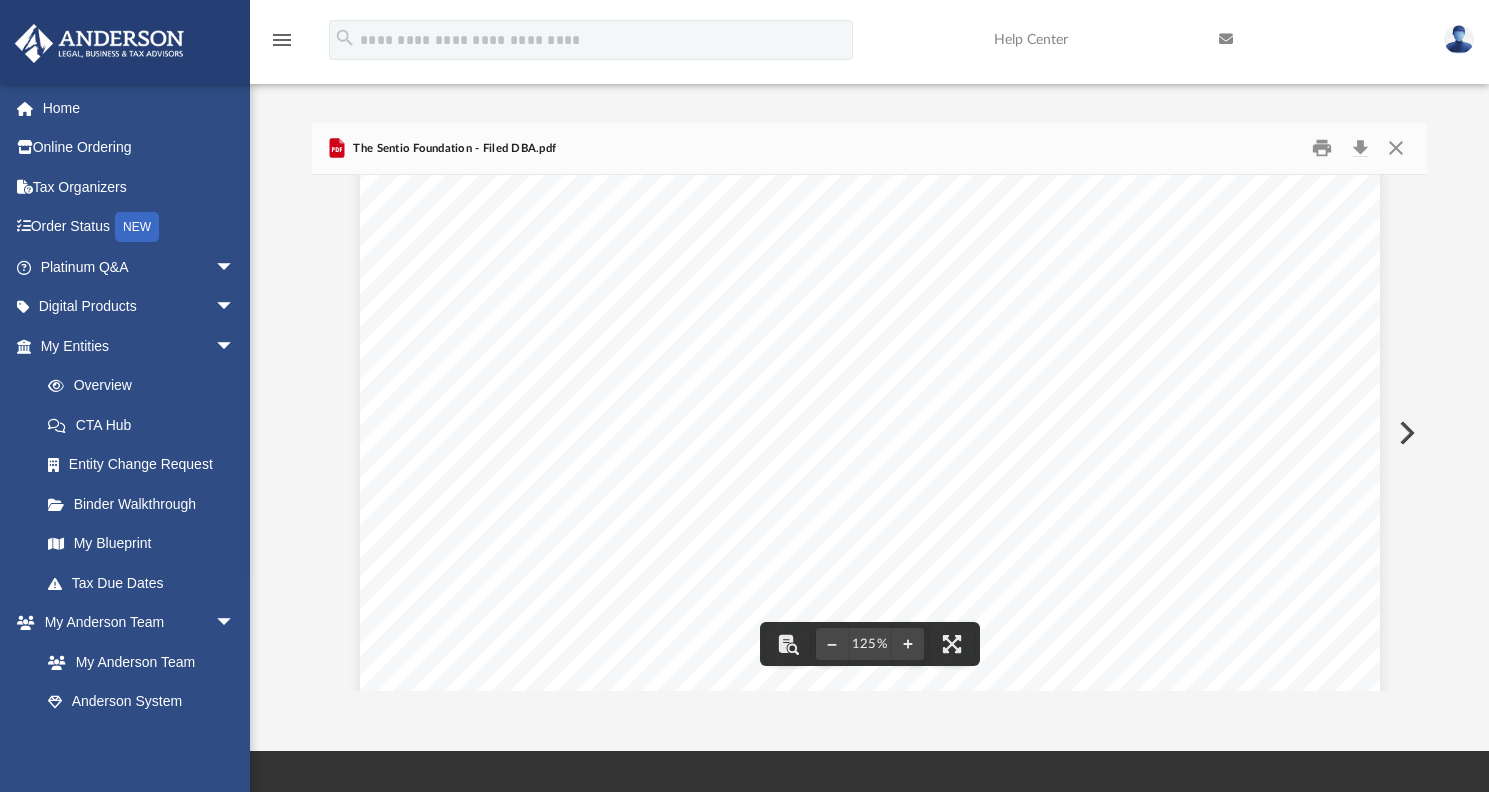 scroll, scrollTop: 0, scrollLeft: 0, axis: both 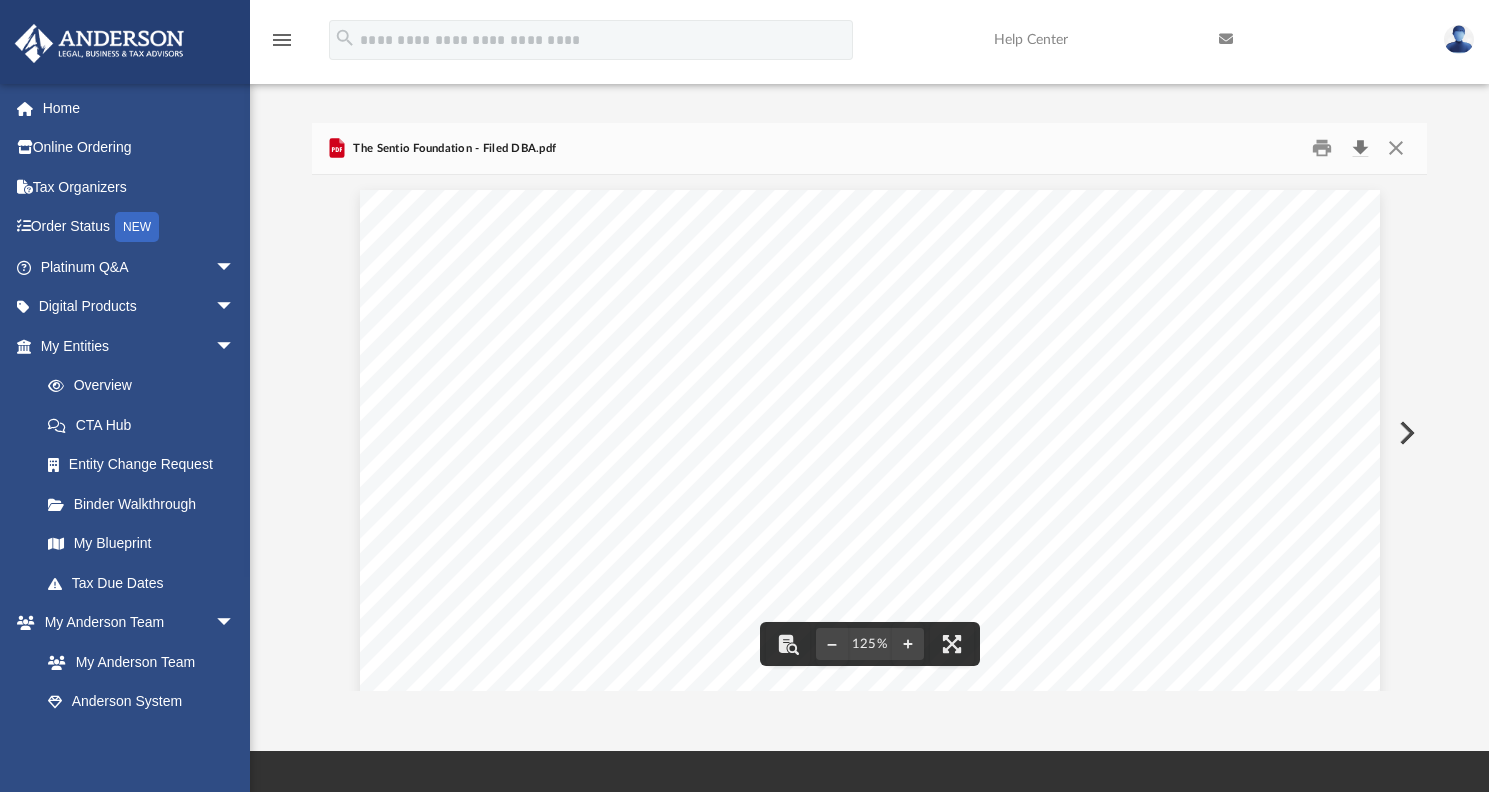 click at bounding box center [1360, 148] 